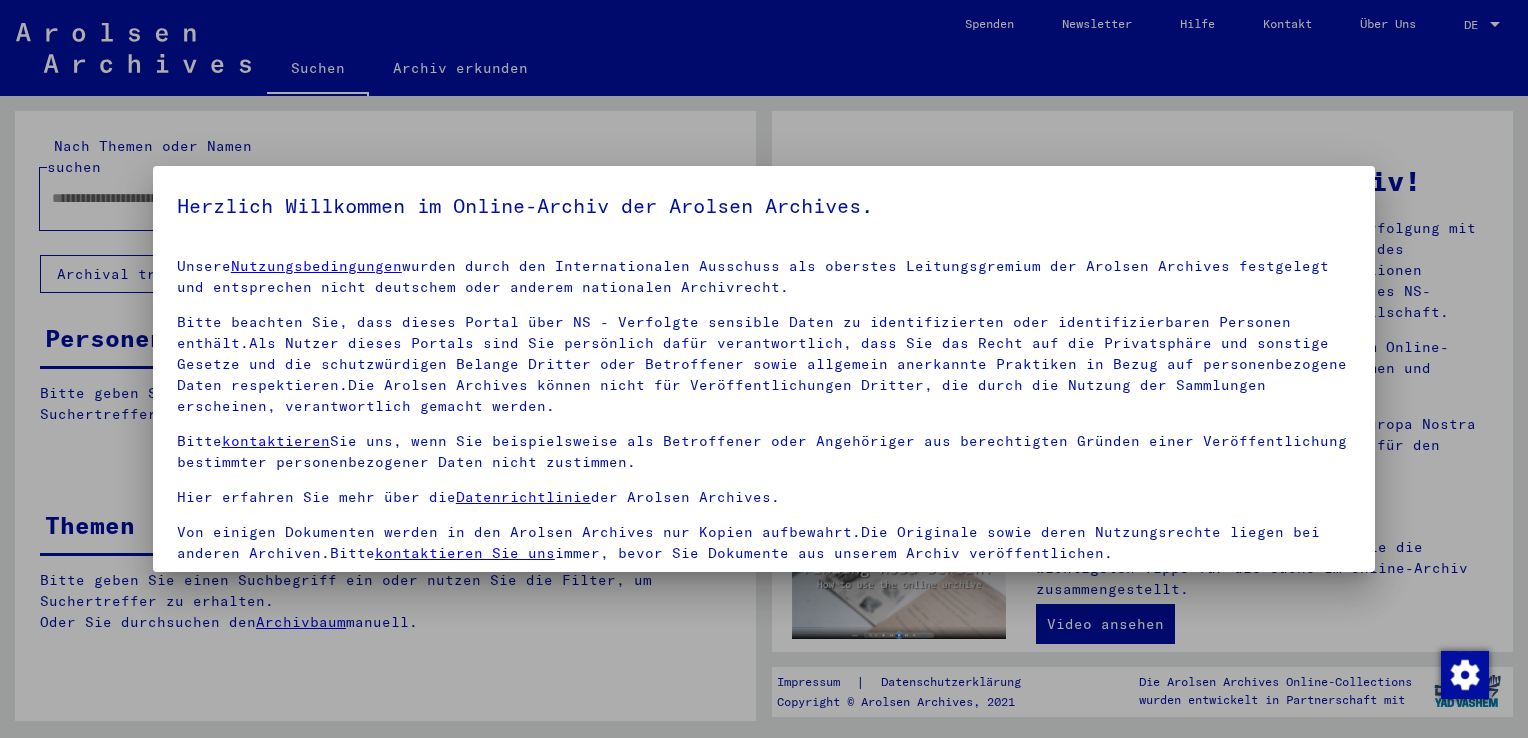 scroll, scrollTop: 0, scrollLeft: 0, axis: both 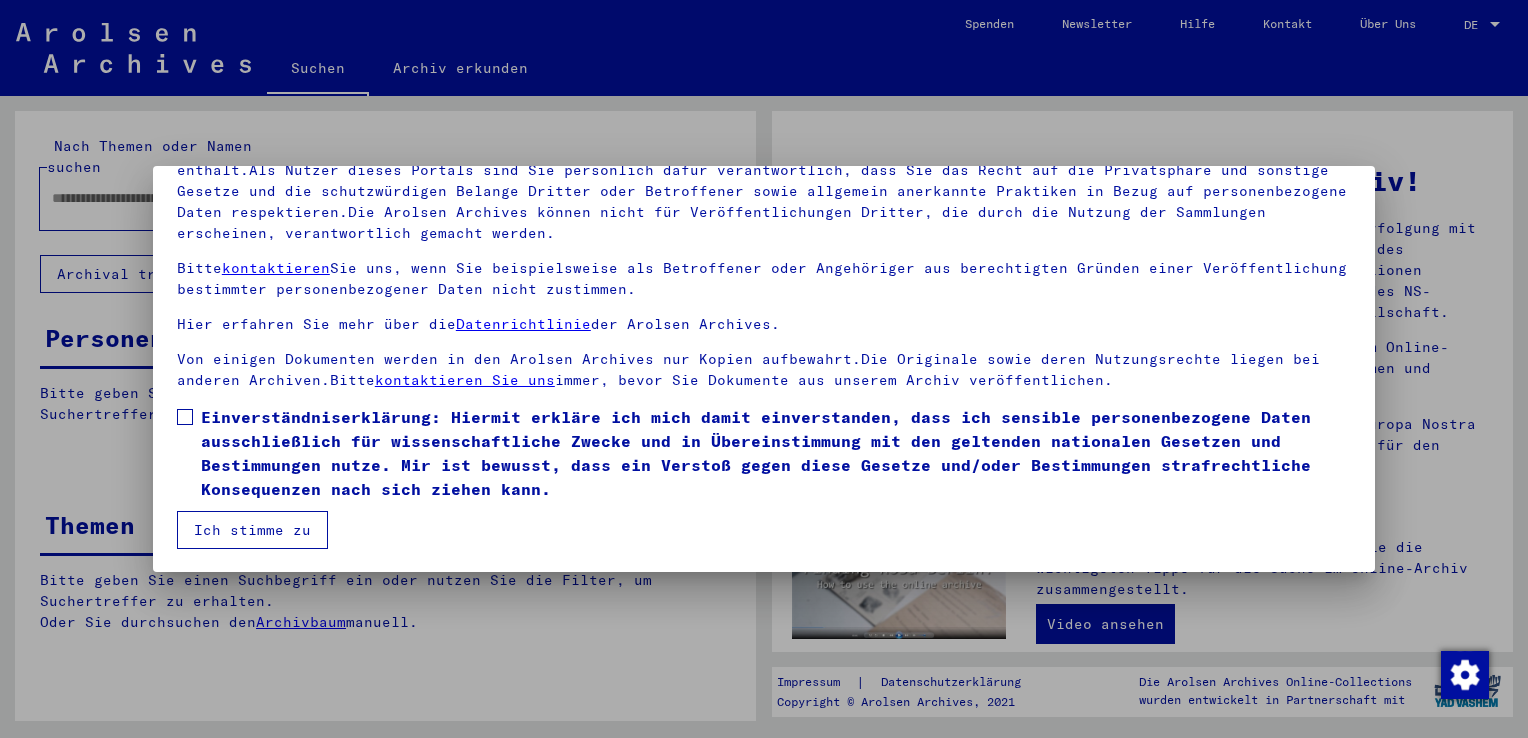 click on "Einverständniserklärung: Hiermit erkläre ich mich damit einverstanden, dass ich sensible personenbezogene Daten ausschließlich für wissenschaftliche Zwecke und in Übereinstimmung mit den geltenden nationalen Gesetzen und Bestimmungen nutze. Mir ist bewusst, dass ein Verstoß gegen diese Gesetze und/oder Bestimmungen strafrechtliche Konsequenzen nach sich ziehen kann." at bounding box center [764, 453] 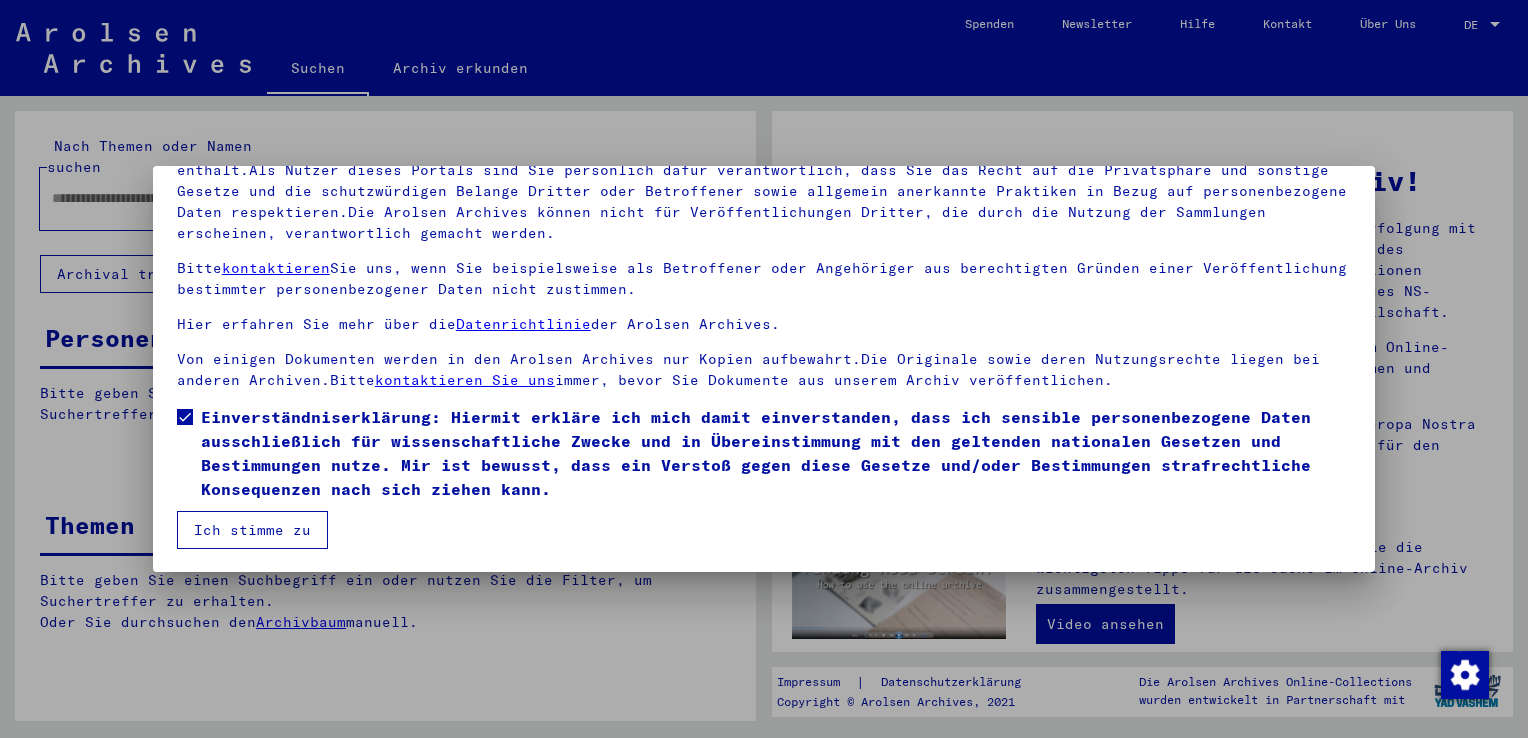 click on "Ich stimme zu" at bounding box center (252, 530) 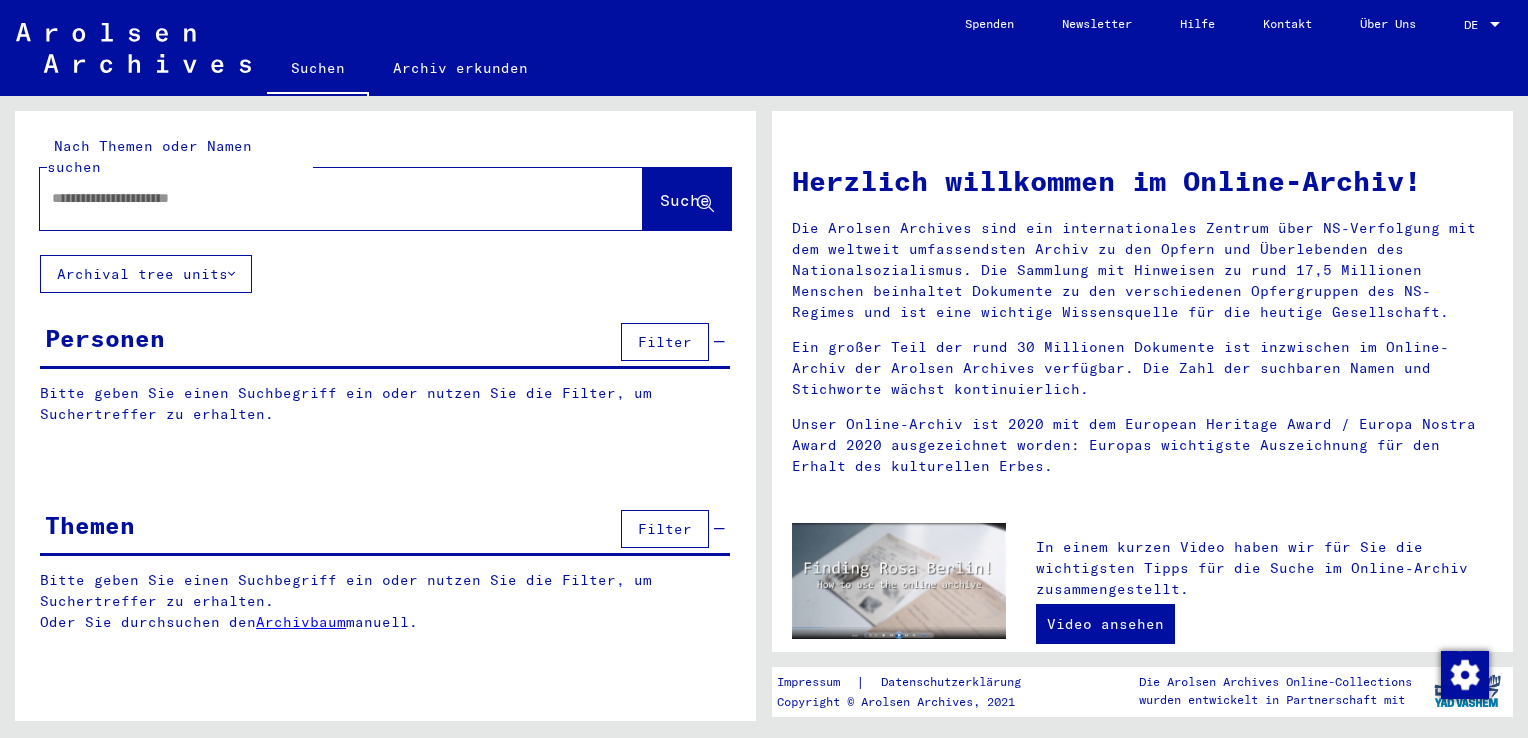 click at bounding box center (317, 198) 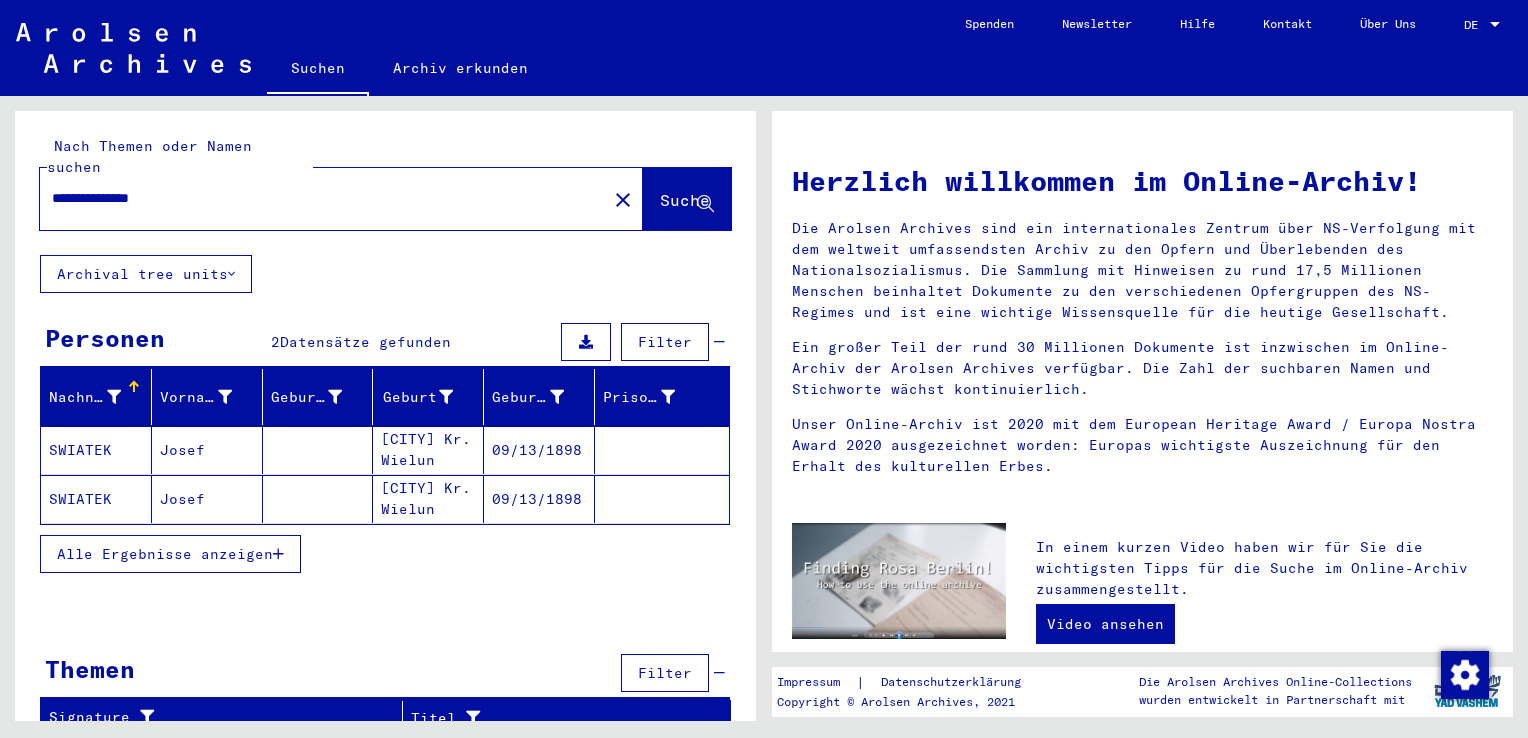 click on "Alle Ergebnisse anzeigen" at bounding box center [170, 554] 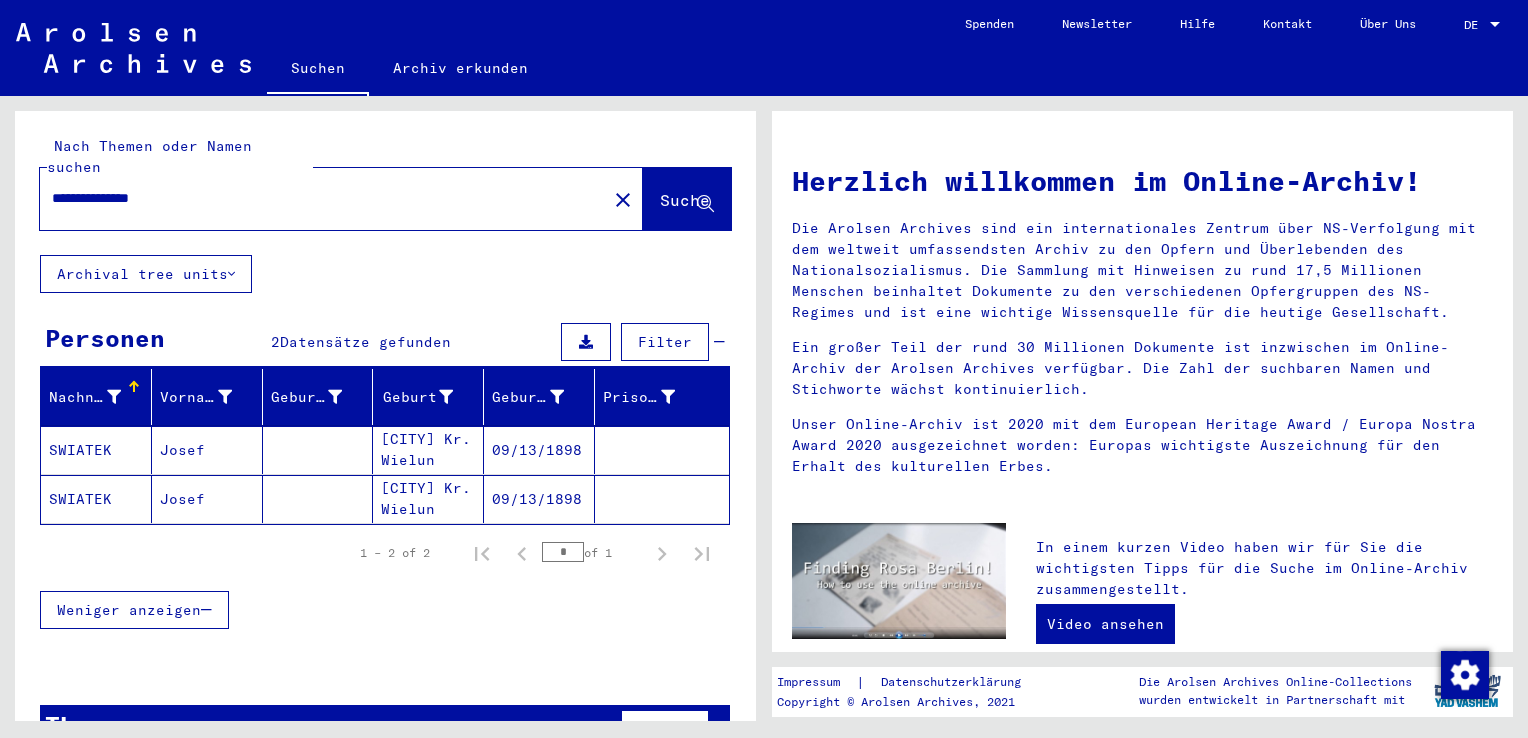 click on "09/13/1898" at bounding box center [539, 499] 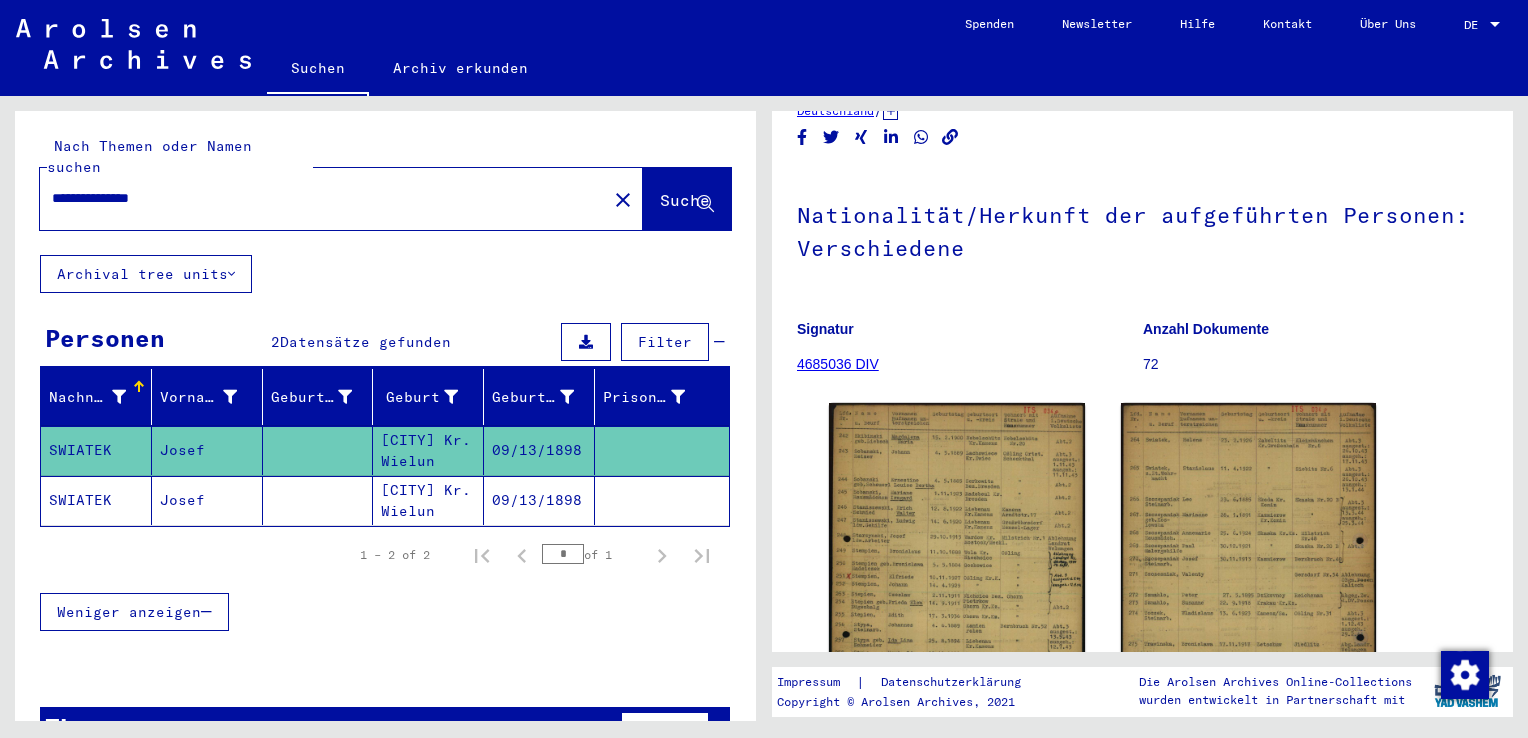 scroll, scrollTop: 100, scrollLeft: 0, axis: vertical 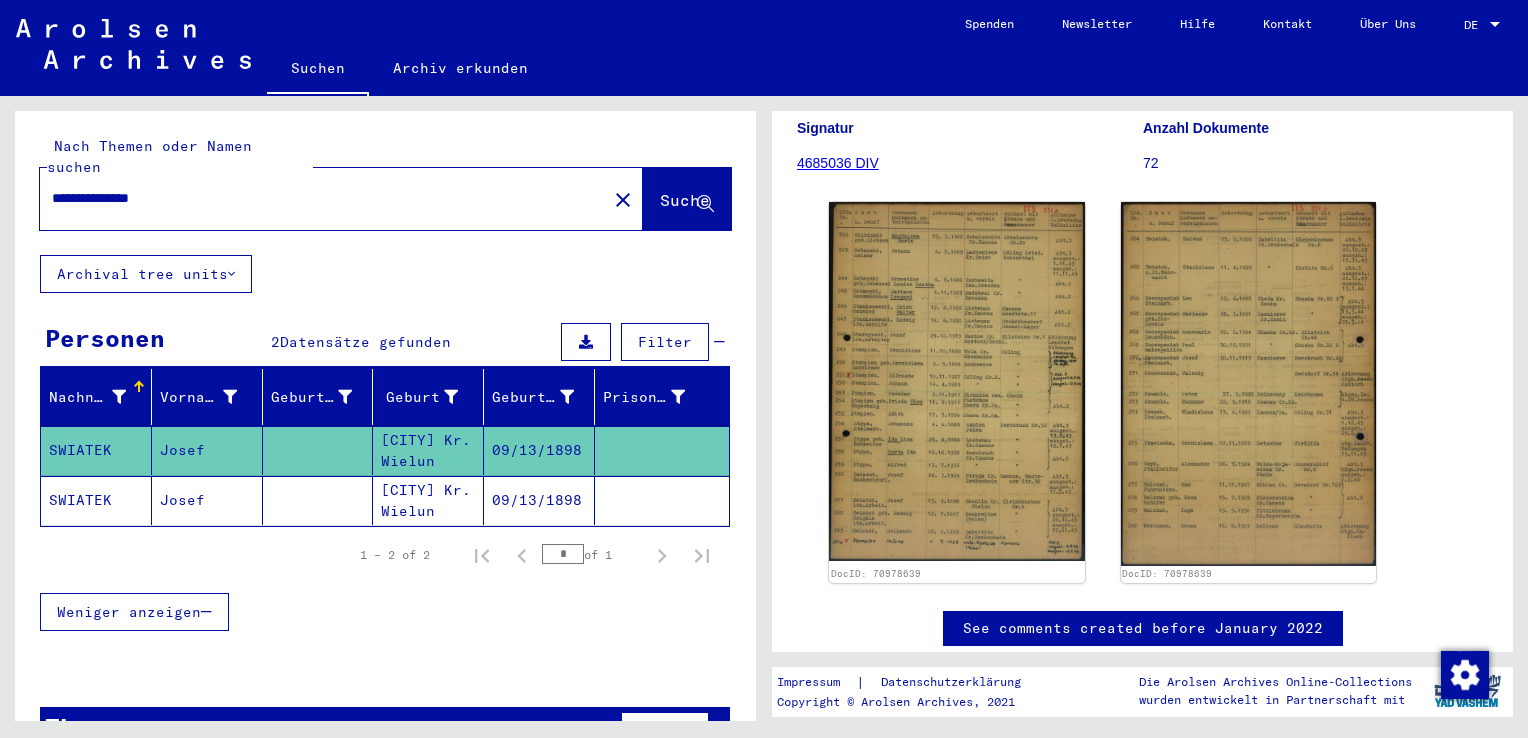 click on "09/13/1898" 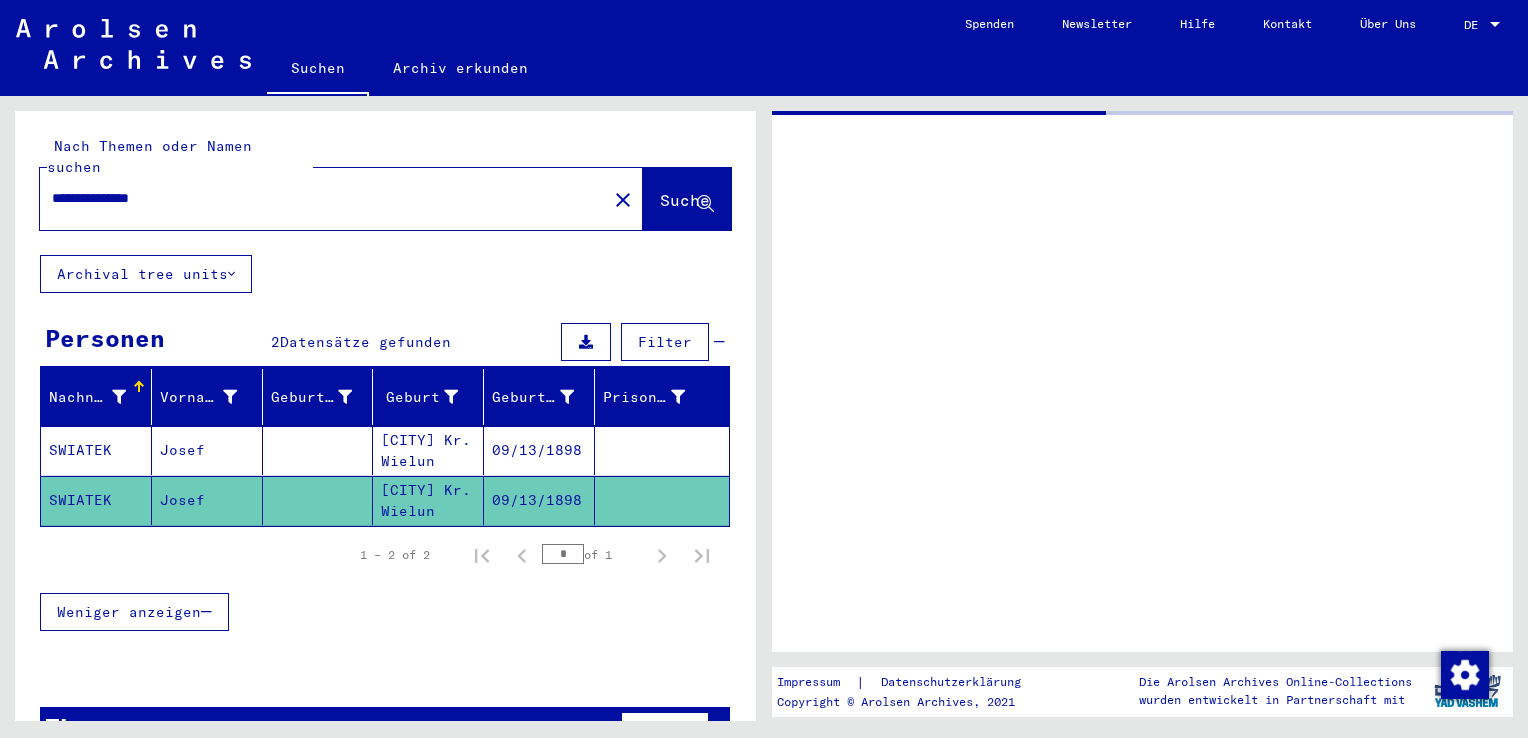 scroll, scrollTop: 0, scrollLeft: 0, axis: both 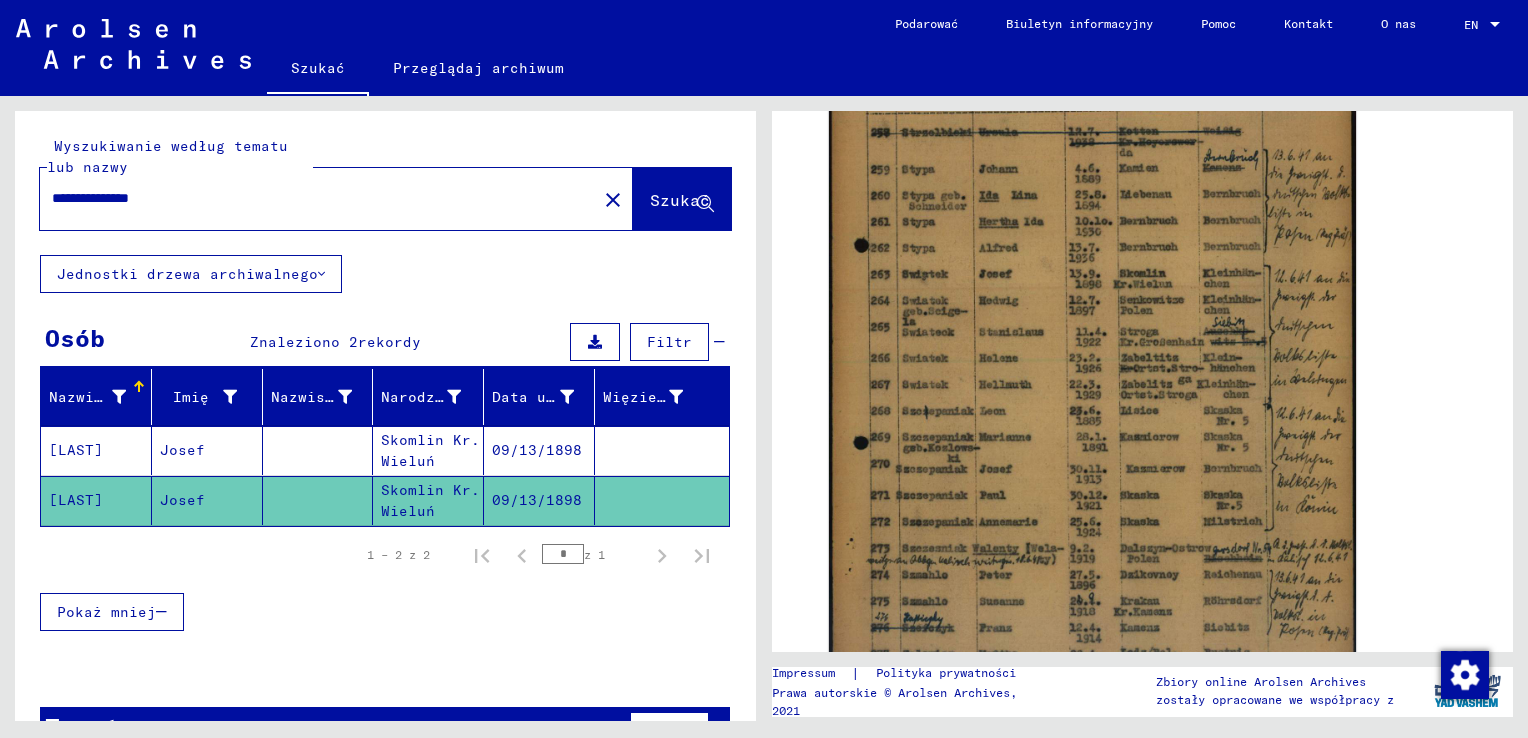 click on "09/13/1898" at bounding box center (539, 500) 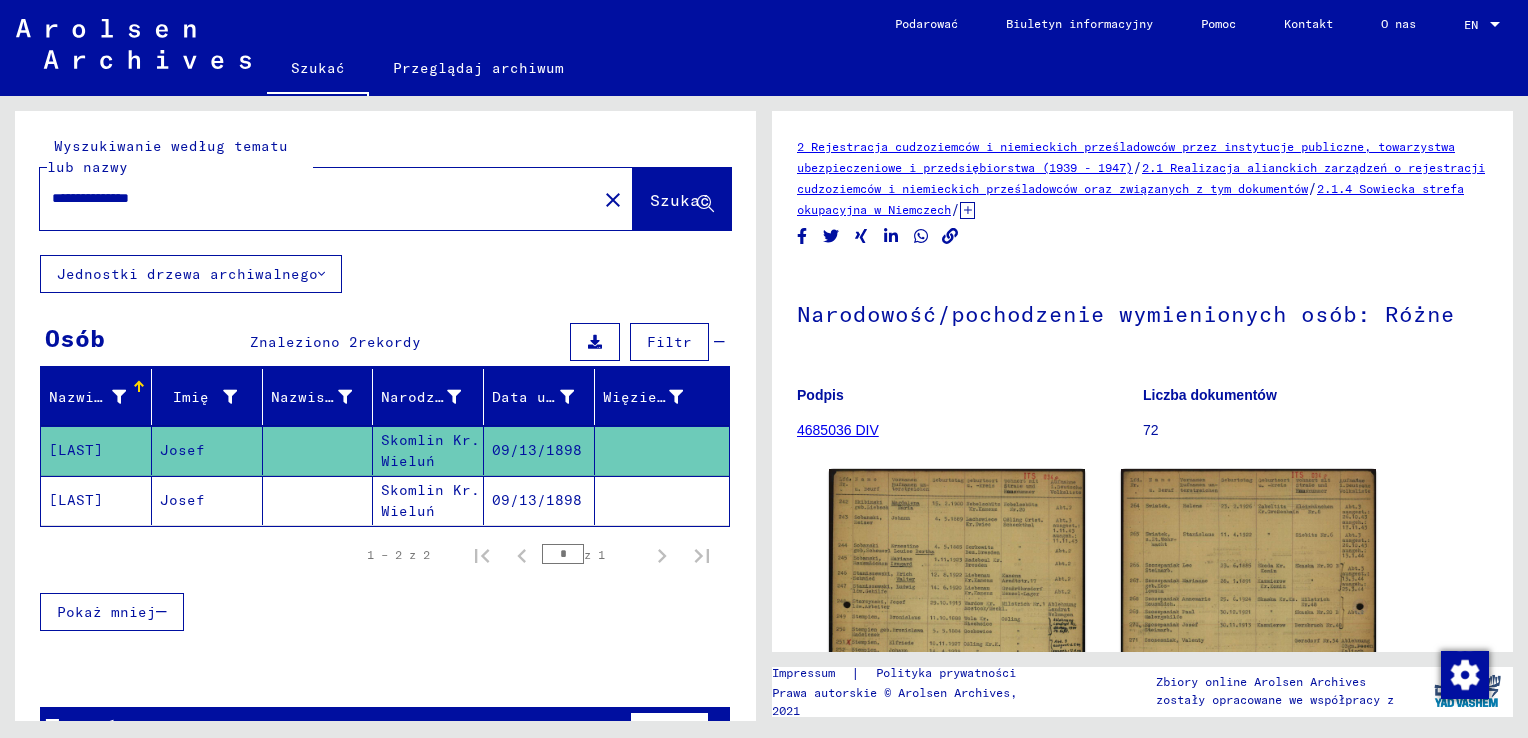 scroll, scrollTop: 0, scrollLeft: 0, axis: both 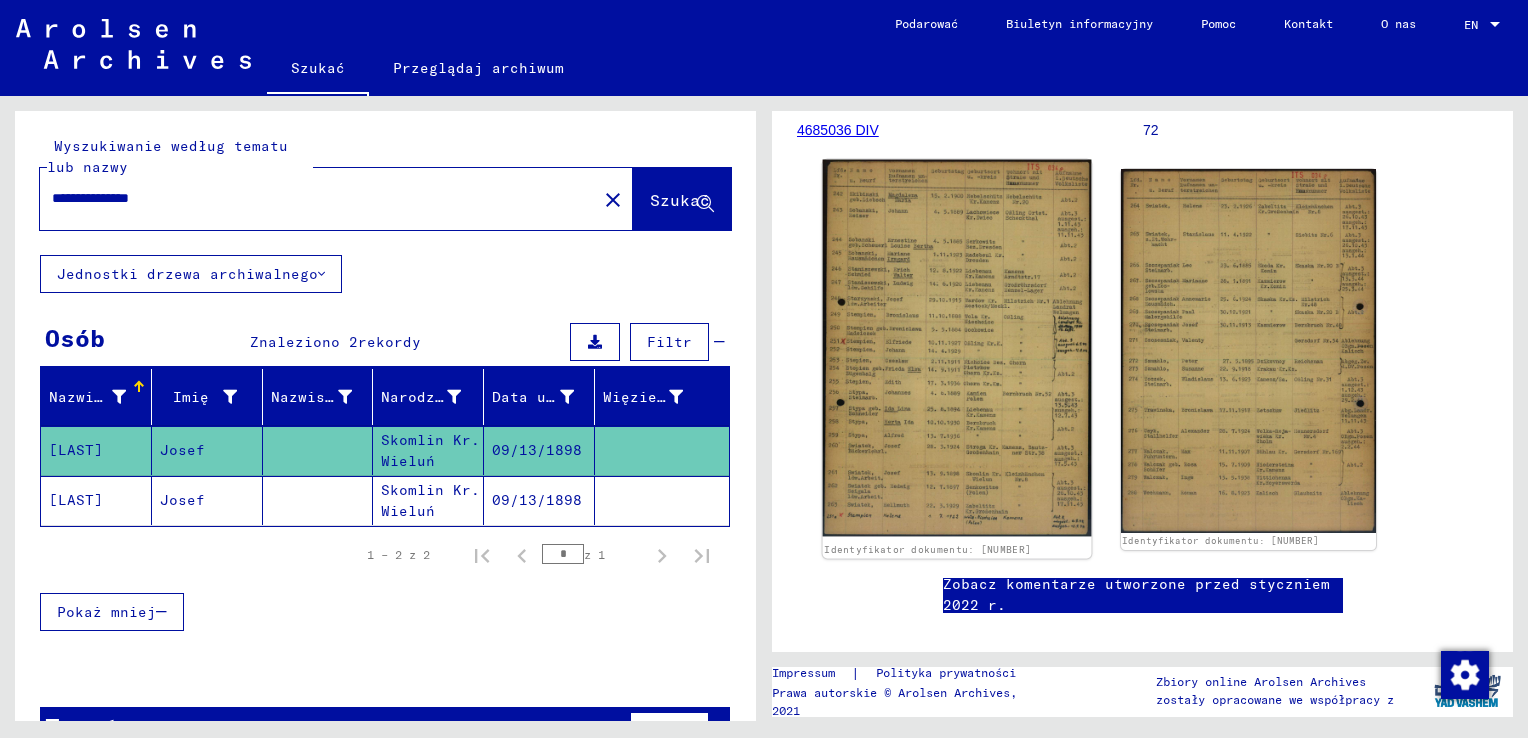 click 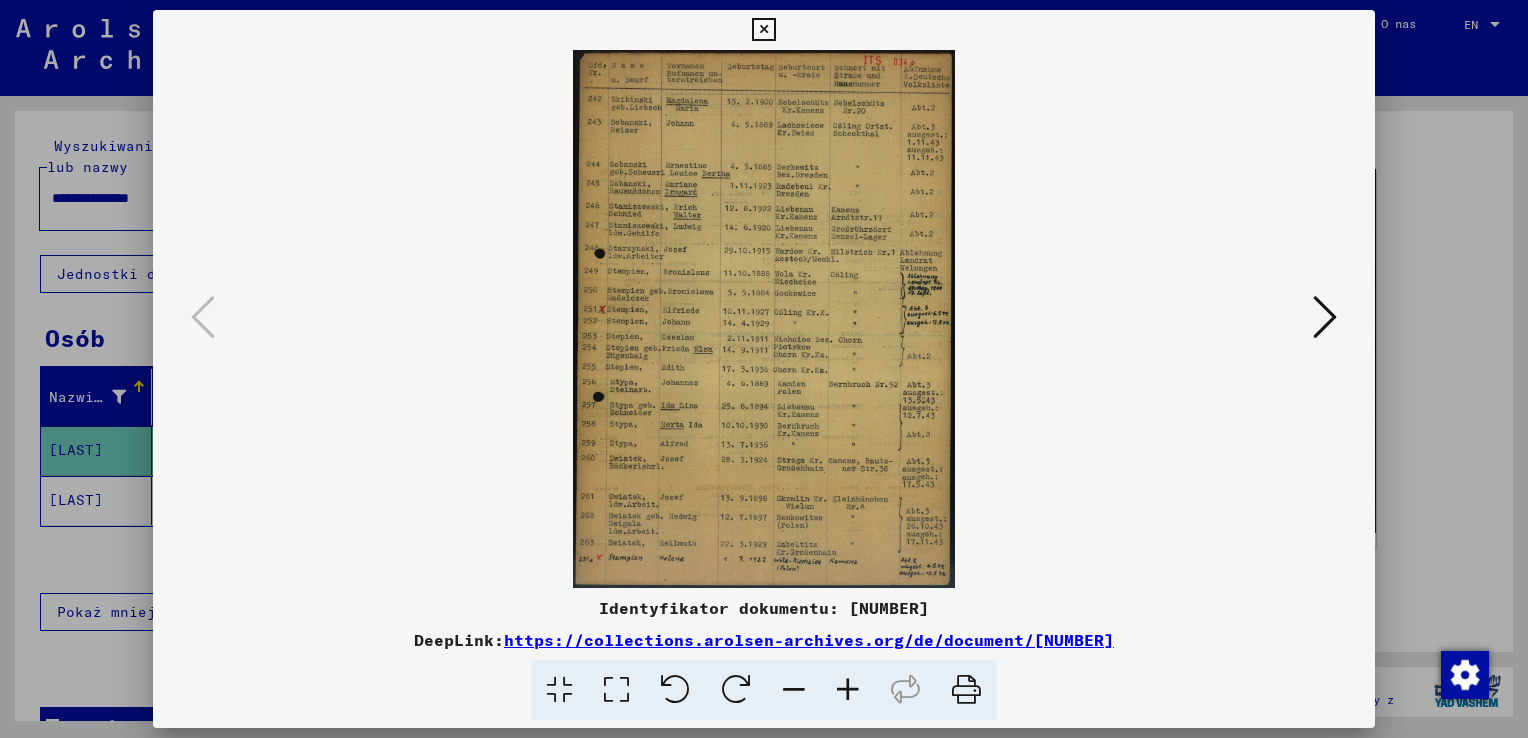 click at bounding box center (848, 690) 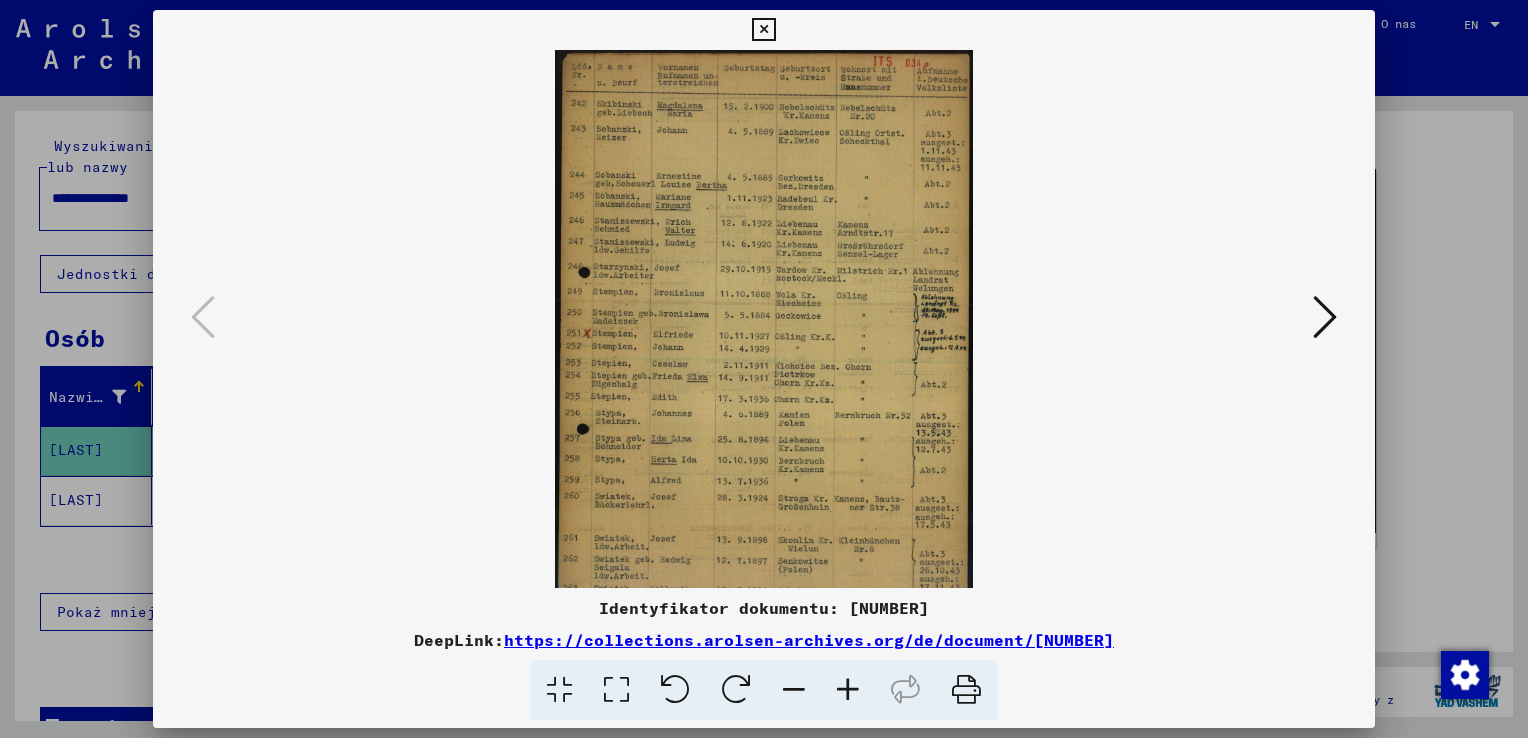 click at bounding box center (848, 690) 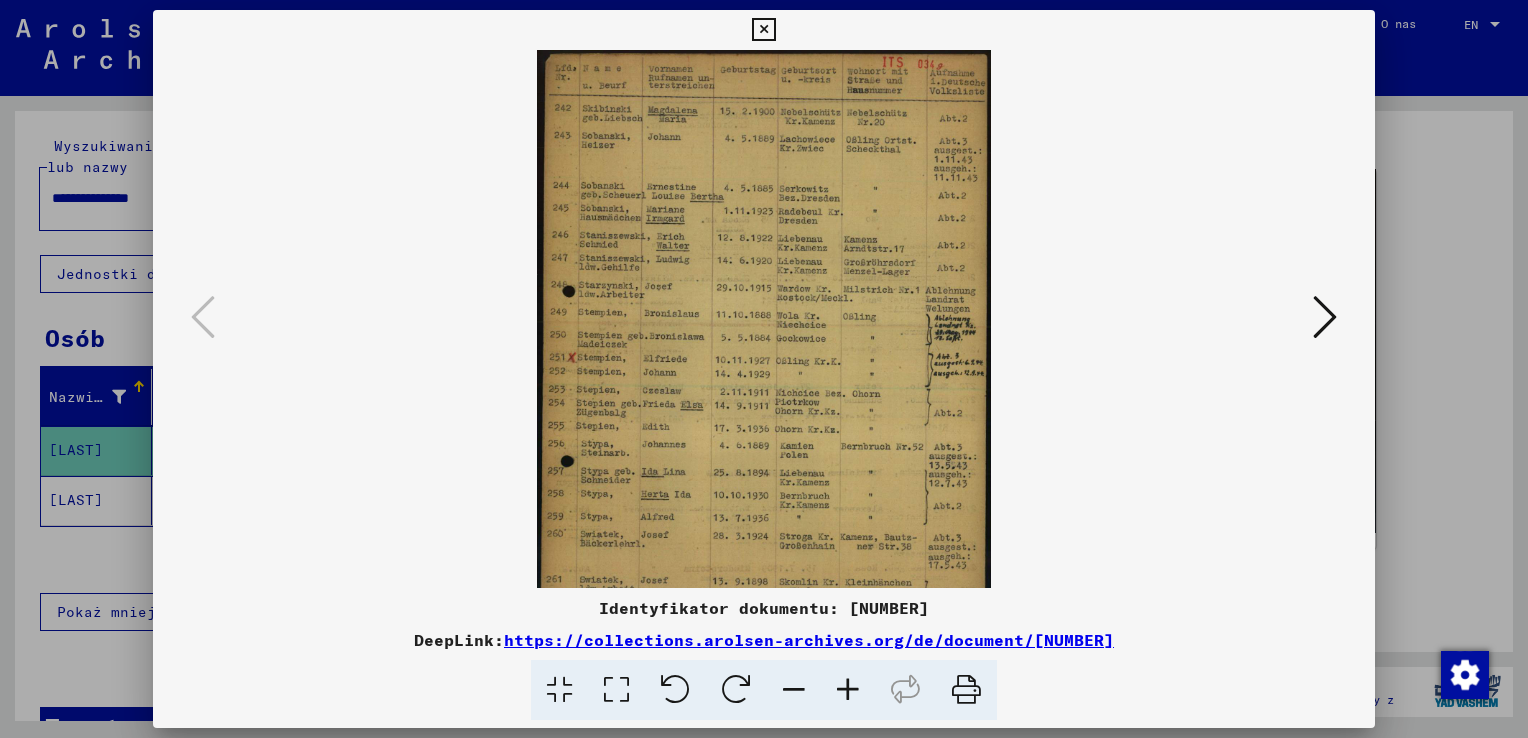 click at bounding box center (848, 690) 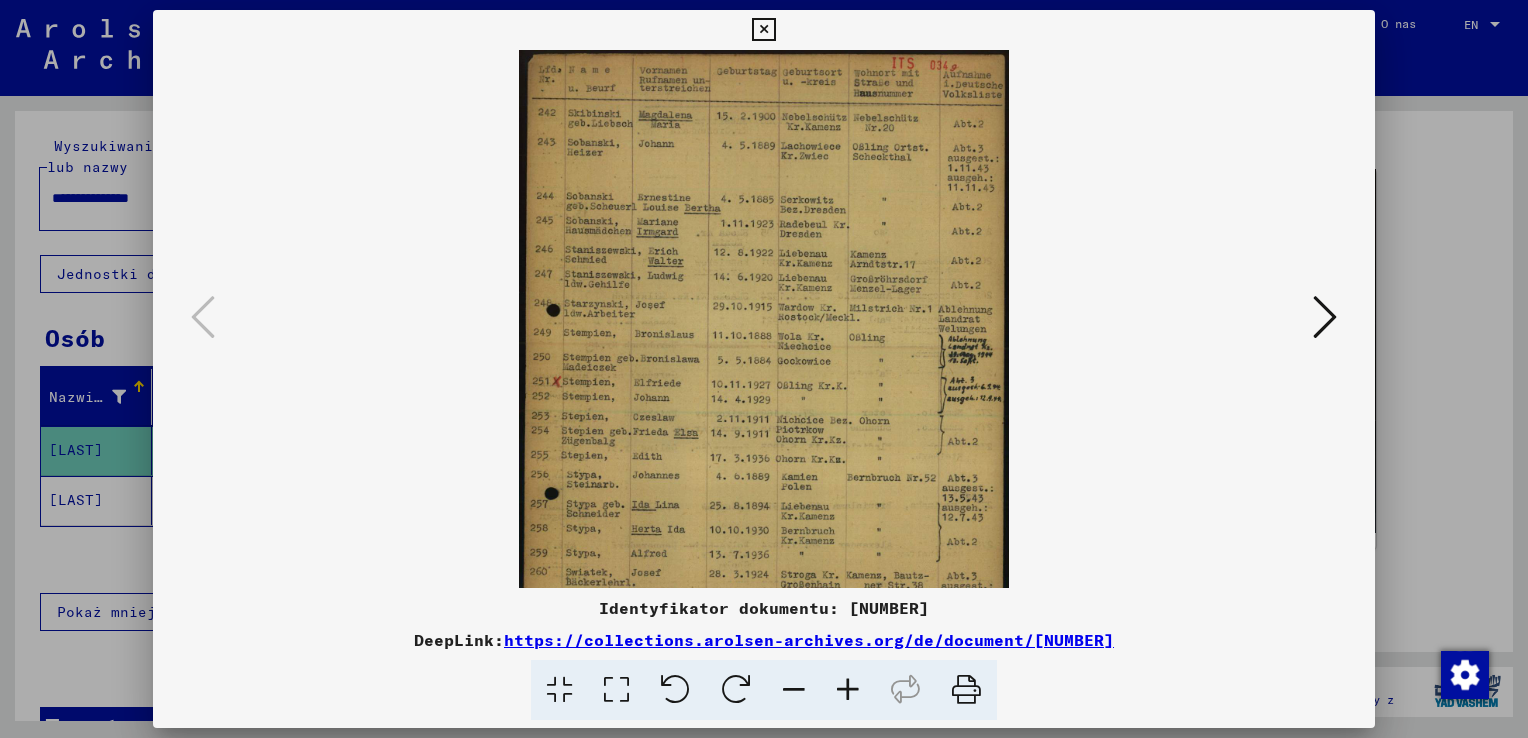 click at bounding box center [848, 690] 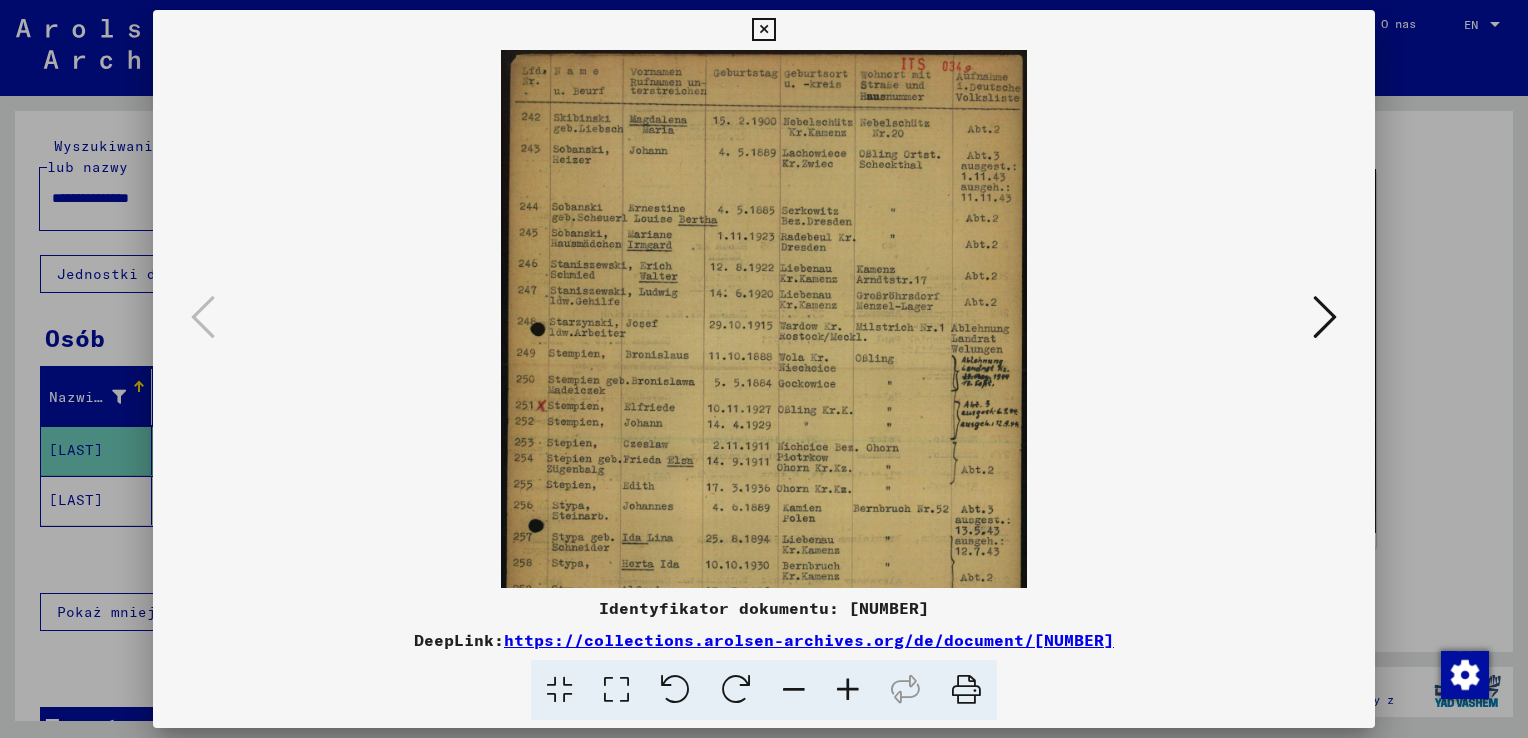 click at bounding box center (848, 690) 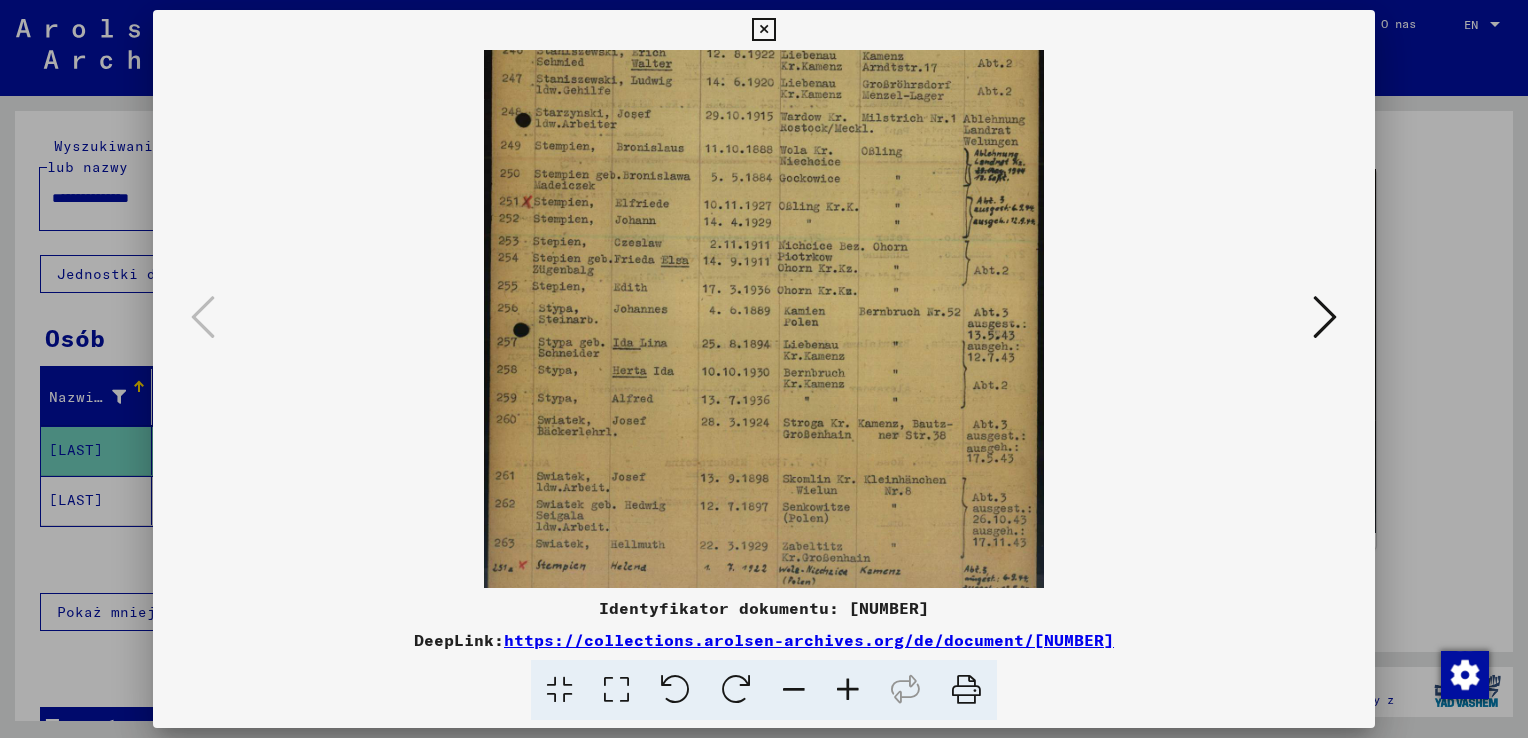 scroll, scrollTop: 249, scrollLeft: 0, axis: vertical 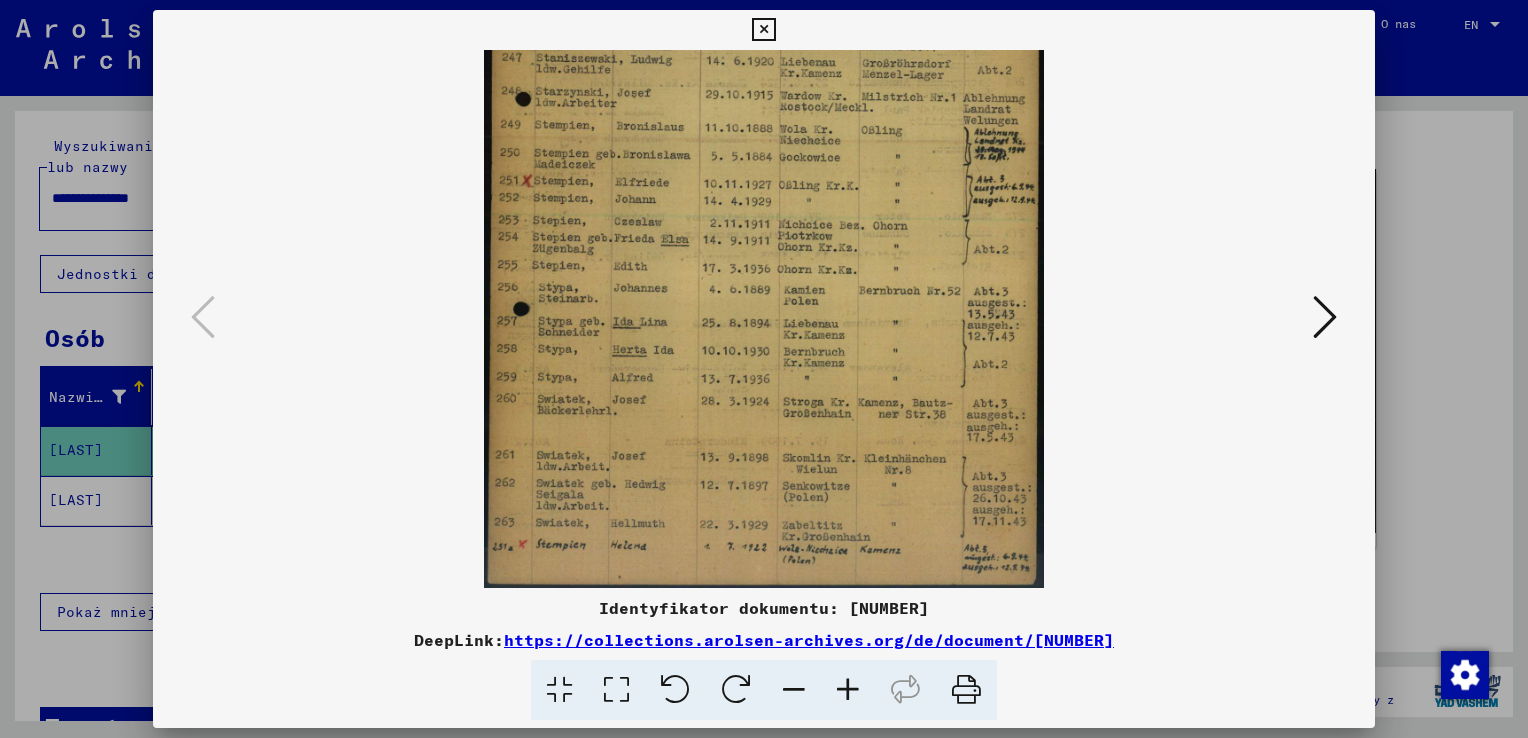 drag, startPoint x: 843, startPoint y: 550, endPoint x: 852, endPoint y: 250, distance: 300.13498 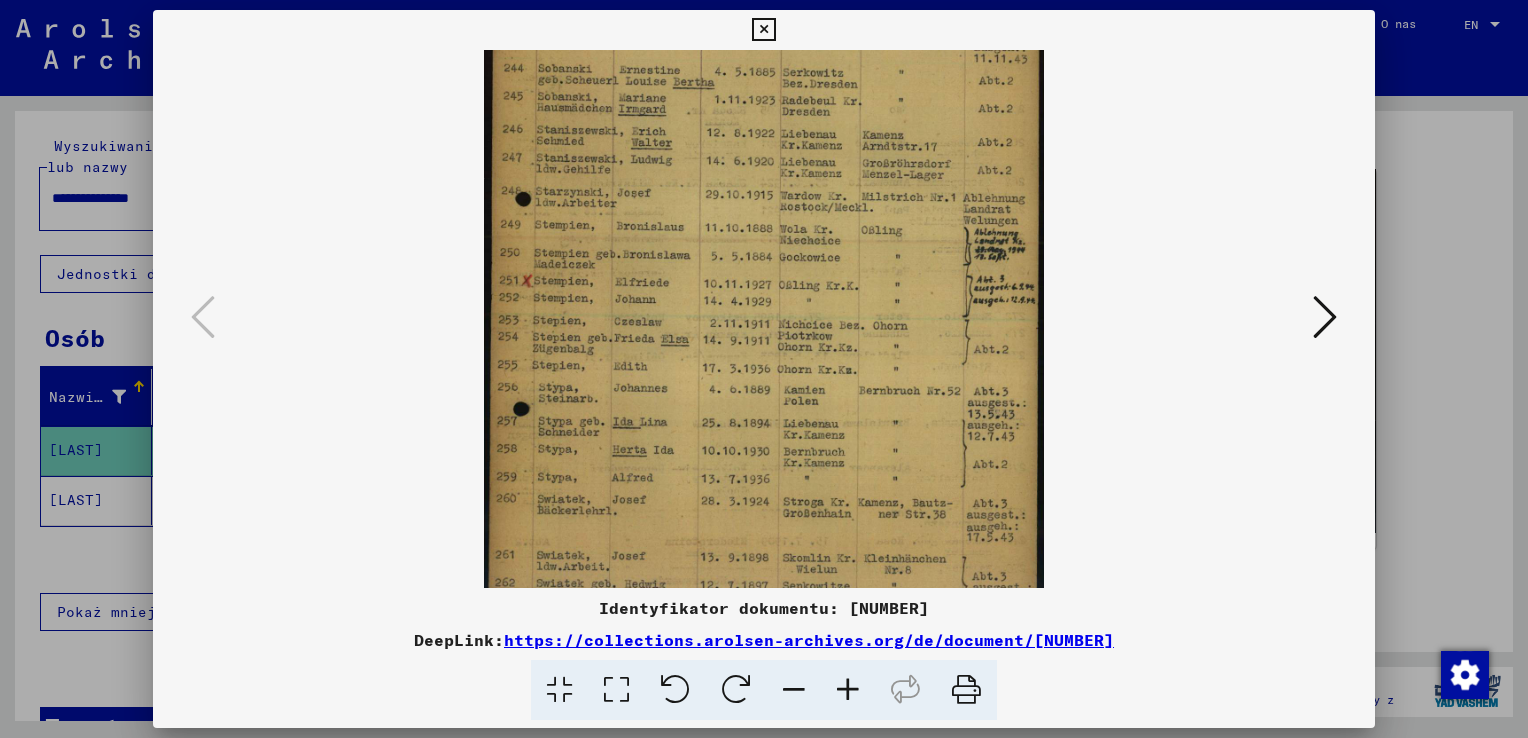 scroll, scrollTop: 0, scrollLeft: 0, axis: both 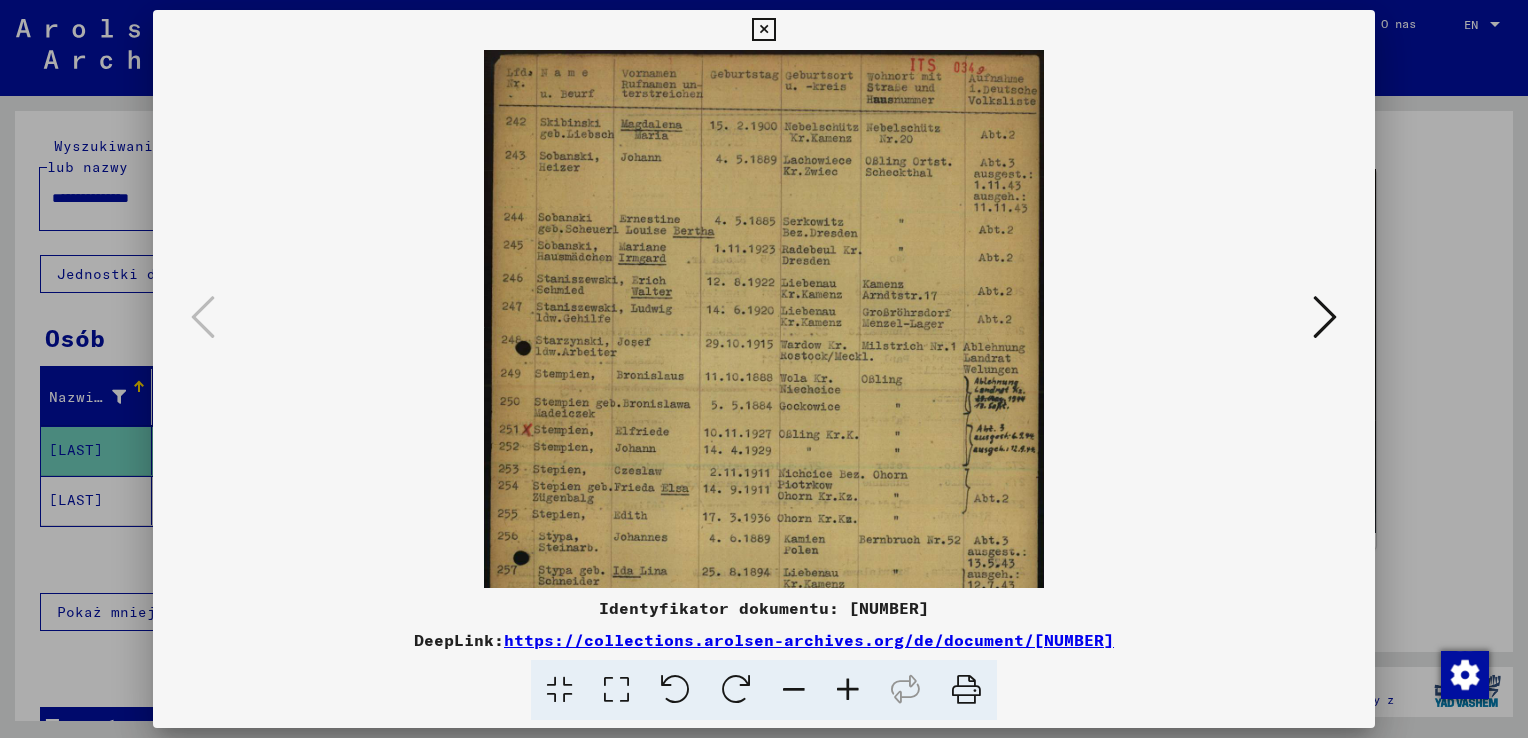 drag, startPoint x: 902, startPoint y: 119, endPoint x: 909, endPoint y: 501, distance: 382.06412 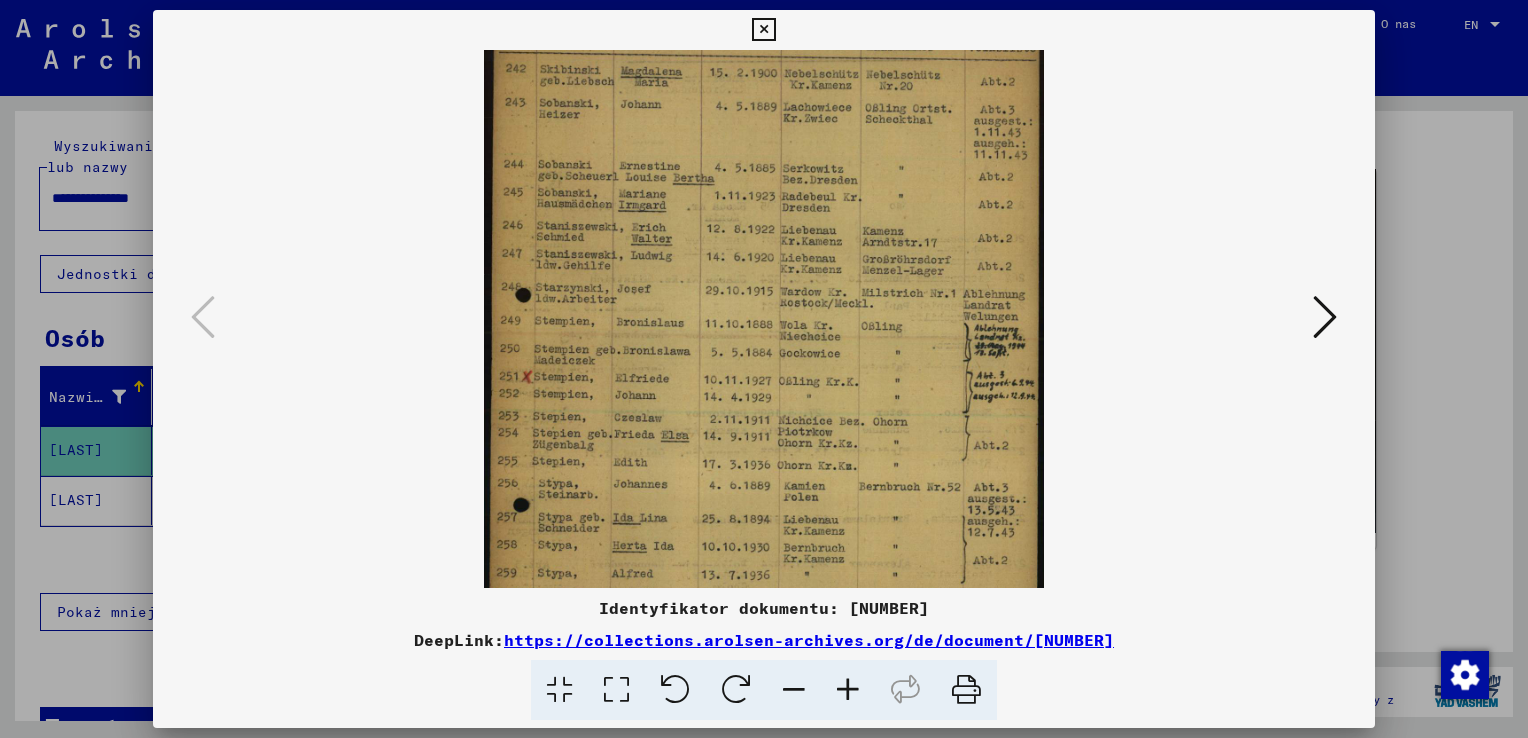 scroll, scrollTop: 0, scrollLeft: 0, axis: both 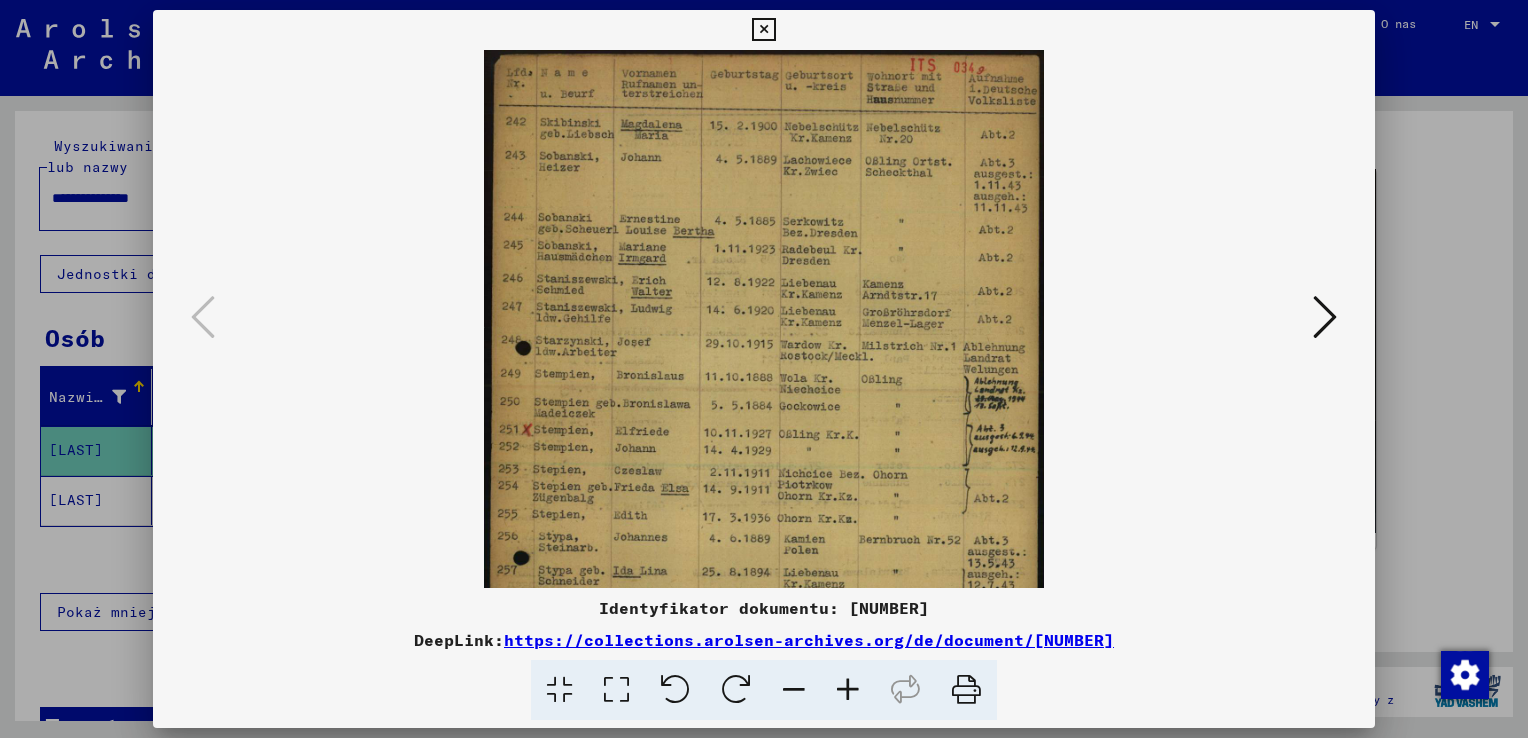 drag, startPoint x: 935, startPoint y: 488, endPoint x: 984, endPoint y: 478, distance: 50.01 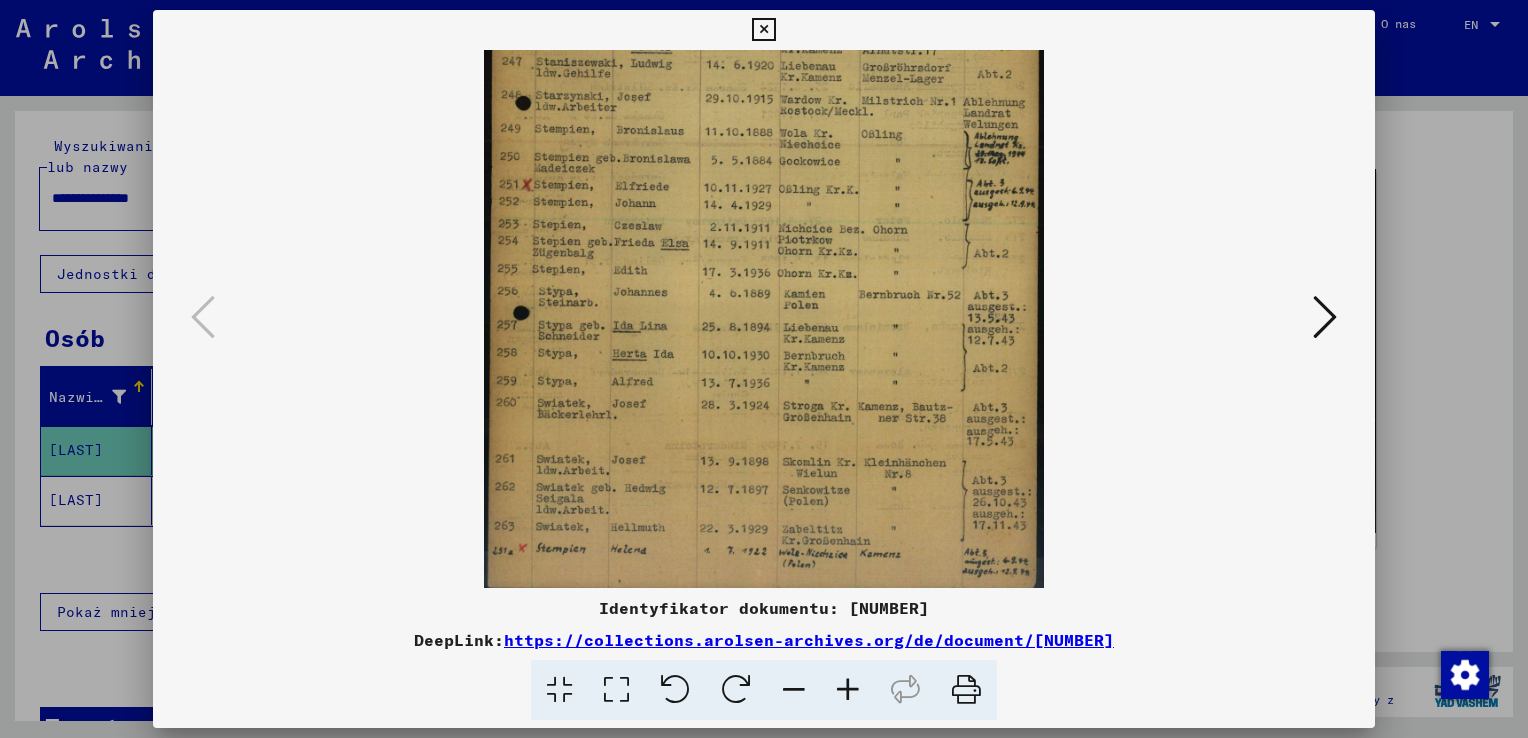 scroll, scrollTop: 249, scrollLeft: 0, axis: vertical 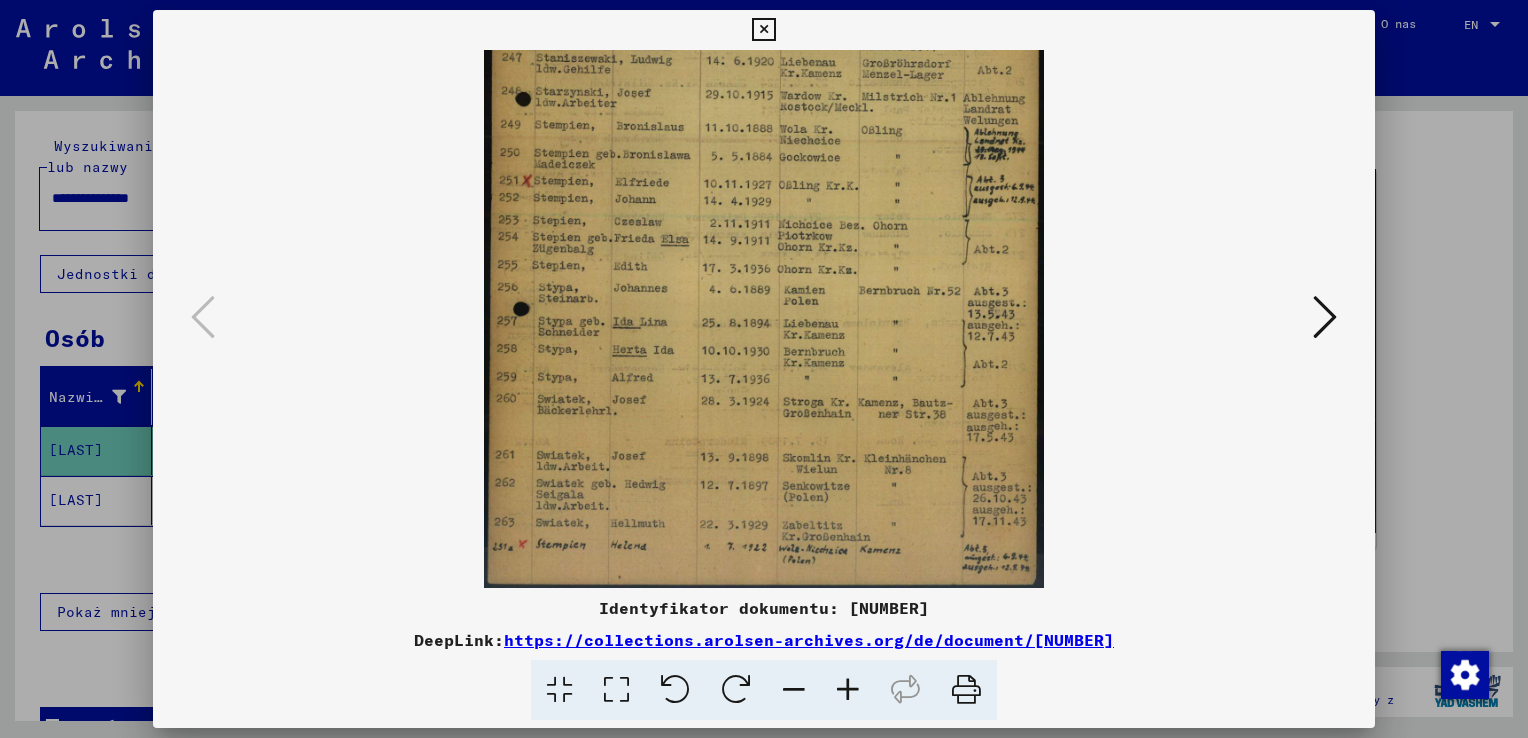 drag, startPoint x: 859, startPoint y: 338, endPoint x: 892, endPoint y: 117, distance: 223.45021 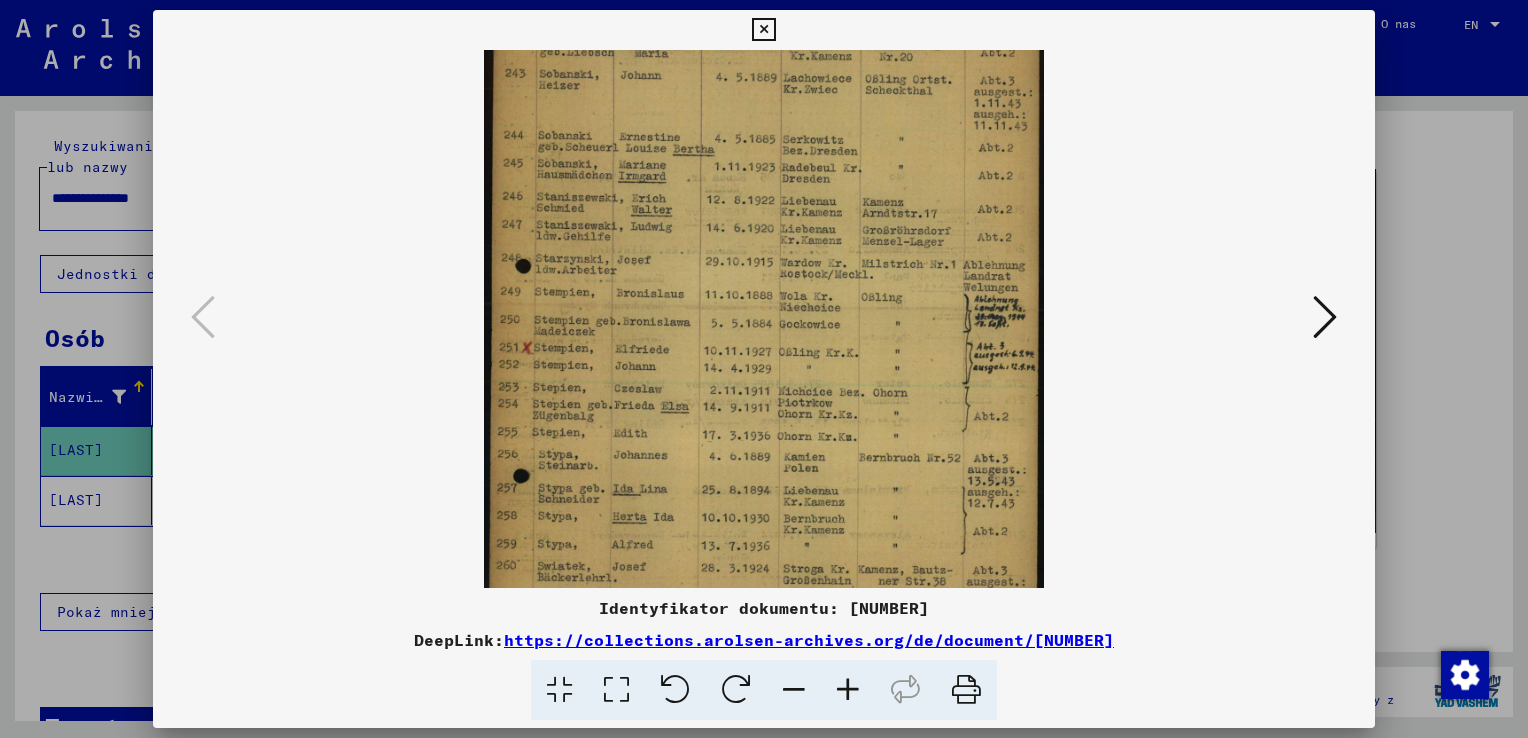 scroll, scrollTop: 0, scrollLeft: 0, axis: both 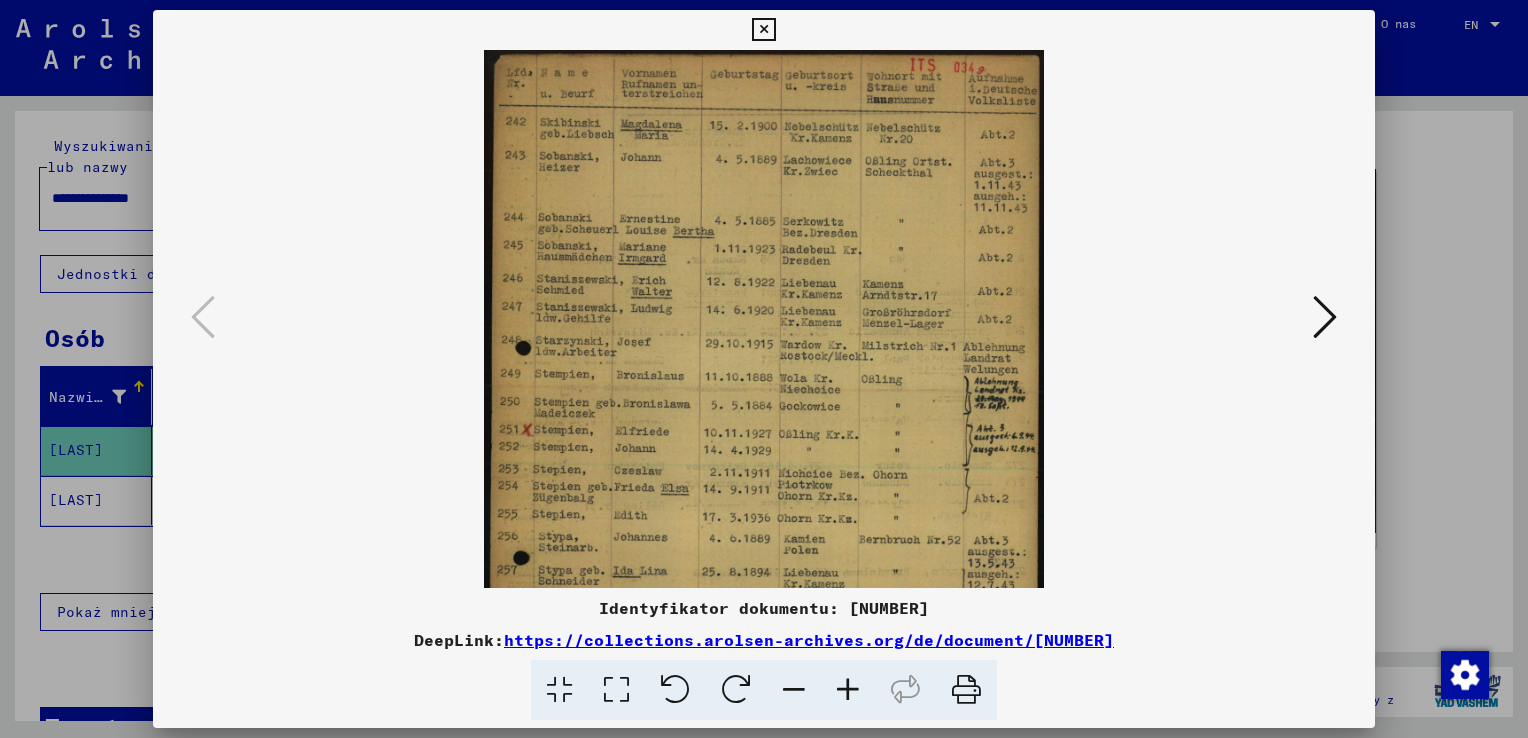 drag, startPoint x: 801, startPoint y: 215, endPoint x: 804, endPoint y: 562, distance: 347.01297 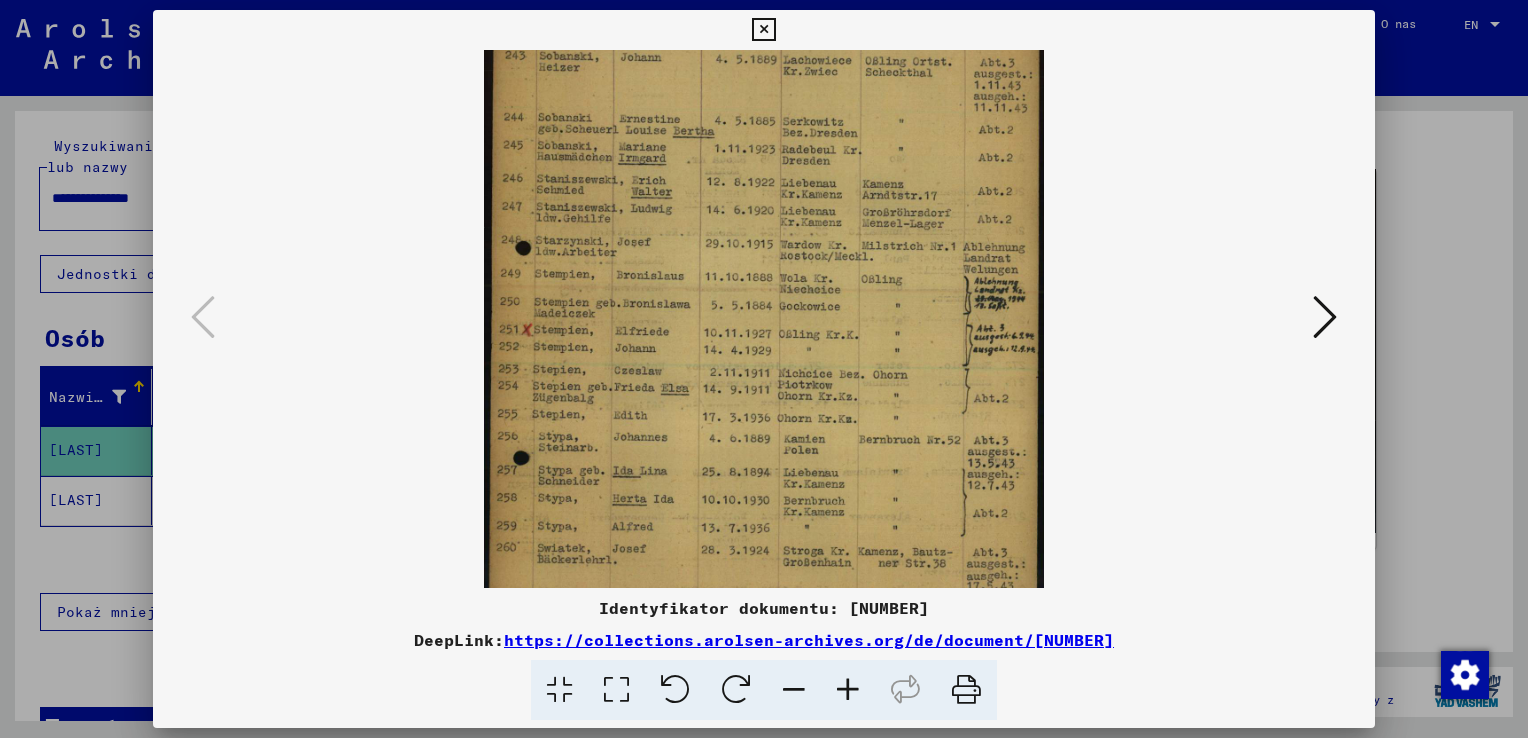 scroll, scrollTop: 249, scrollLeft: 0, axis: vertical 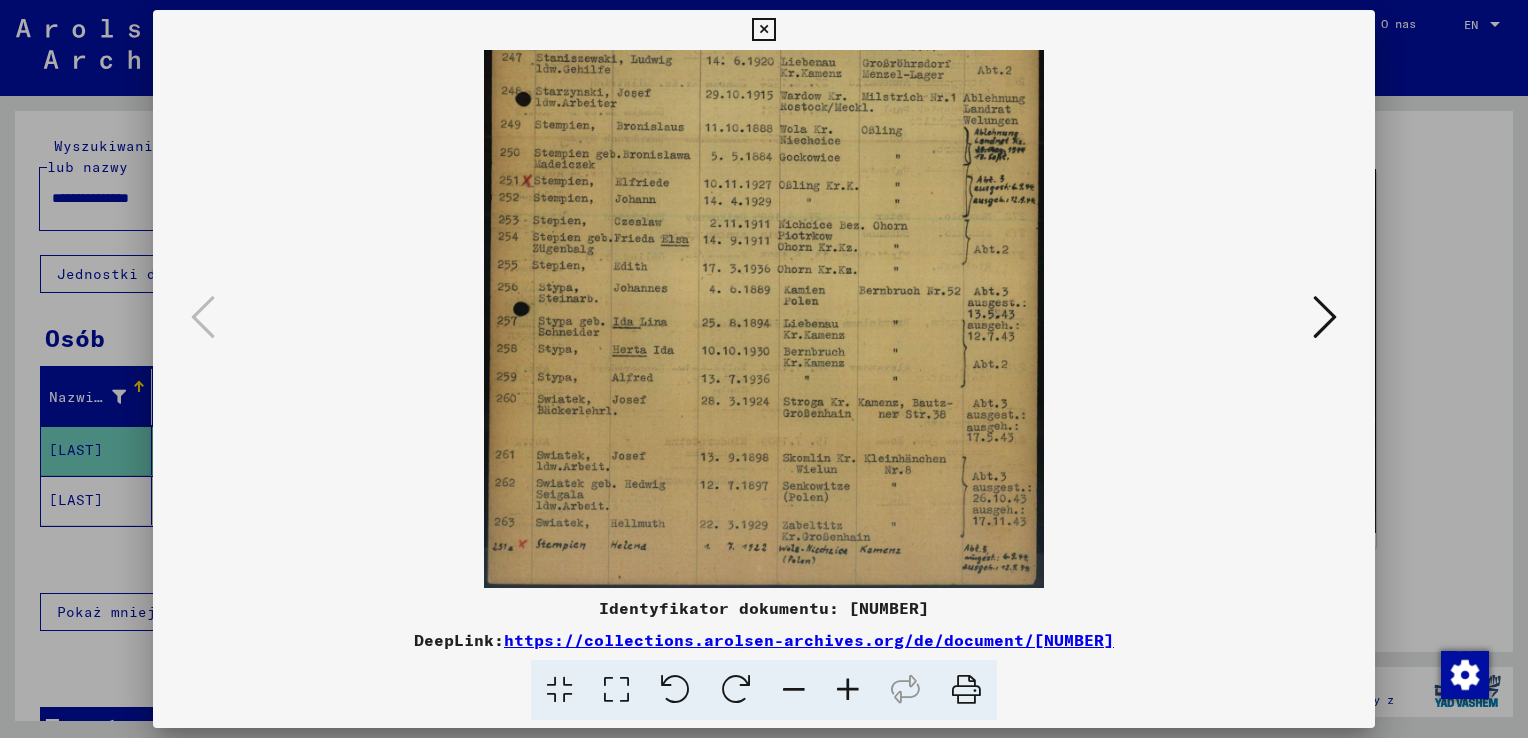 drag, startPoint x: 689, startPoint y: 362, endPoint x: 734, endPoint y: -69, distance: 433.34283 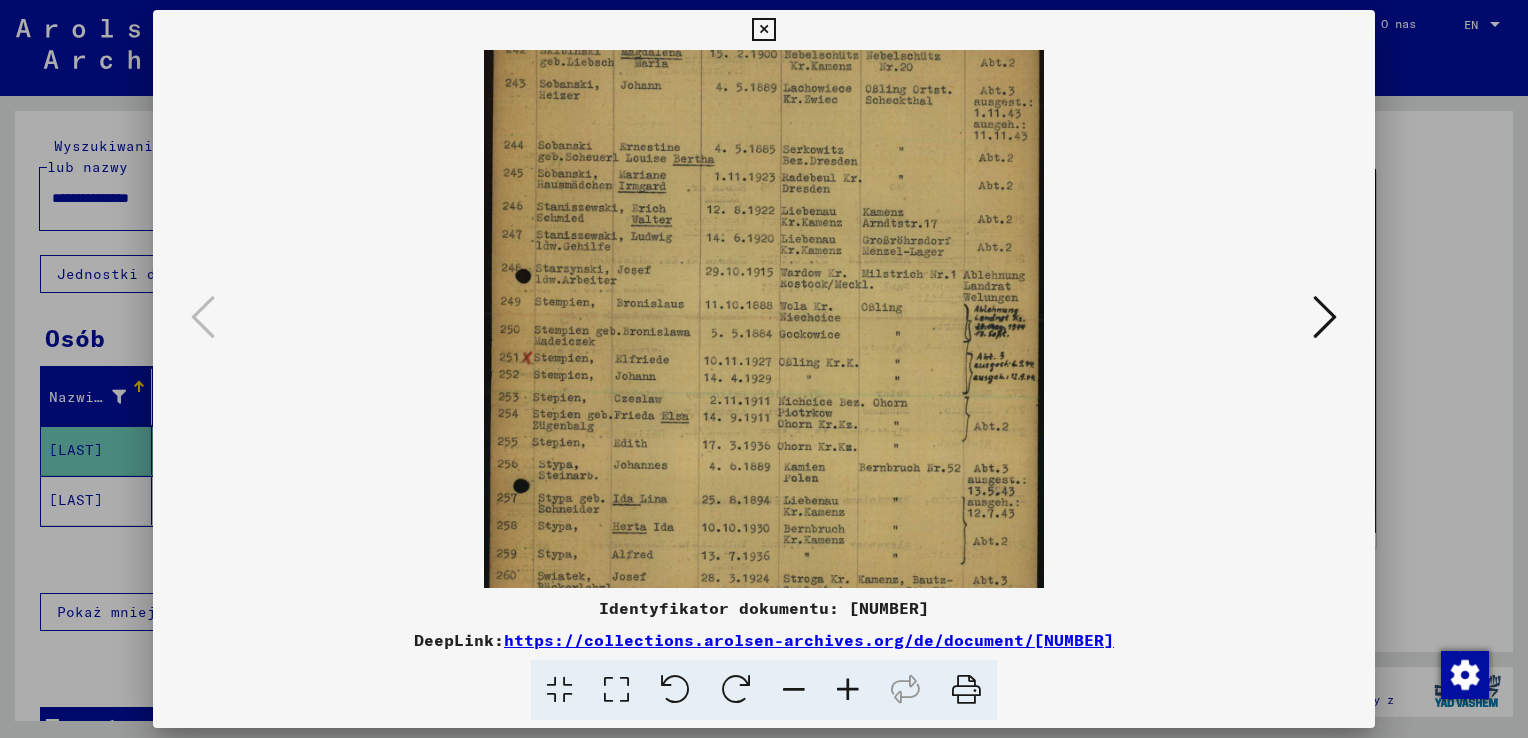 scroll, scrollTop: 249, scrollLeft: 0, axis: vertical 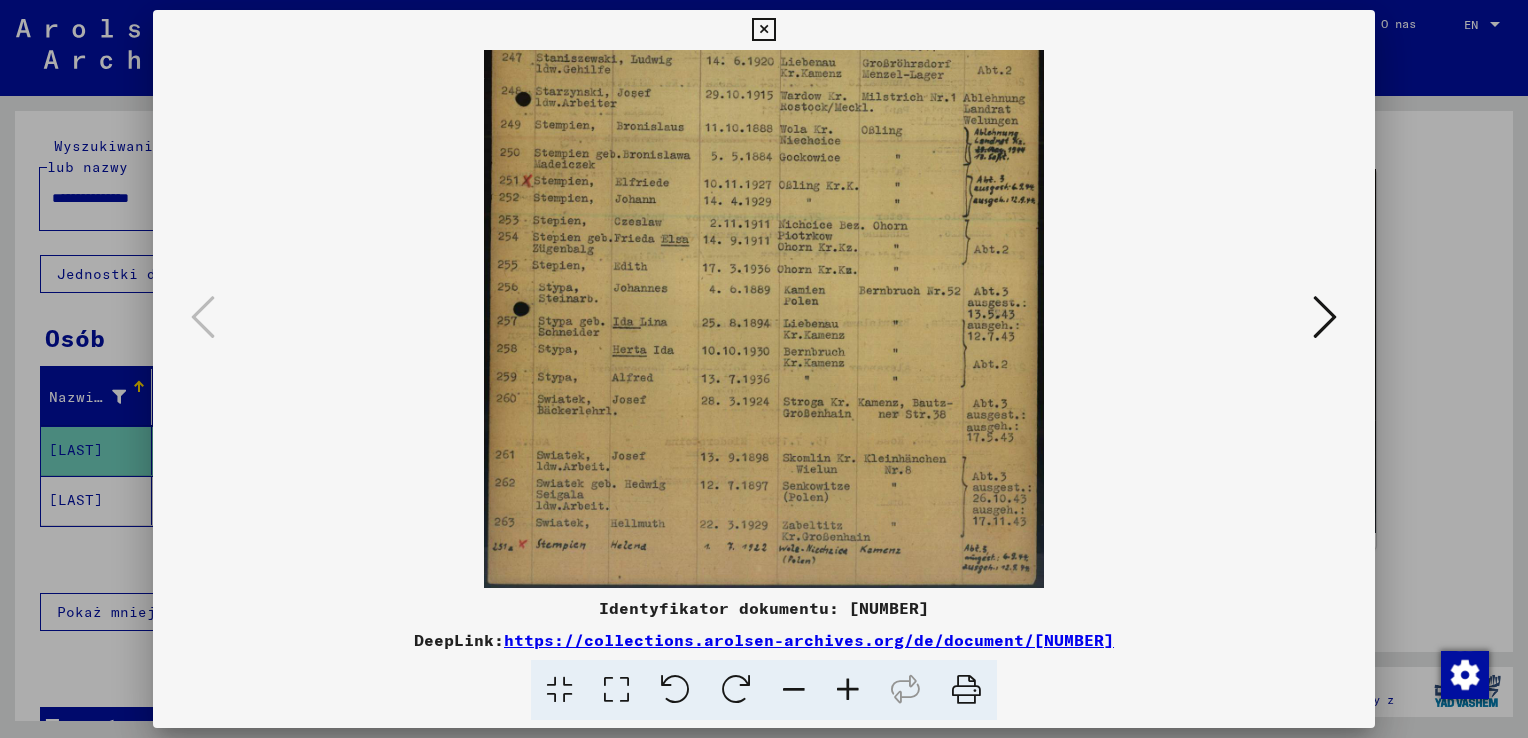 drag, startPoint x: 856, startPoint y: 136, endPoint x: 908, endPoint y: 220, distance: 98.79271 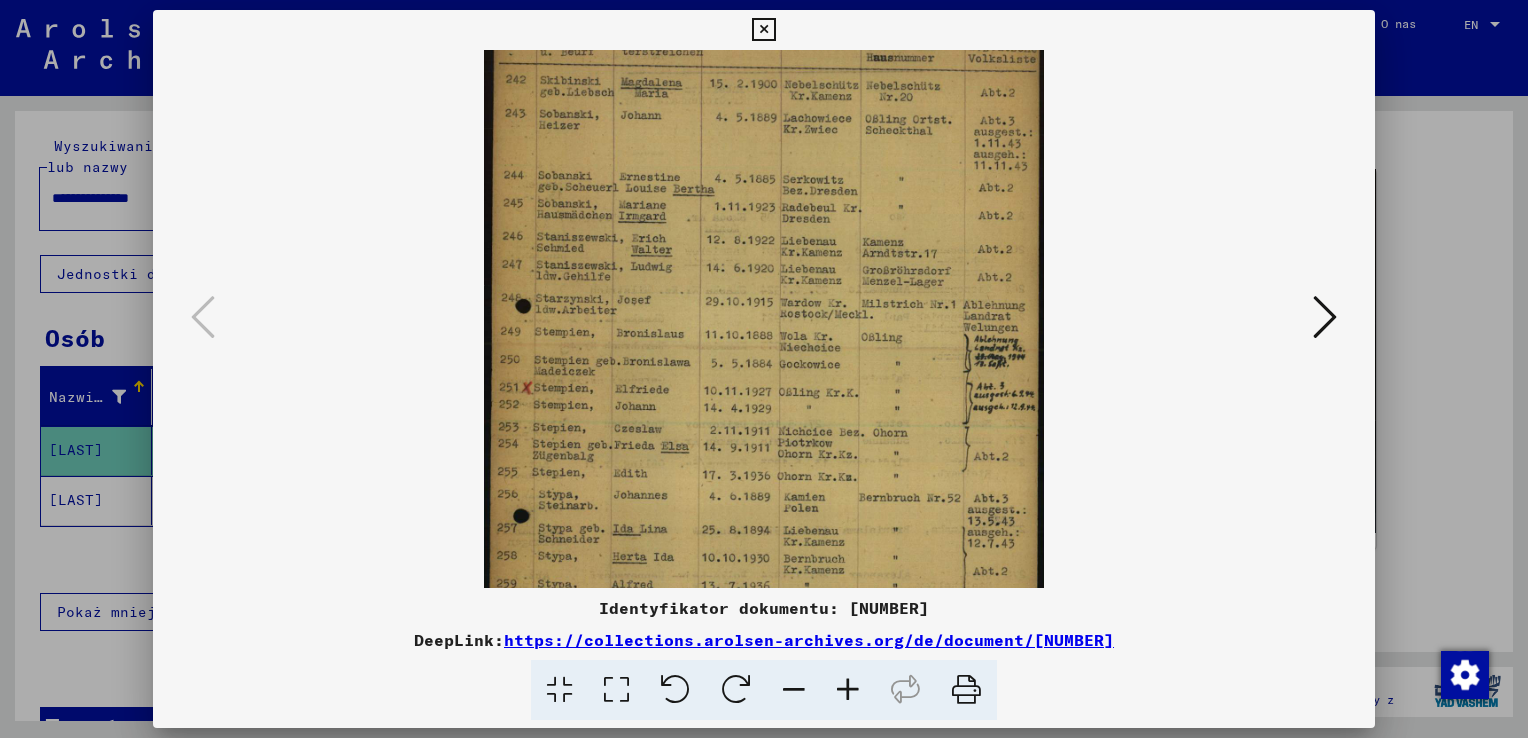 scroll, scrollTop: 0, scrollLeft: 0, axis: both 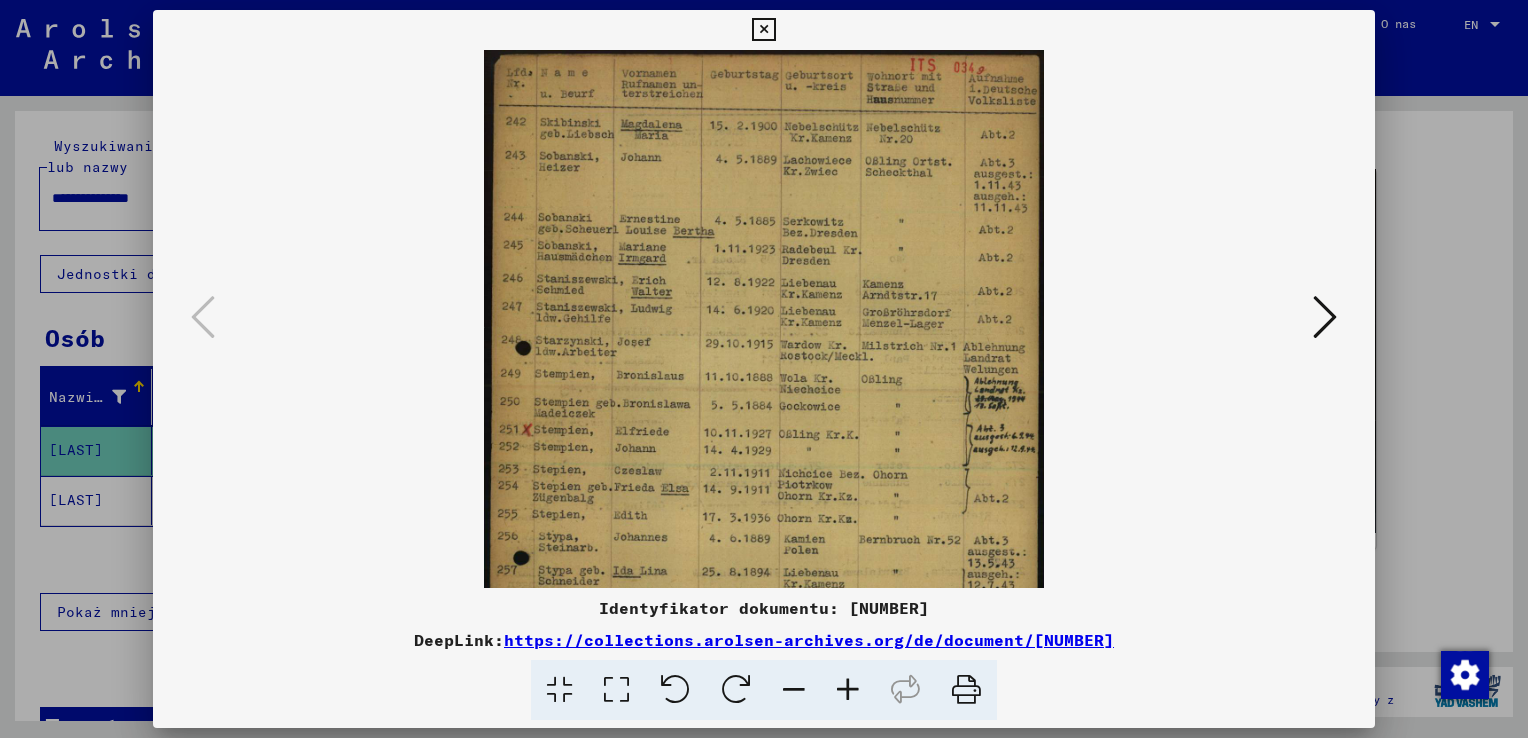 drag, startPoint x: 878, startPoint y: 215, endPoint x: 872, endPoint y: 554, distance: 339.0531 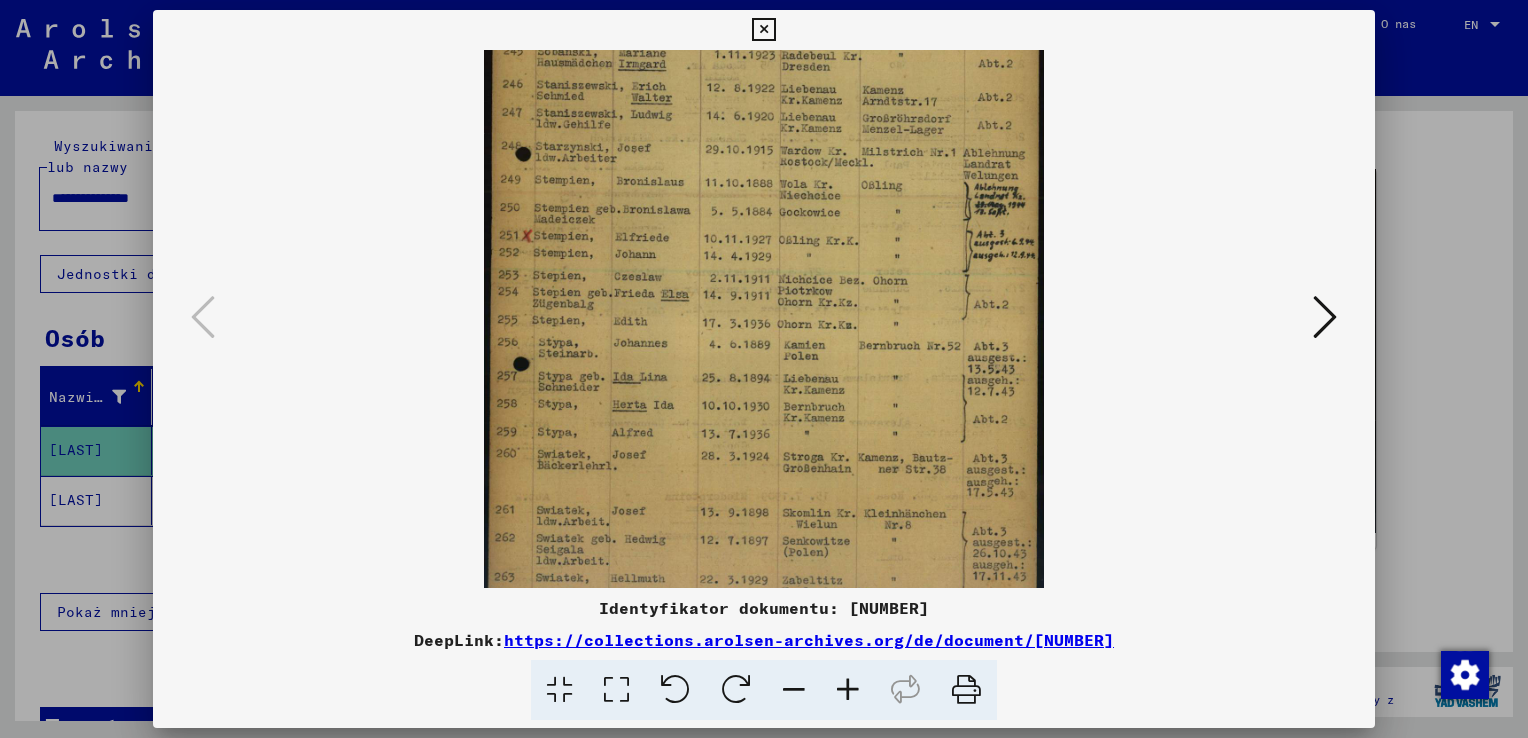 scroll, scrollTop: 249, scrollLeft: 0, axis: vertical 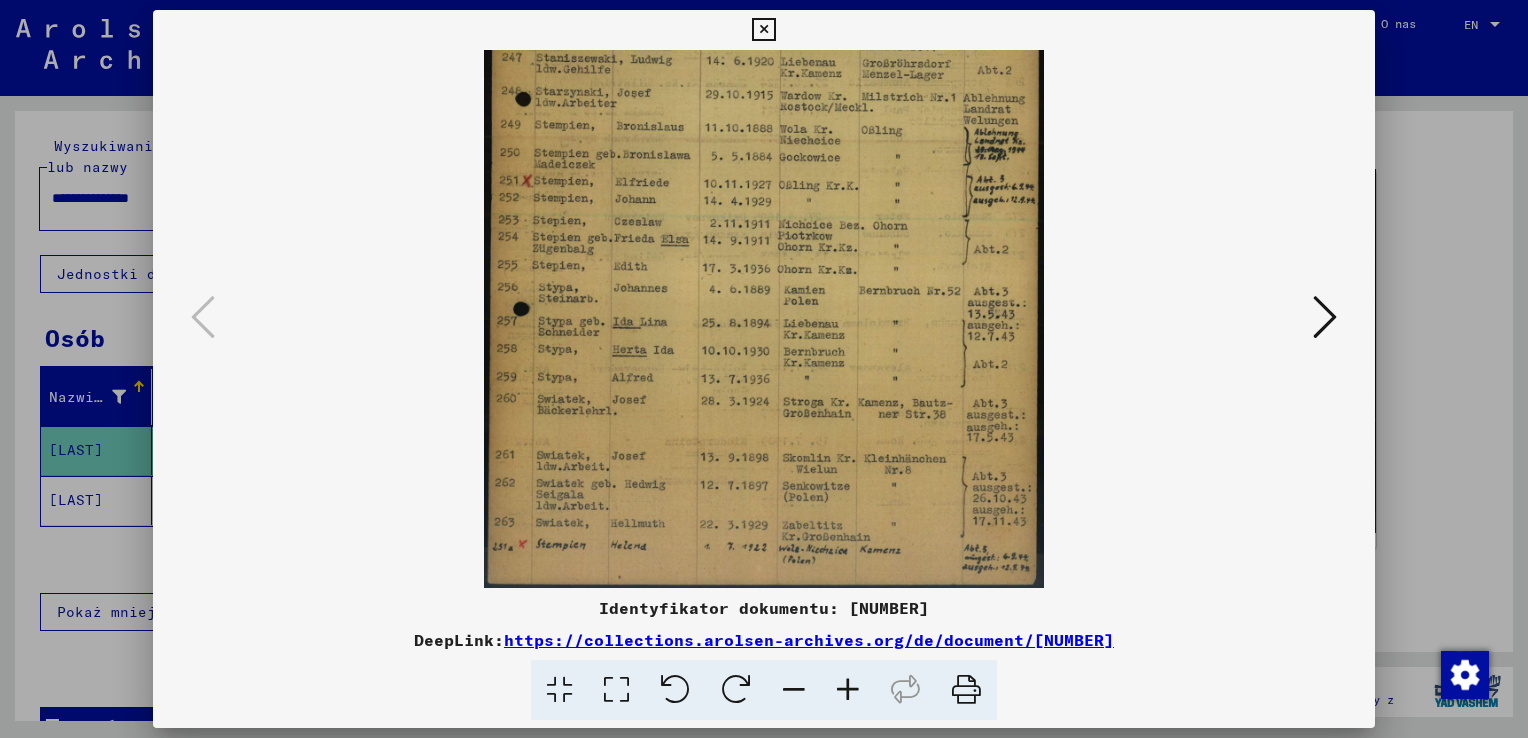 drag, startPoint x: 1016, startPoint y: 343, endPoint x: 1034, endPoint y: 103, distance: 240.67406 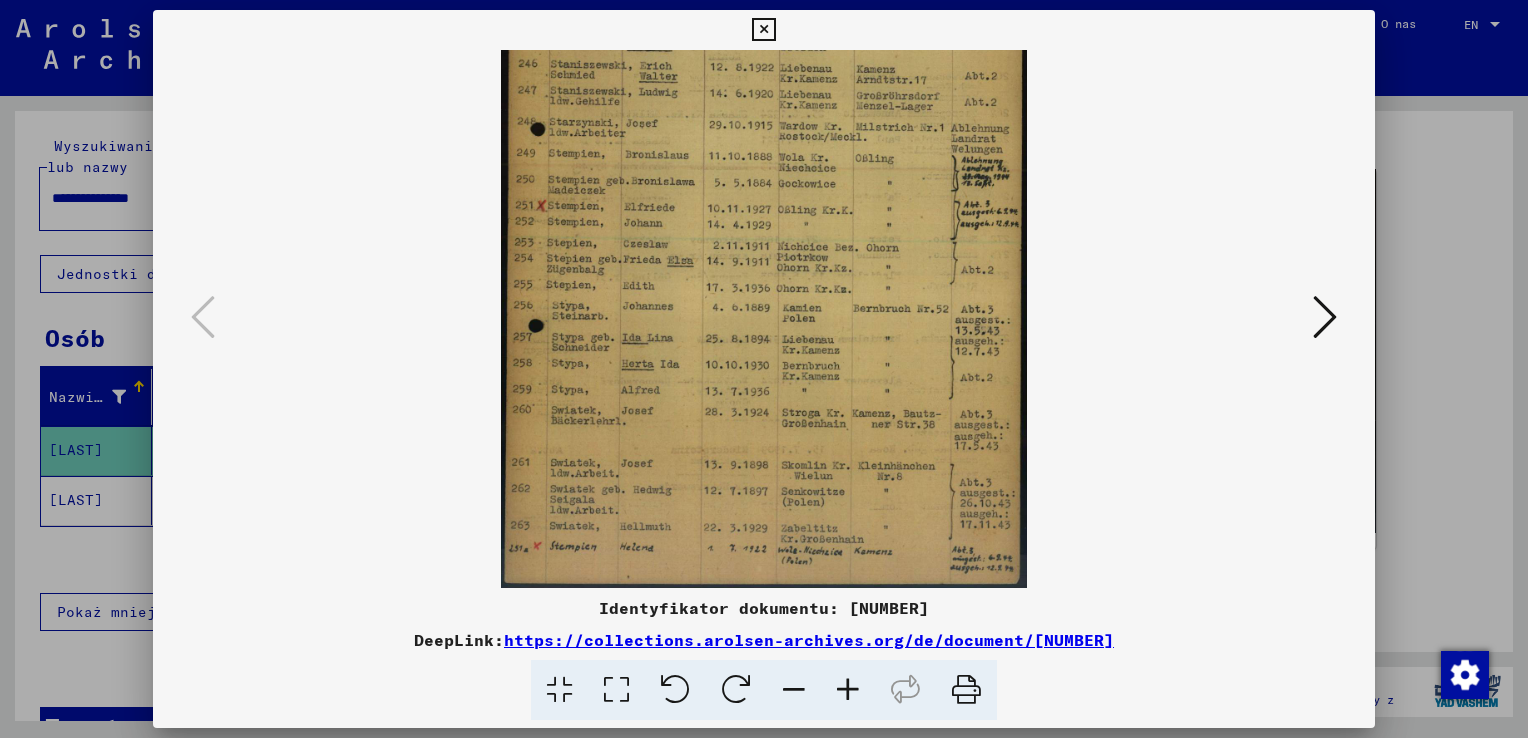 click at bounding box center (794, 690) 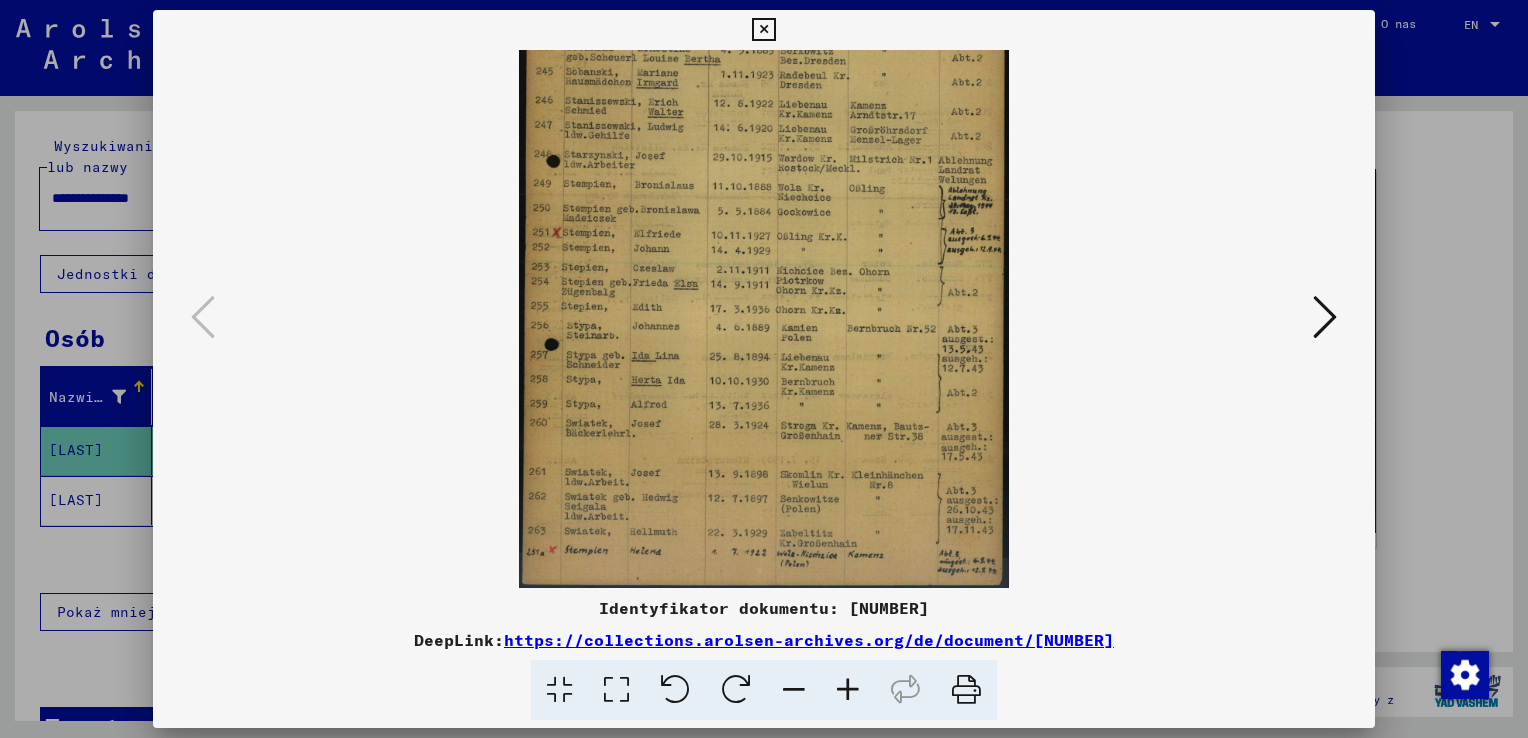 click at bounding box center [794, 690] 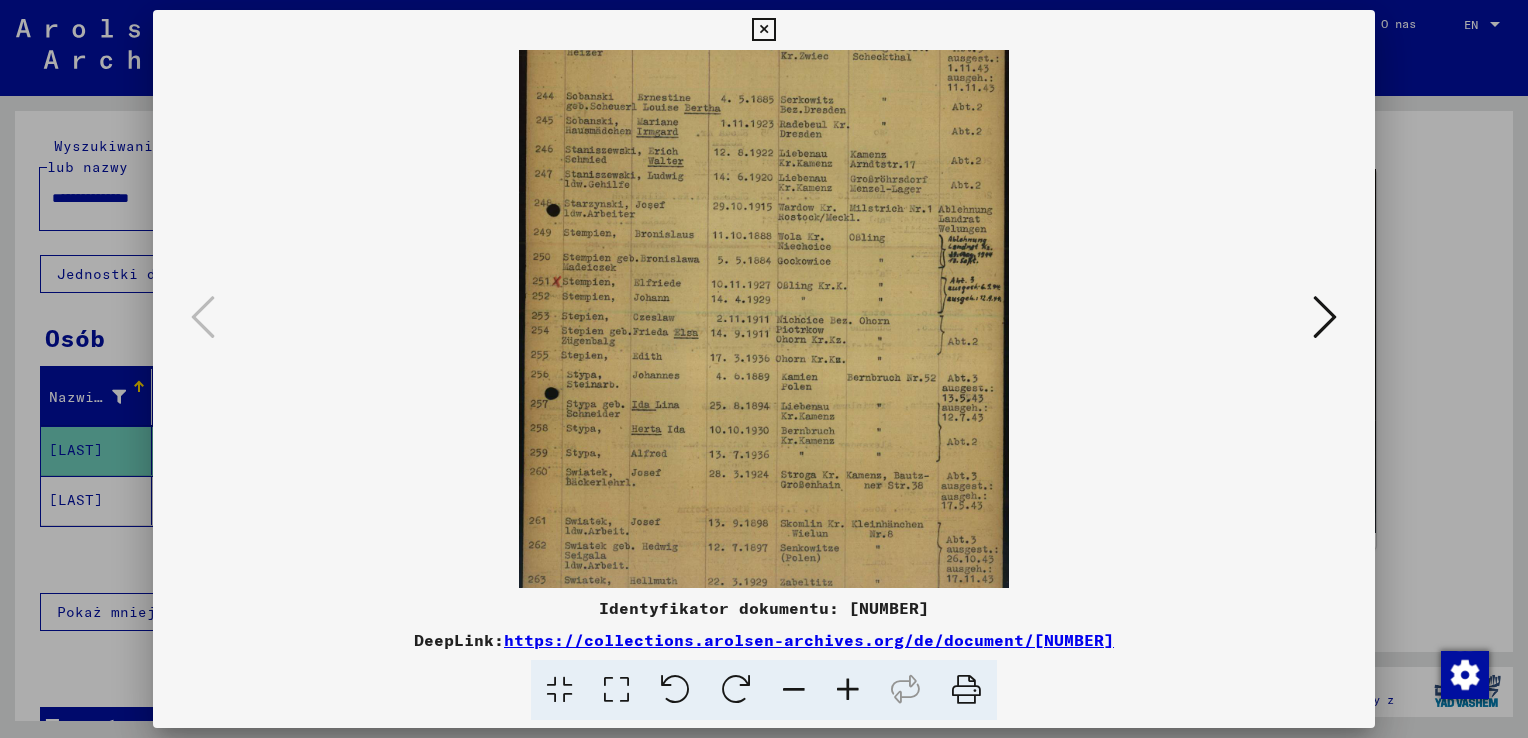 click at bounding box center (794, 690) 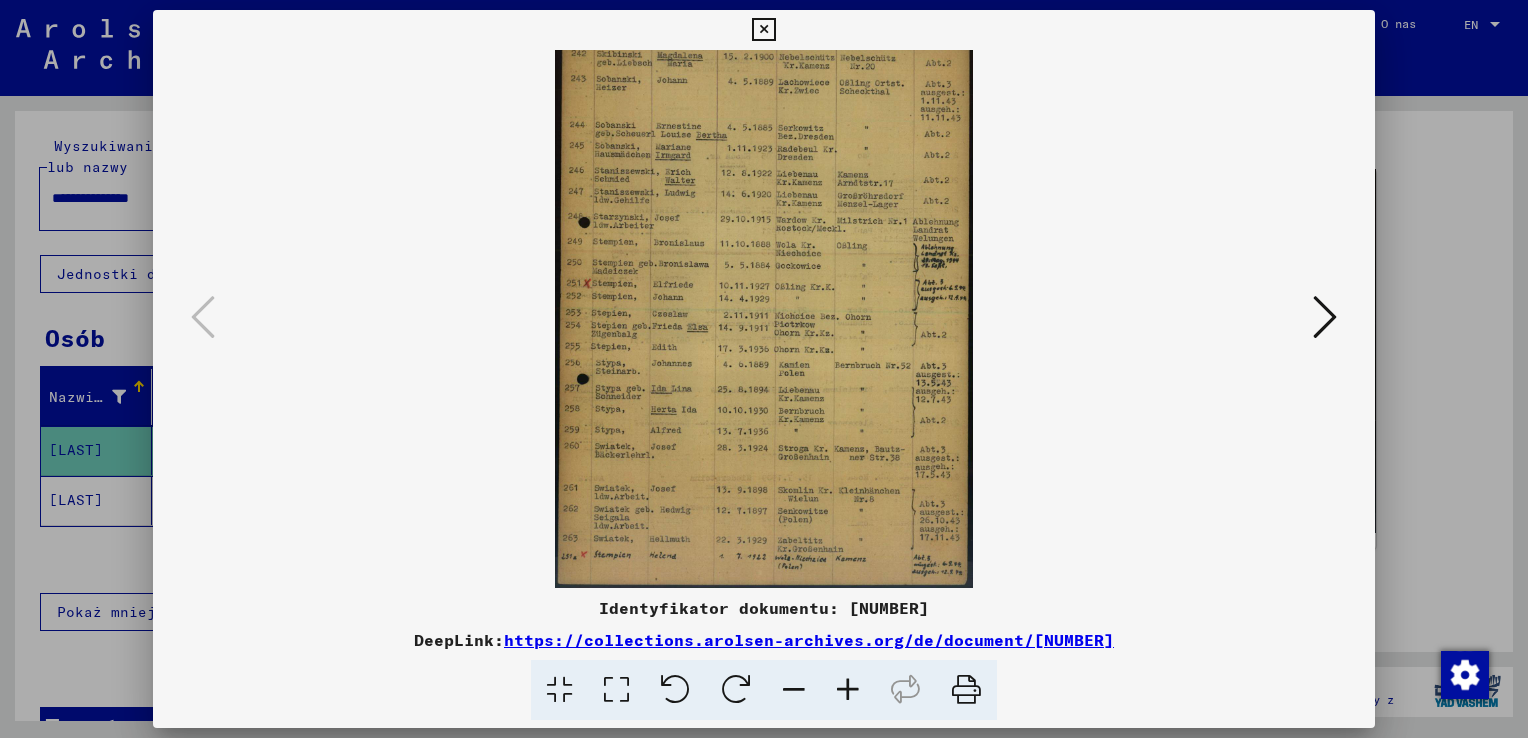 scroll, scrollTop: 49, scrollLeft: 0, axis: vertical 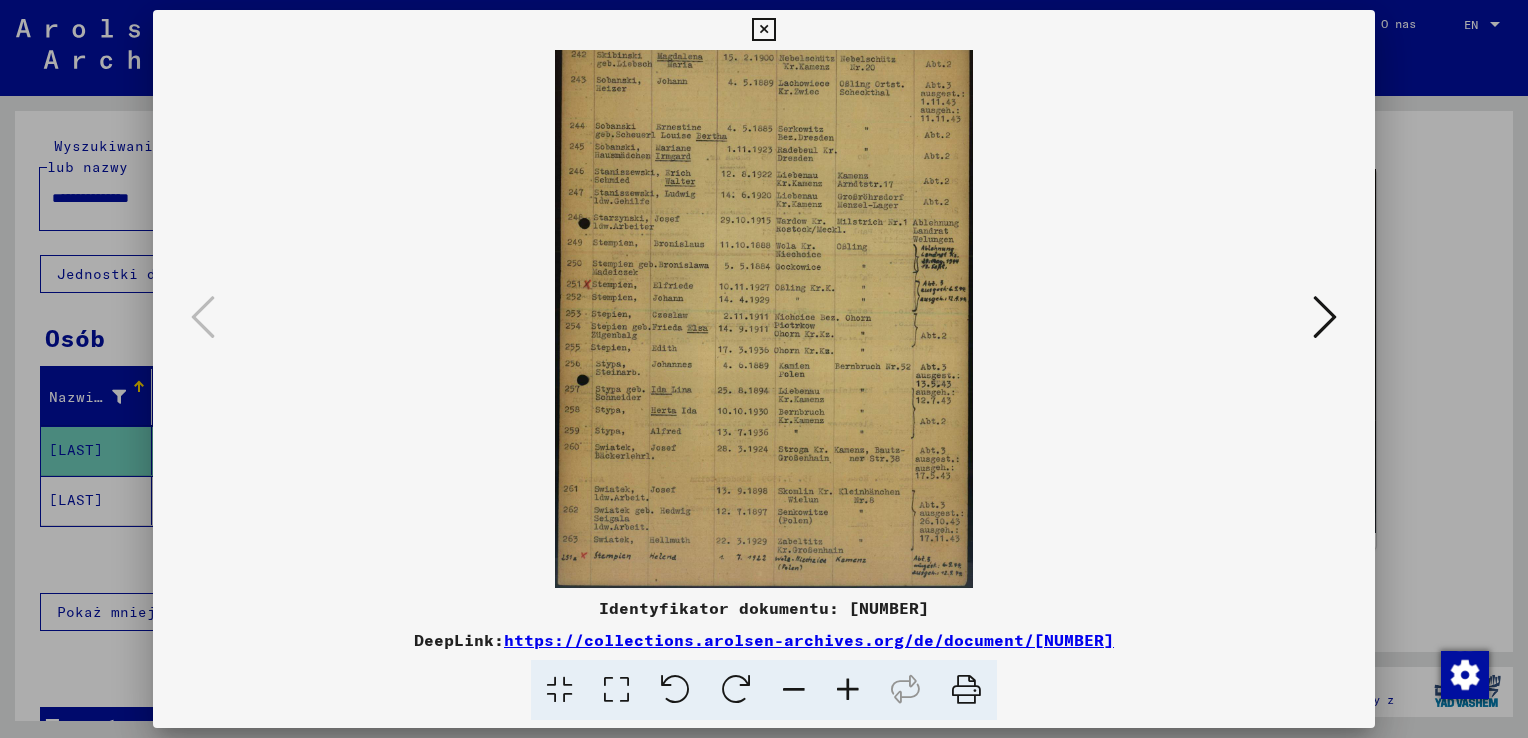 click at bounding box center [794, 690] 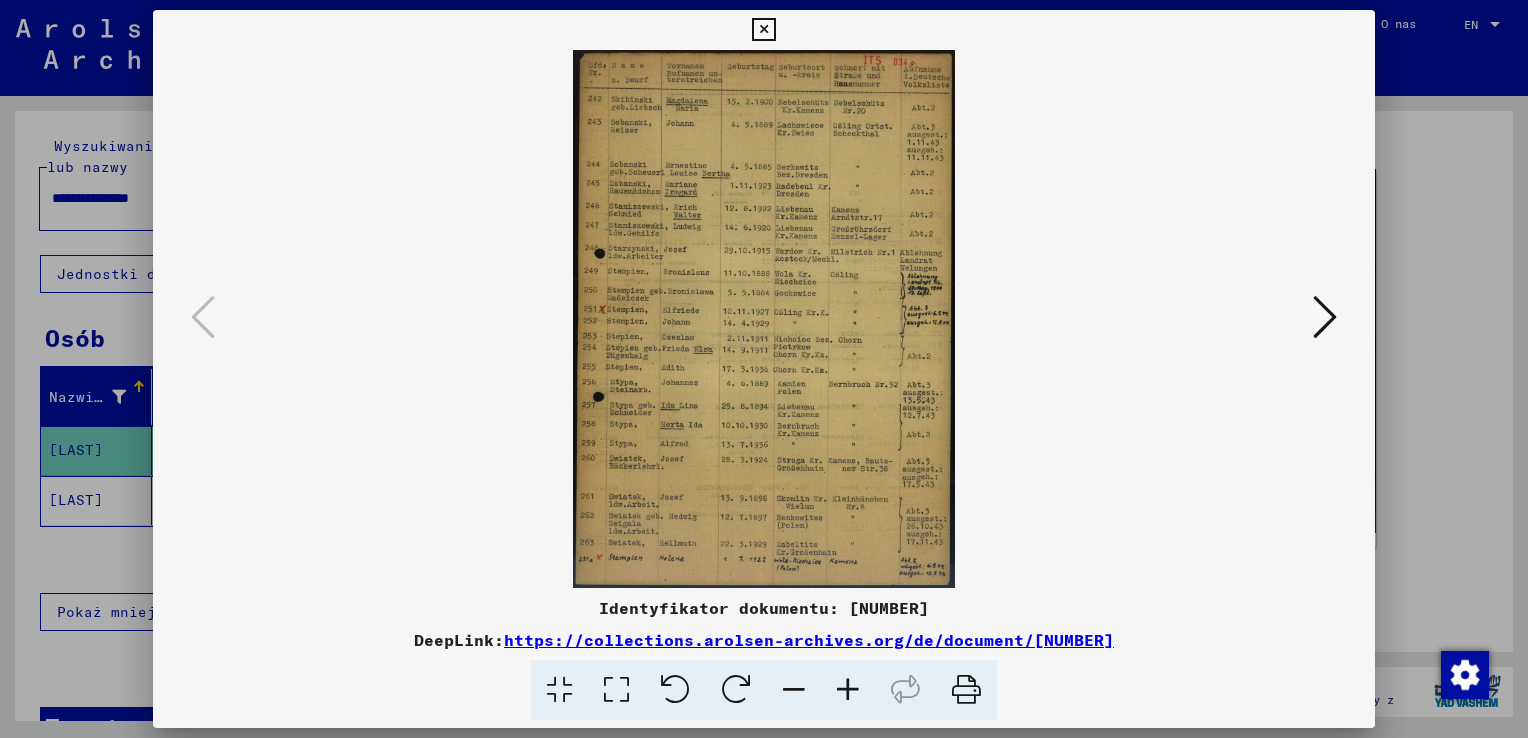 scroll, scrollTop: 0, scrollLeft: 0, axis: both 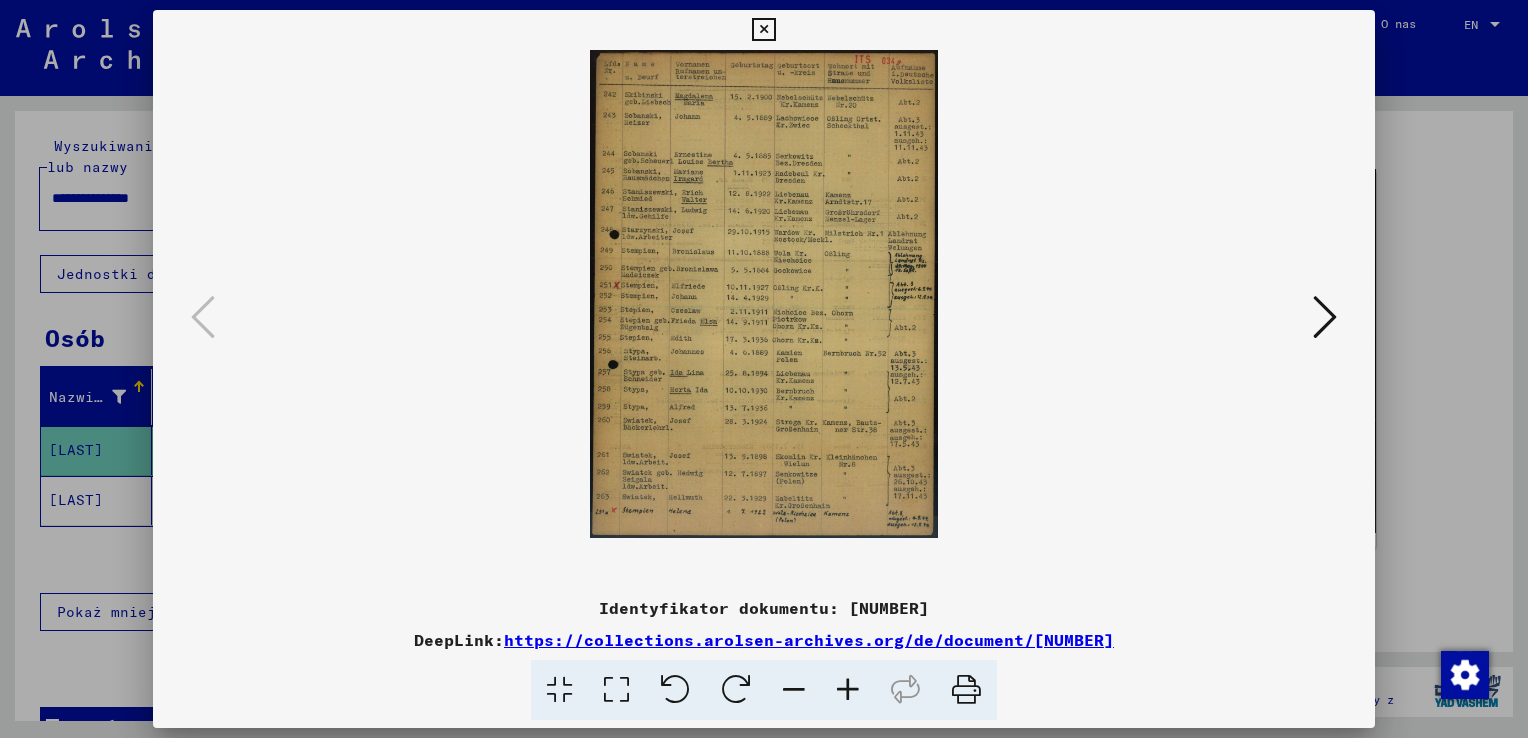 click at bounding box center [1325, 317] 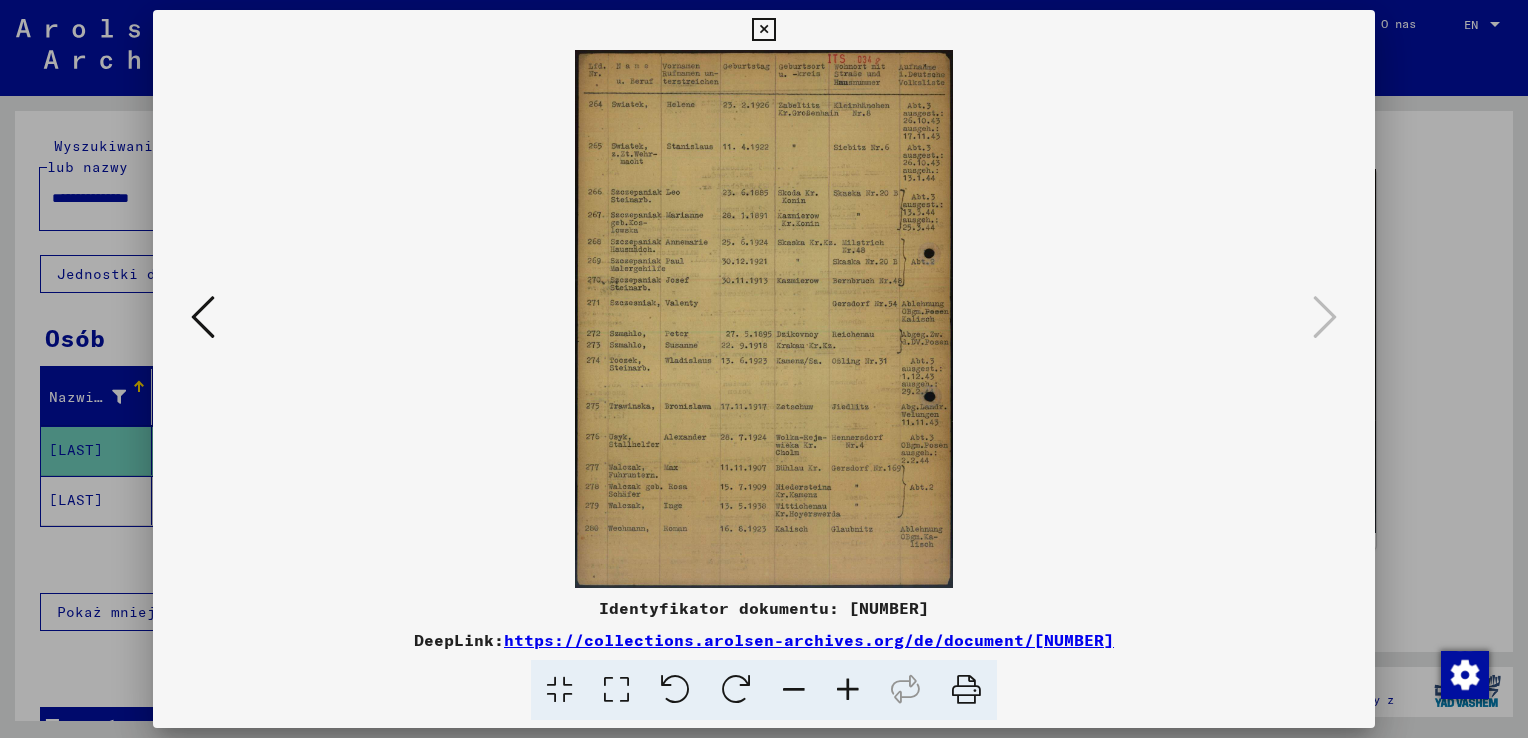 click at bounding box center (848, 690) 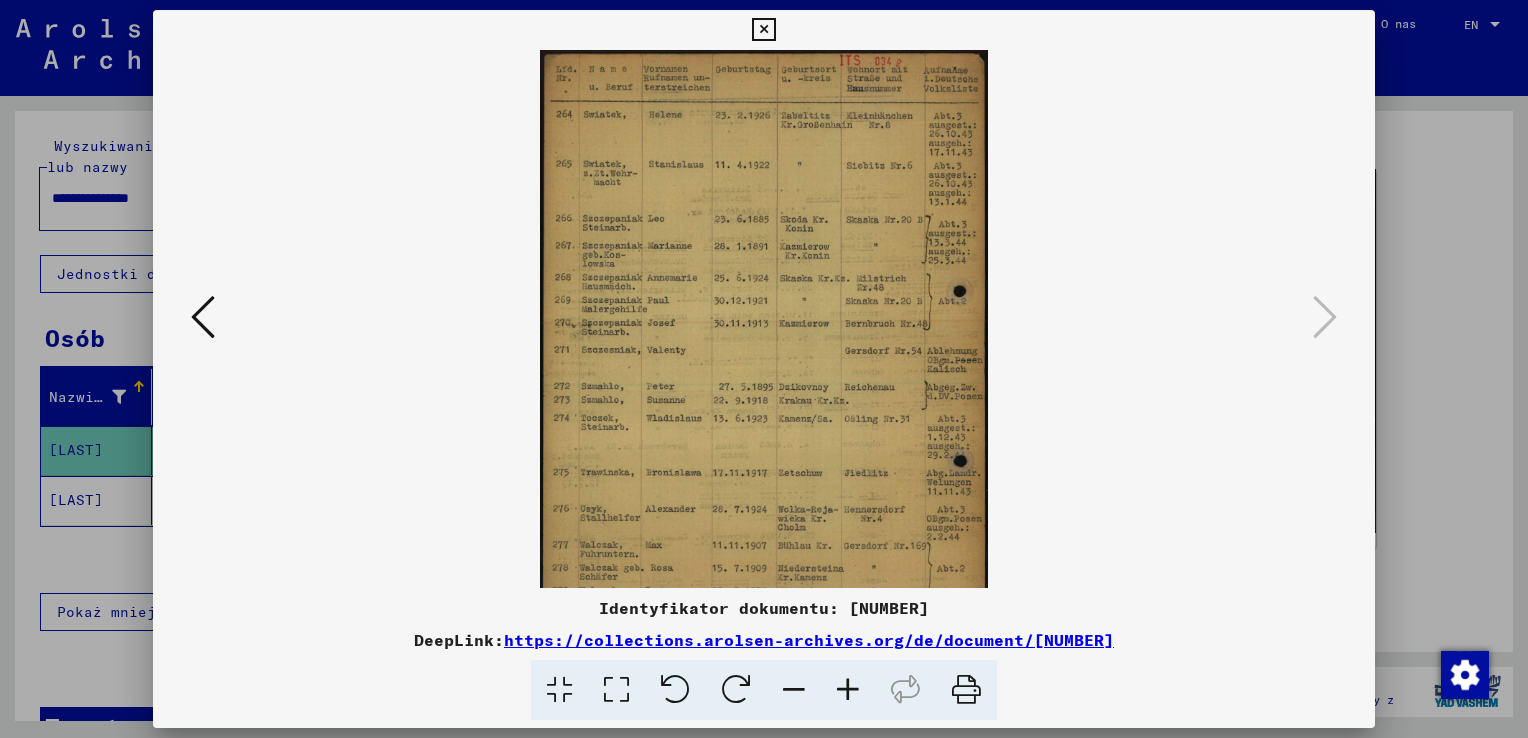 click at bounding box center [848, 690] 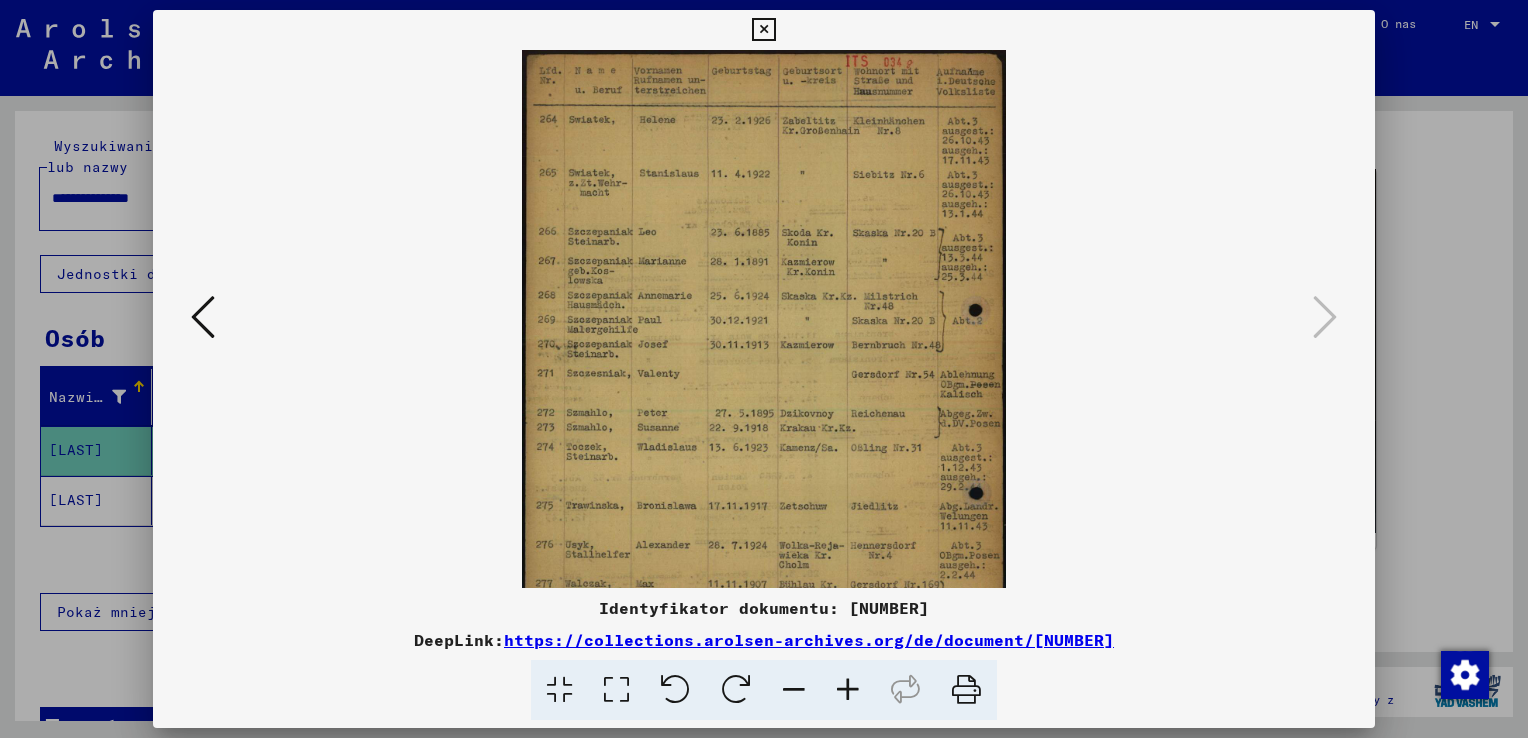 click at bounding box center (848, 690) 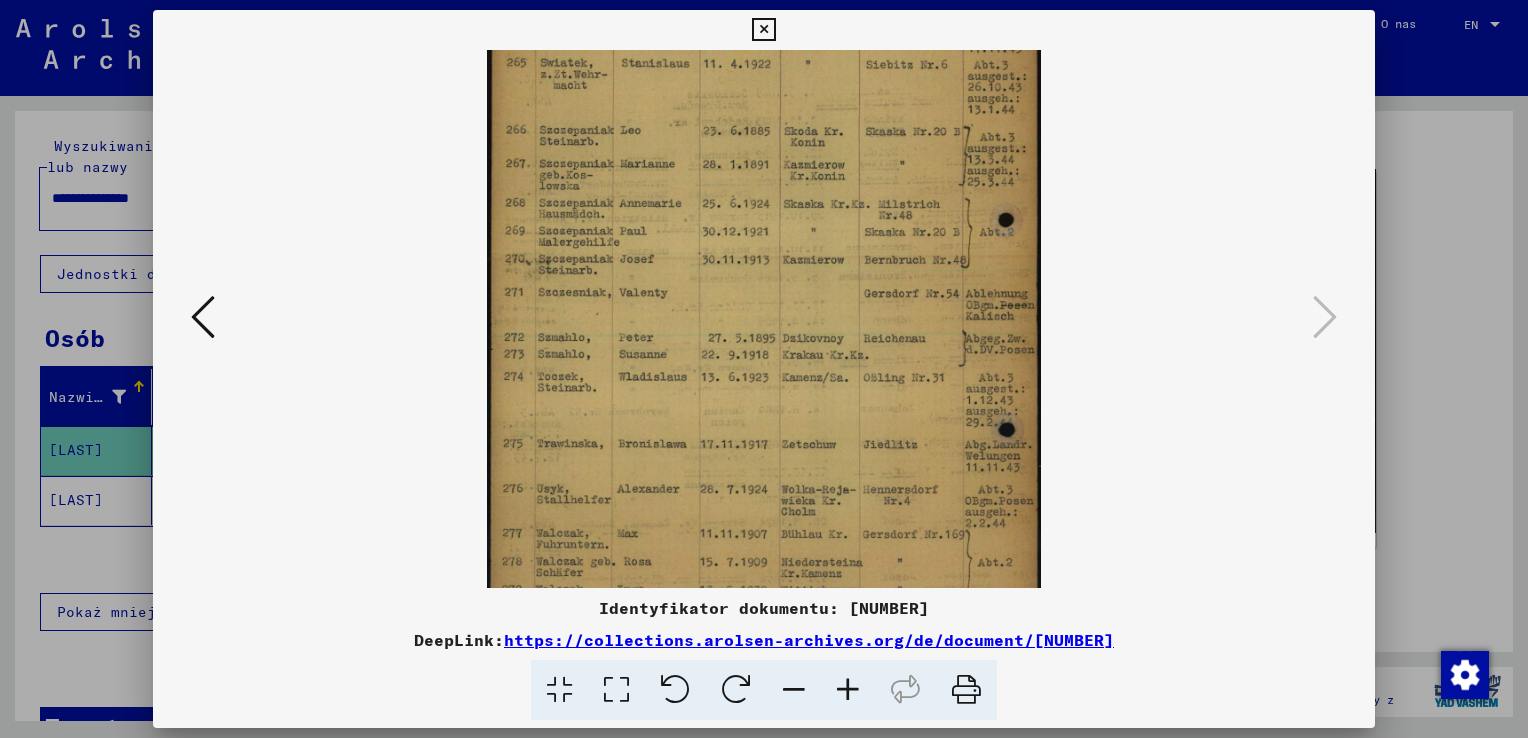 scroll, scrollTop: 249, scrollLeft: 0, axis: vertical 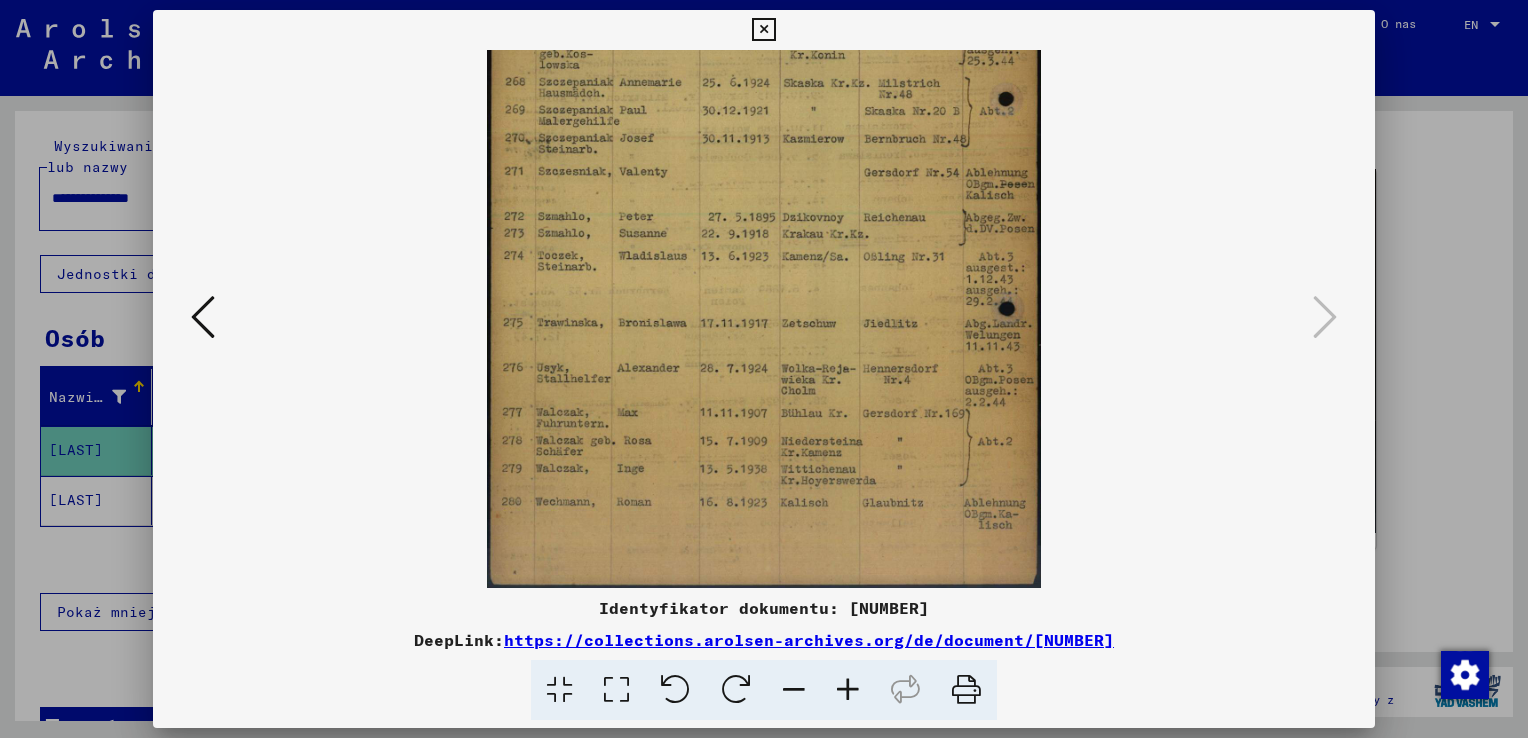 drag, startPoint x: 888, startPoint y: 426, endPoint x: 911, endPoint y: 160, distance: 266.99252 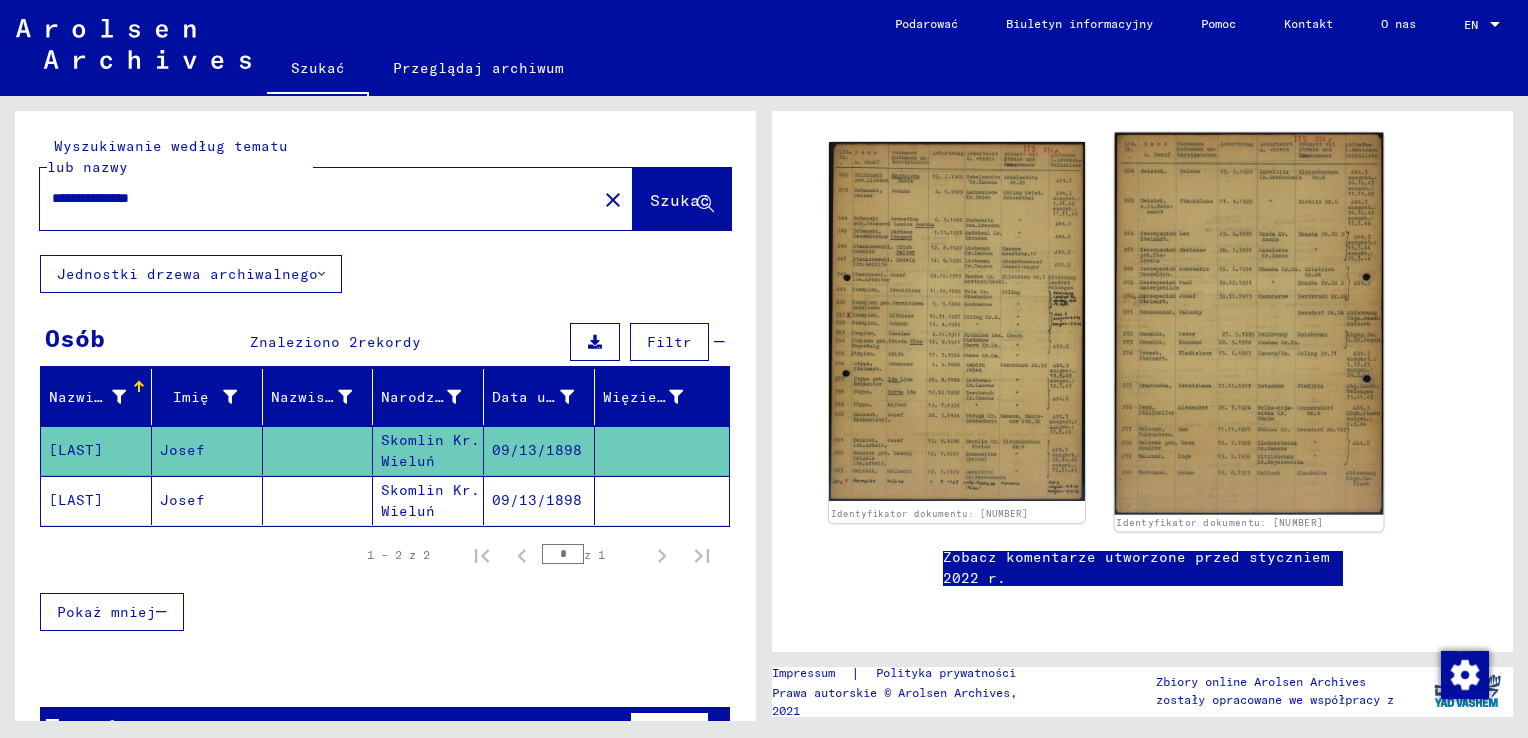 scroll, scrollTop: 500, scrollLeft: 0, axis: vertical 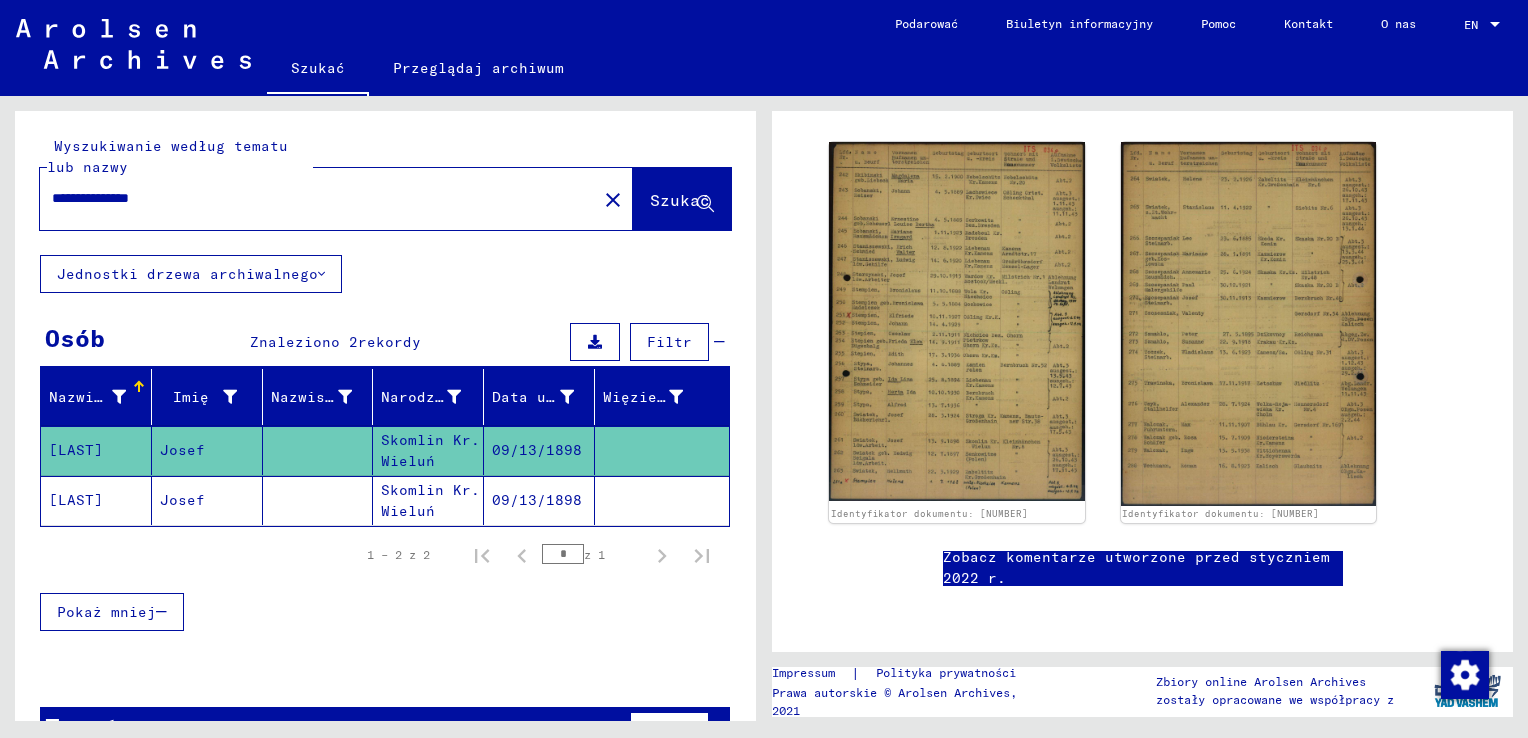 click on "Skomlin Kr. Wieluń" 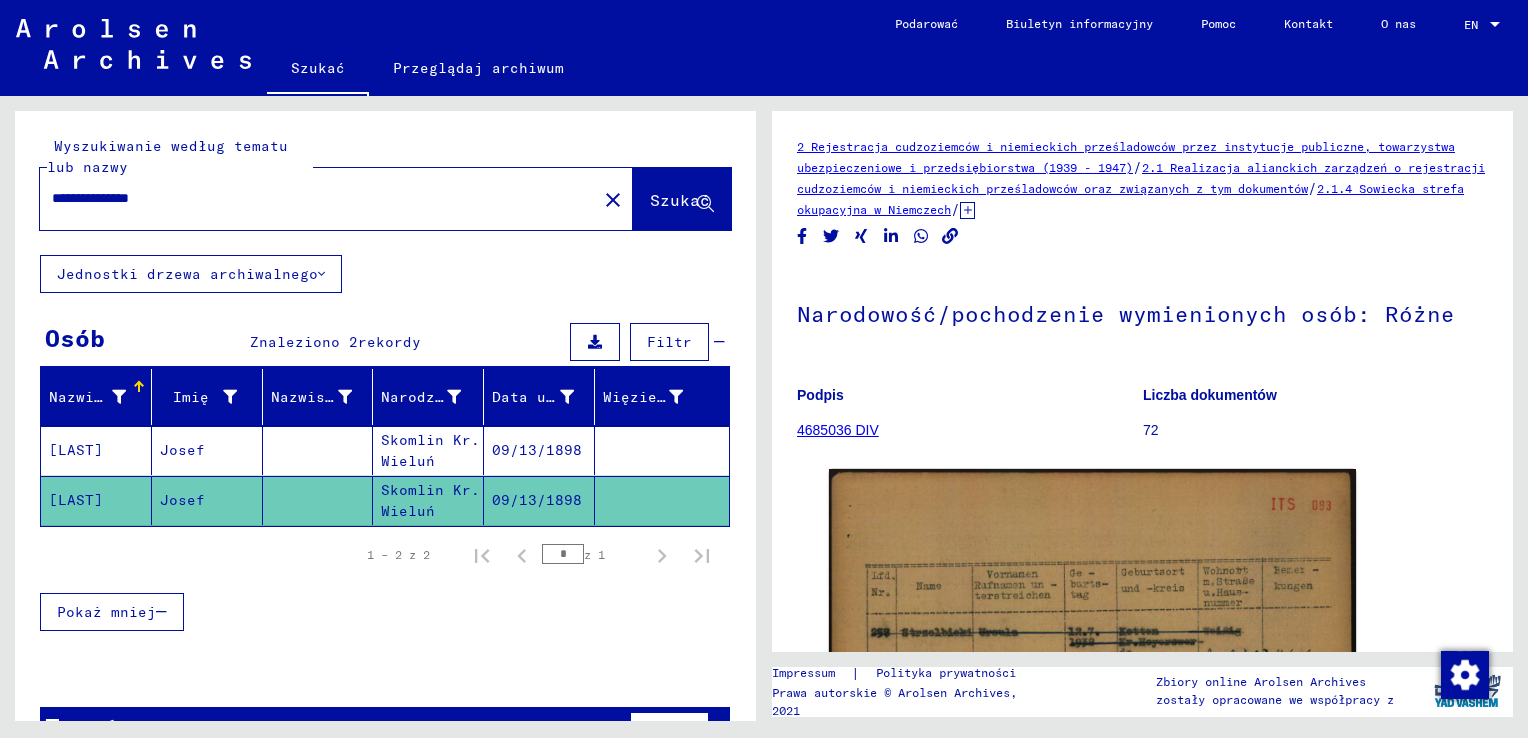scroll, scrollTop: 0, scrollLeft: 0, axis: both 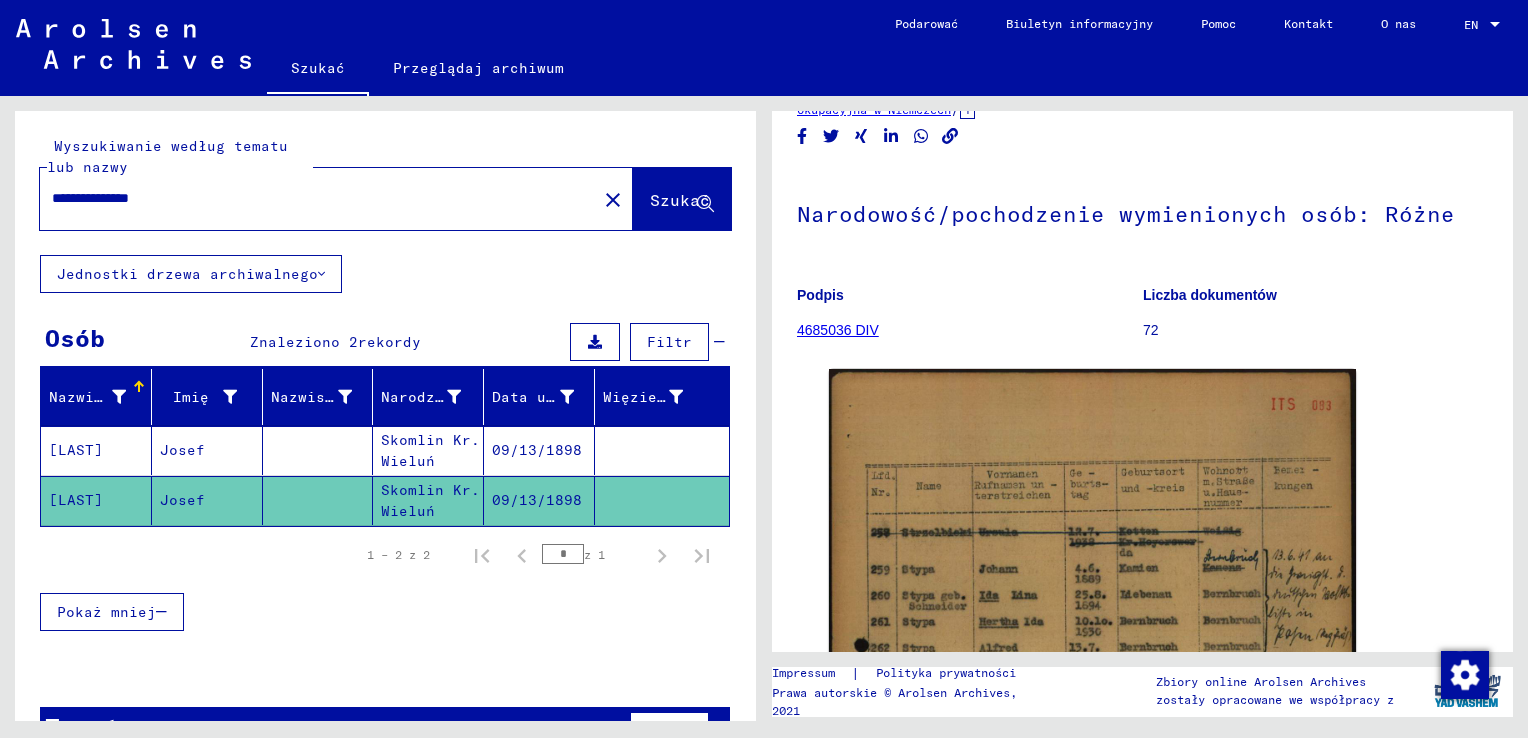click on "Podpis 4685036 DIV" 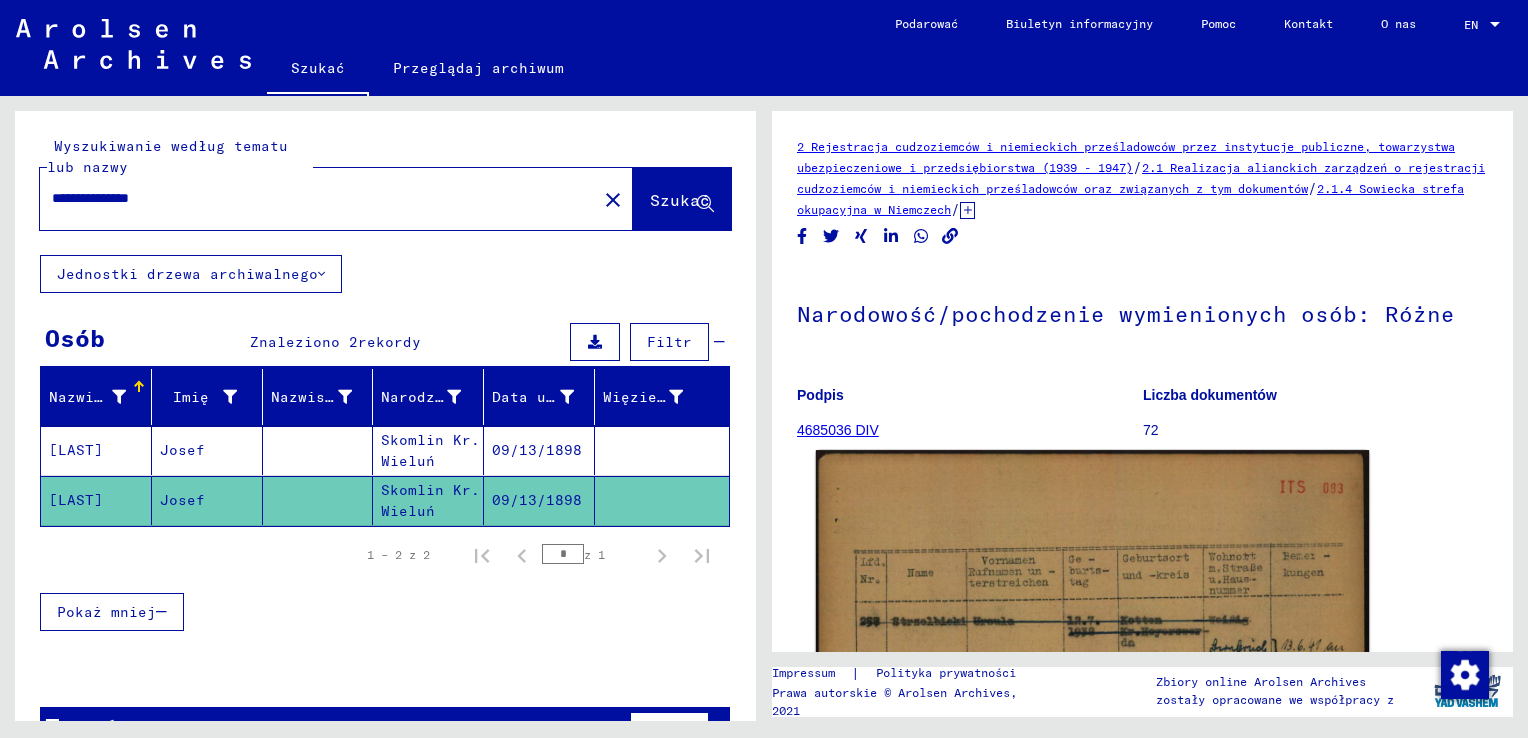 scroll, scrollTop: 400, scrollLeft: 0, axis: vertical 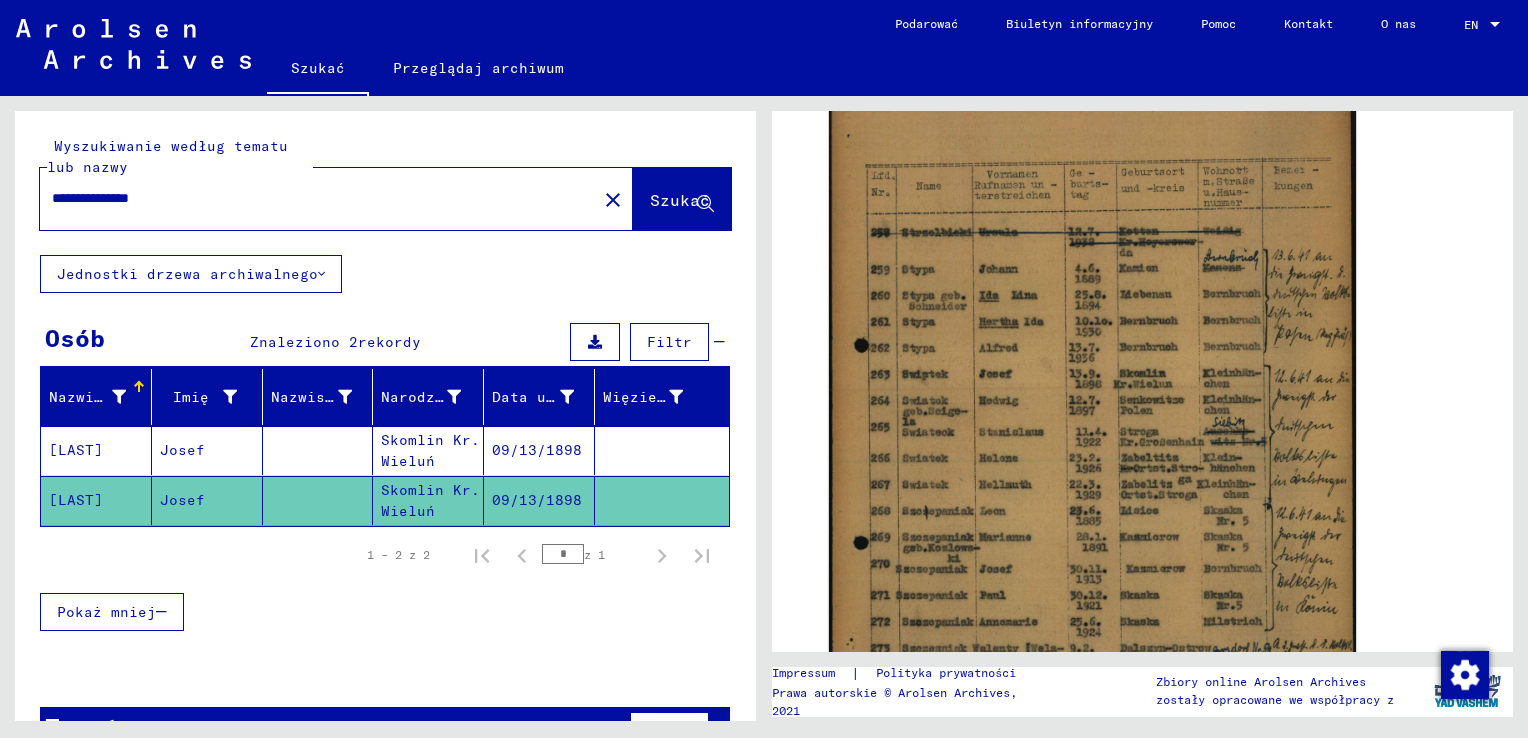 click at bounding box center (662, 500) 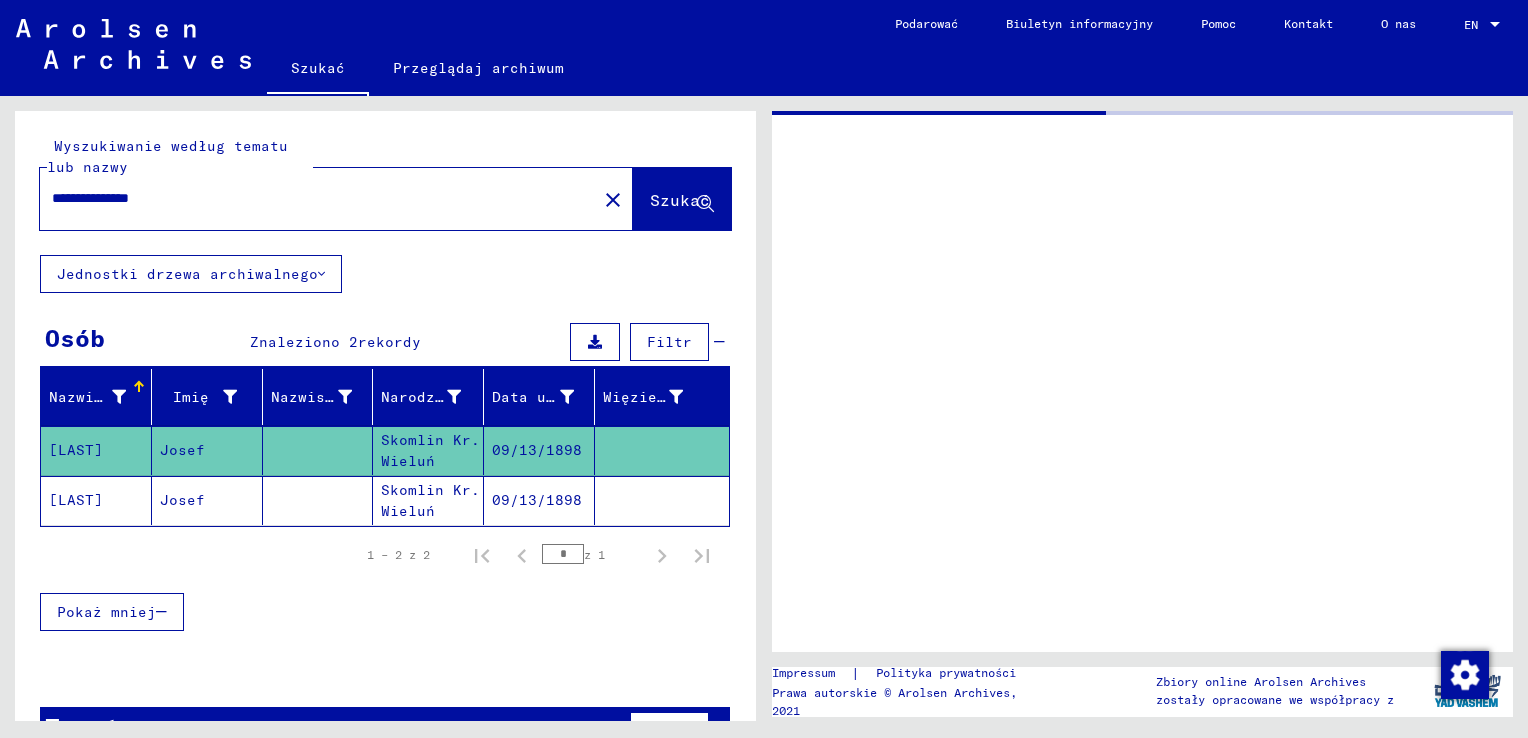 scroll, scrollTop: 0, scrollLeft: 0, axis: both 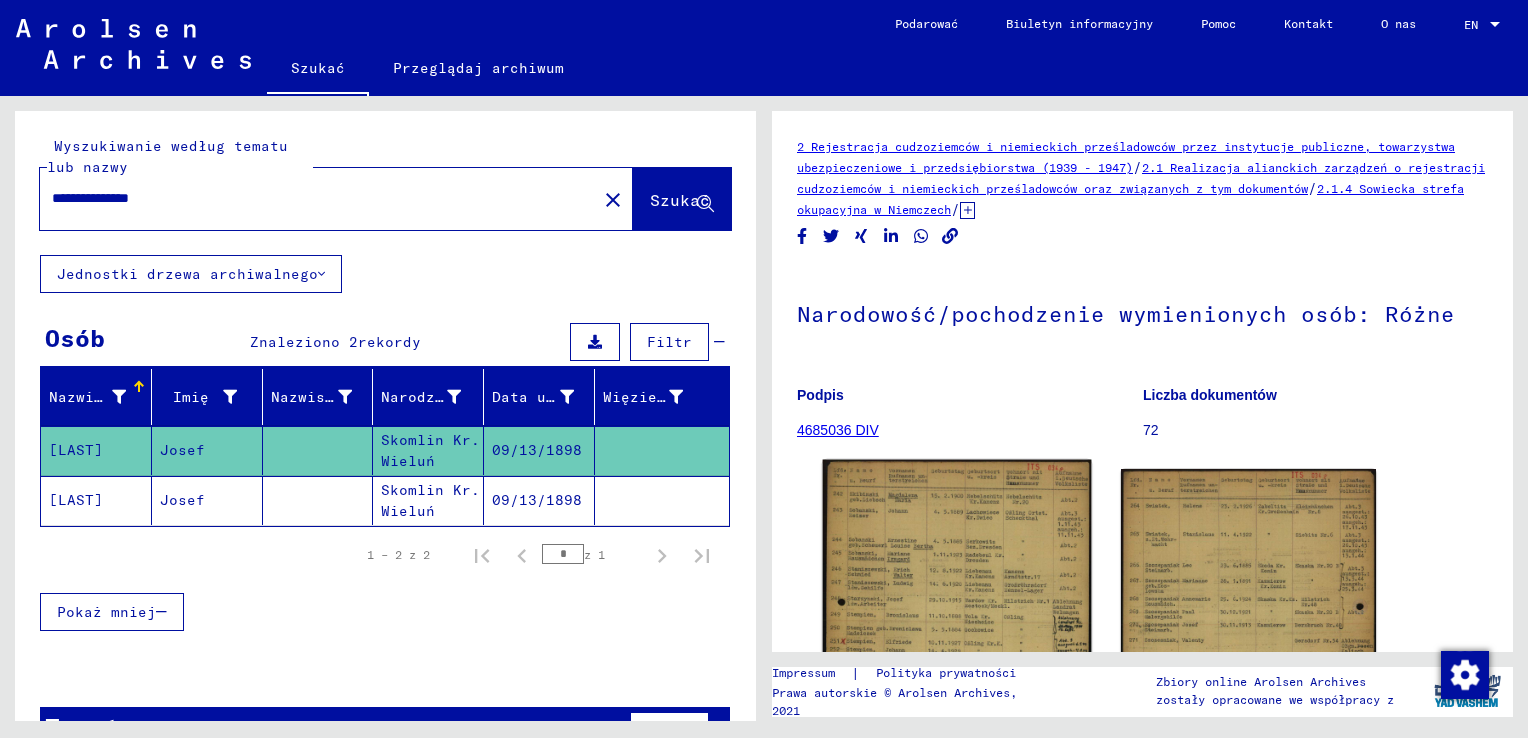 click 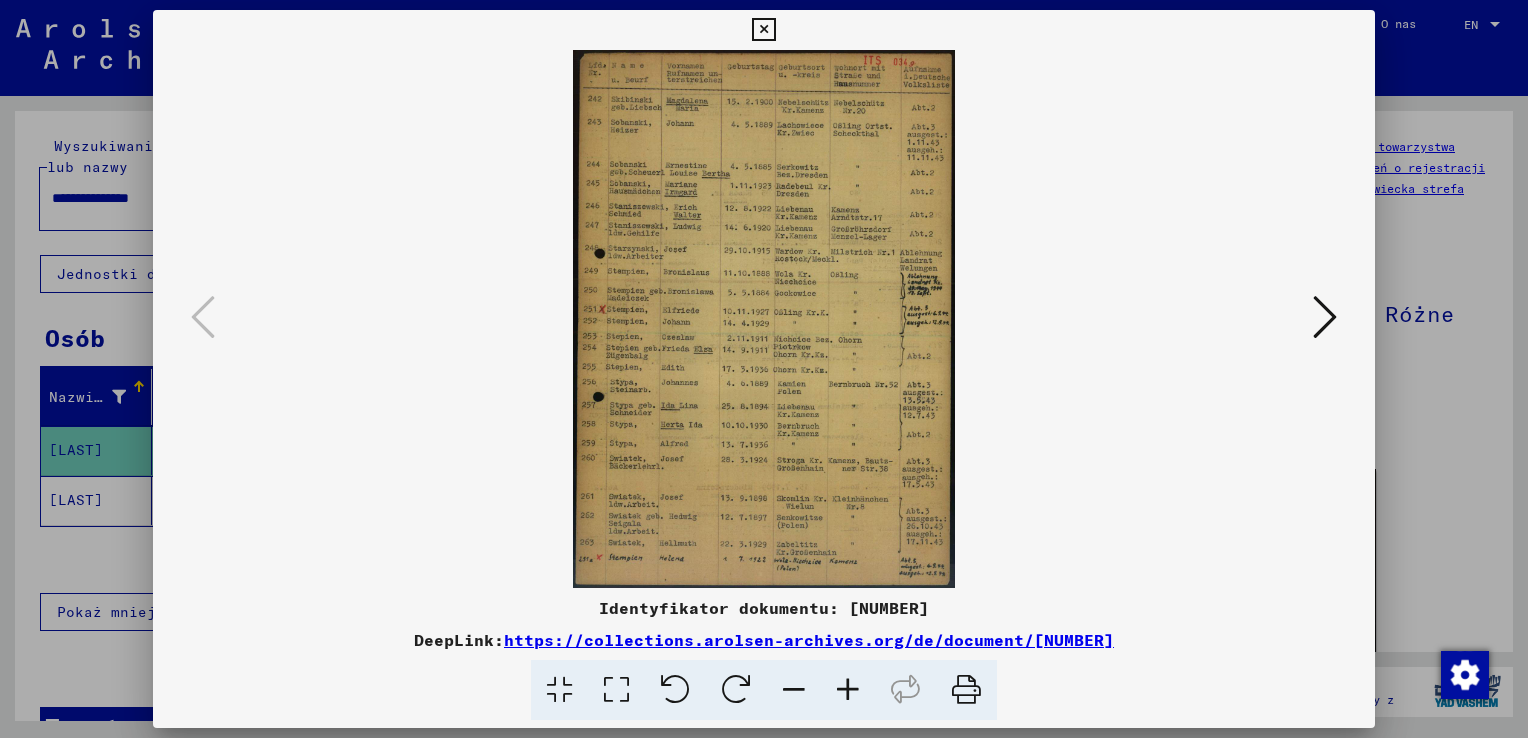 click at bounding box center (848, 690) 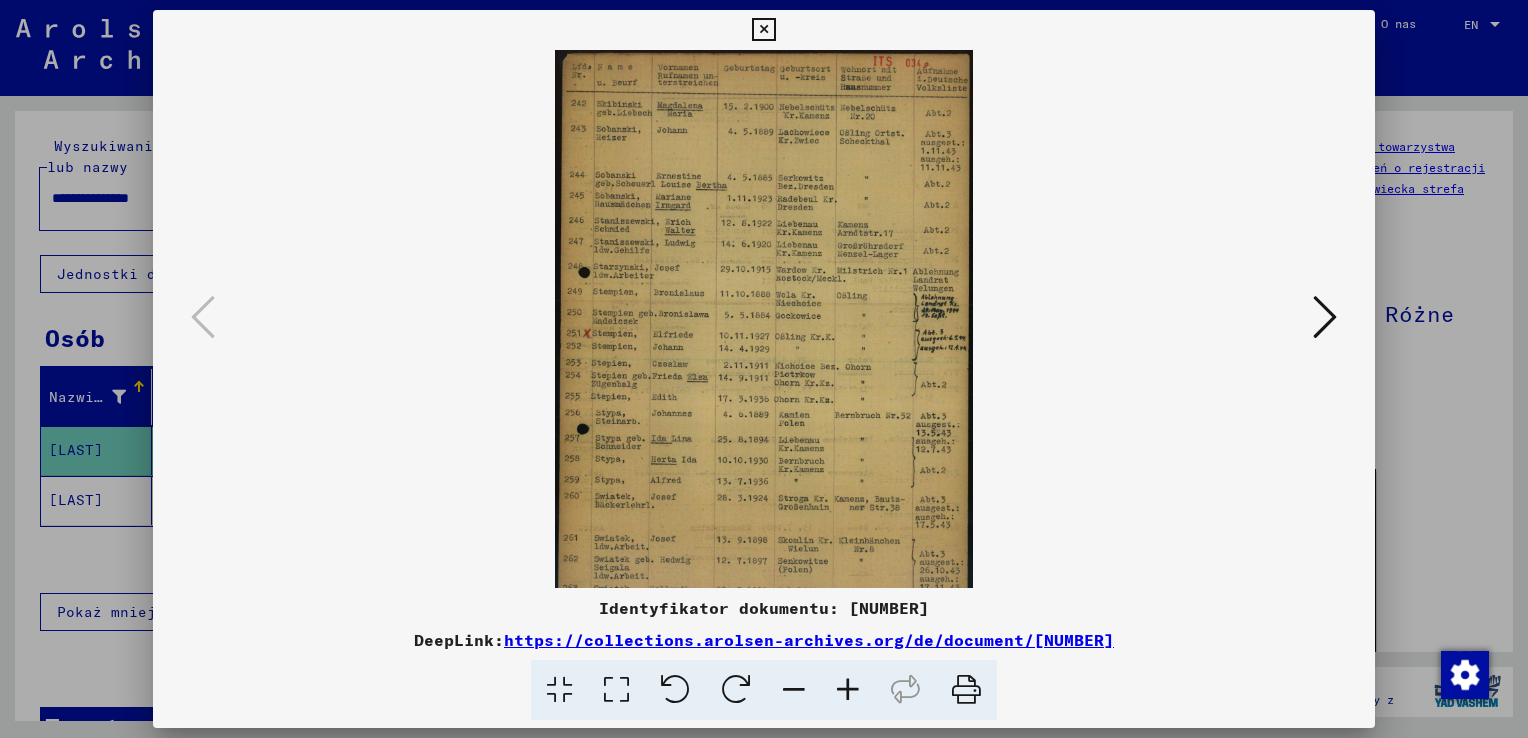 click at bounding box center [848, 690] 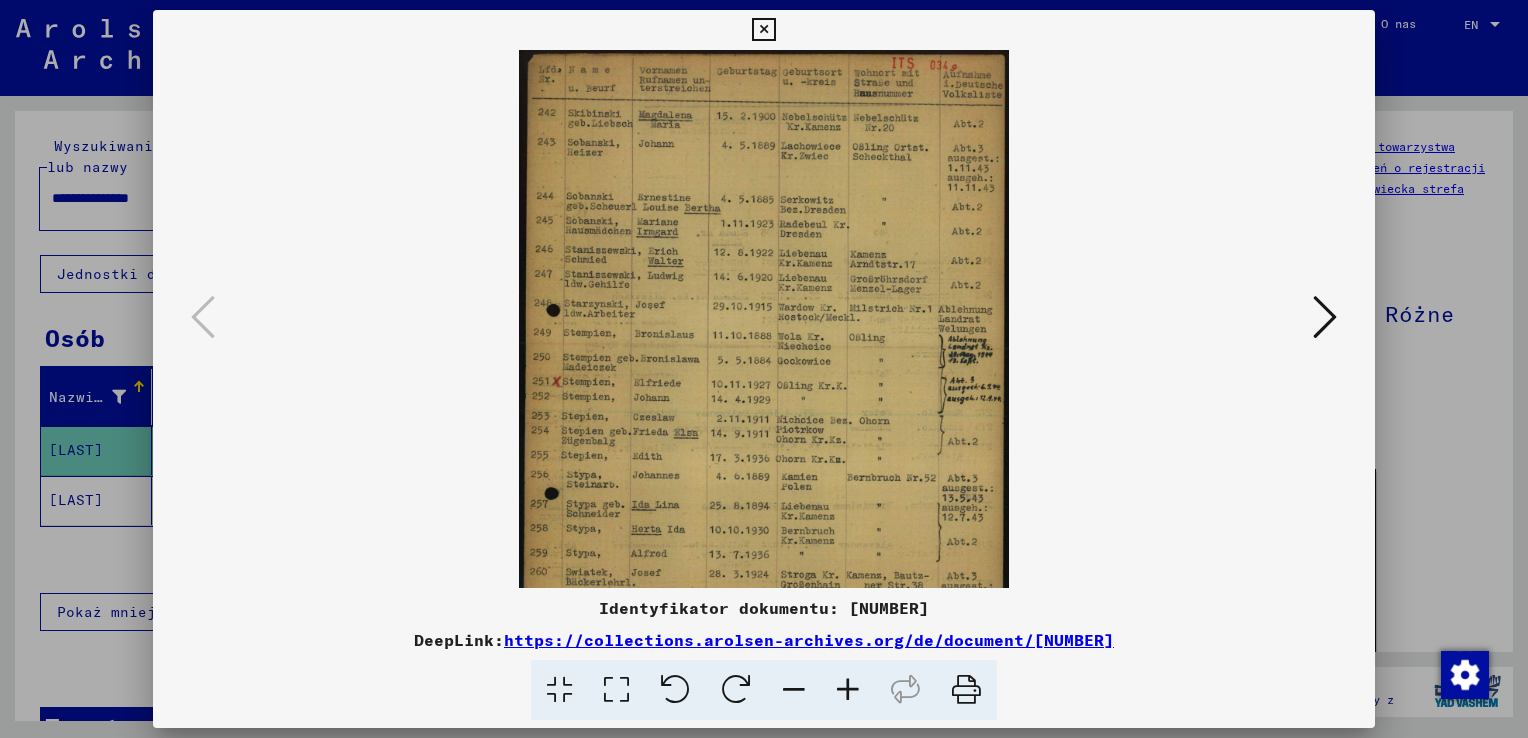 click at bounding box center (848, 690) 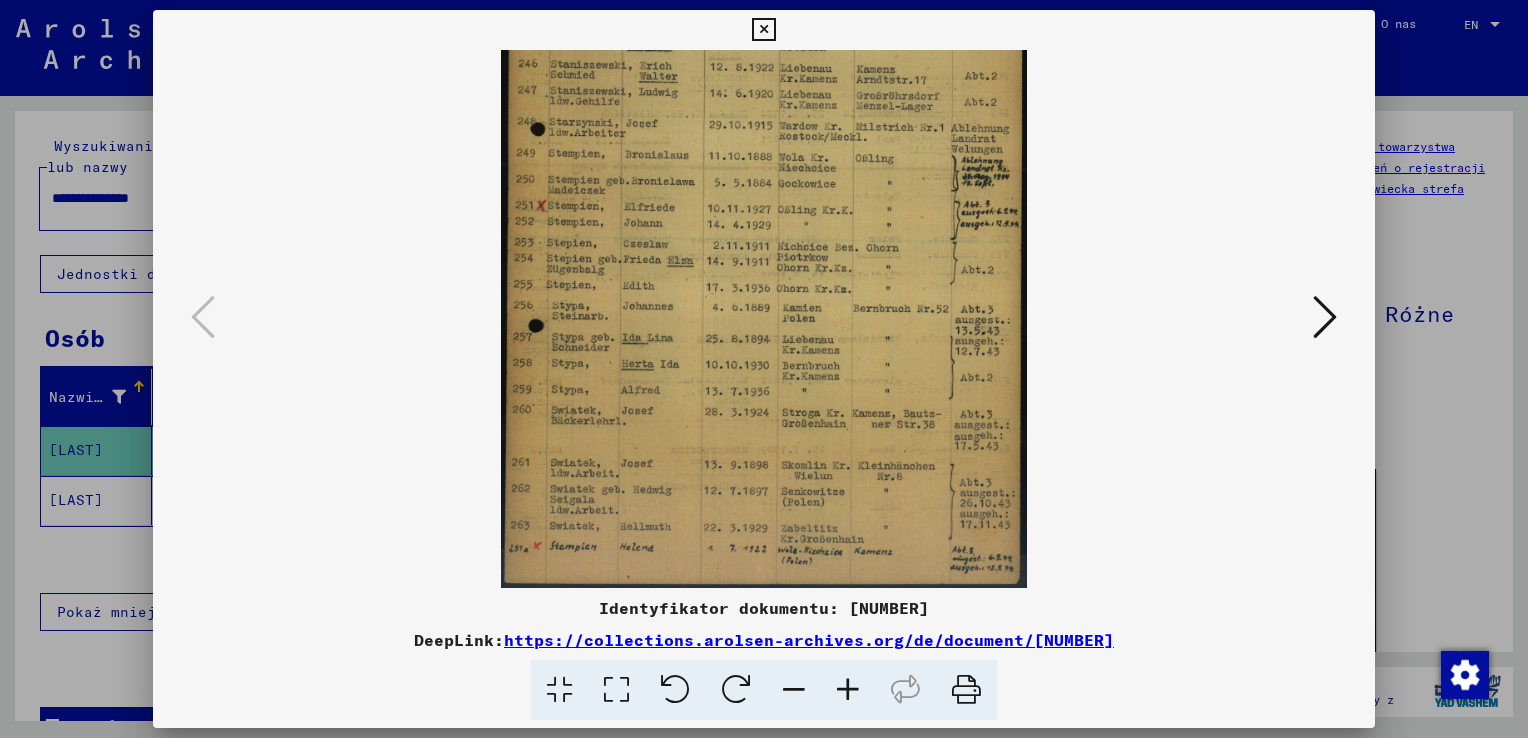 scroll, scrollTop: 186, scrollLeft: 0, axis: vertical 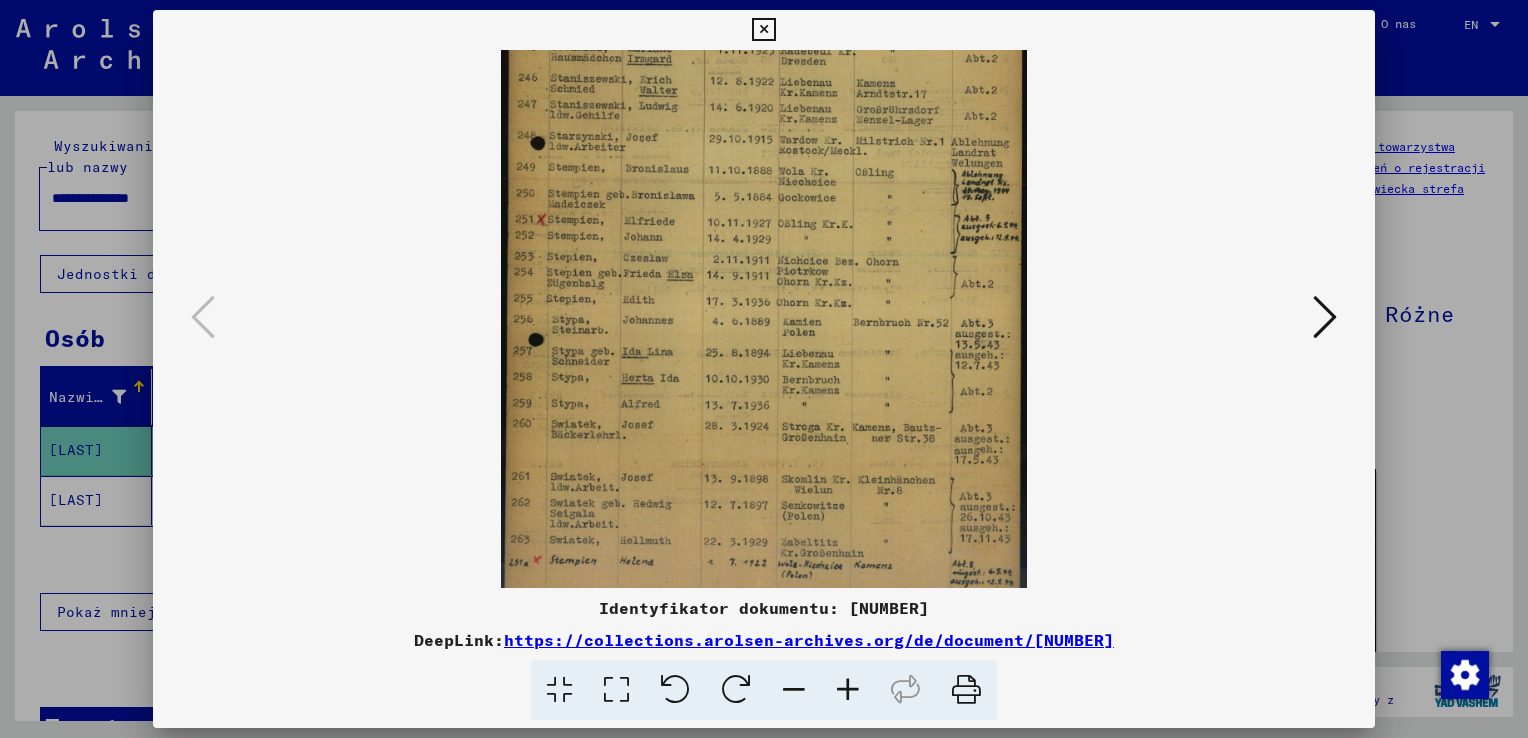 drag, startPoint x: 773, startPoint y: 352, endPoint x: 780, endPoint y: 204, distance: 148.16545 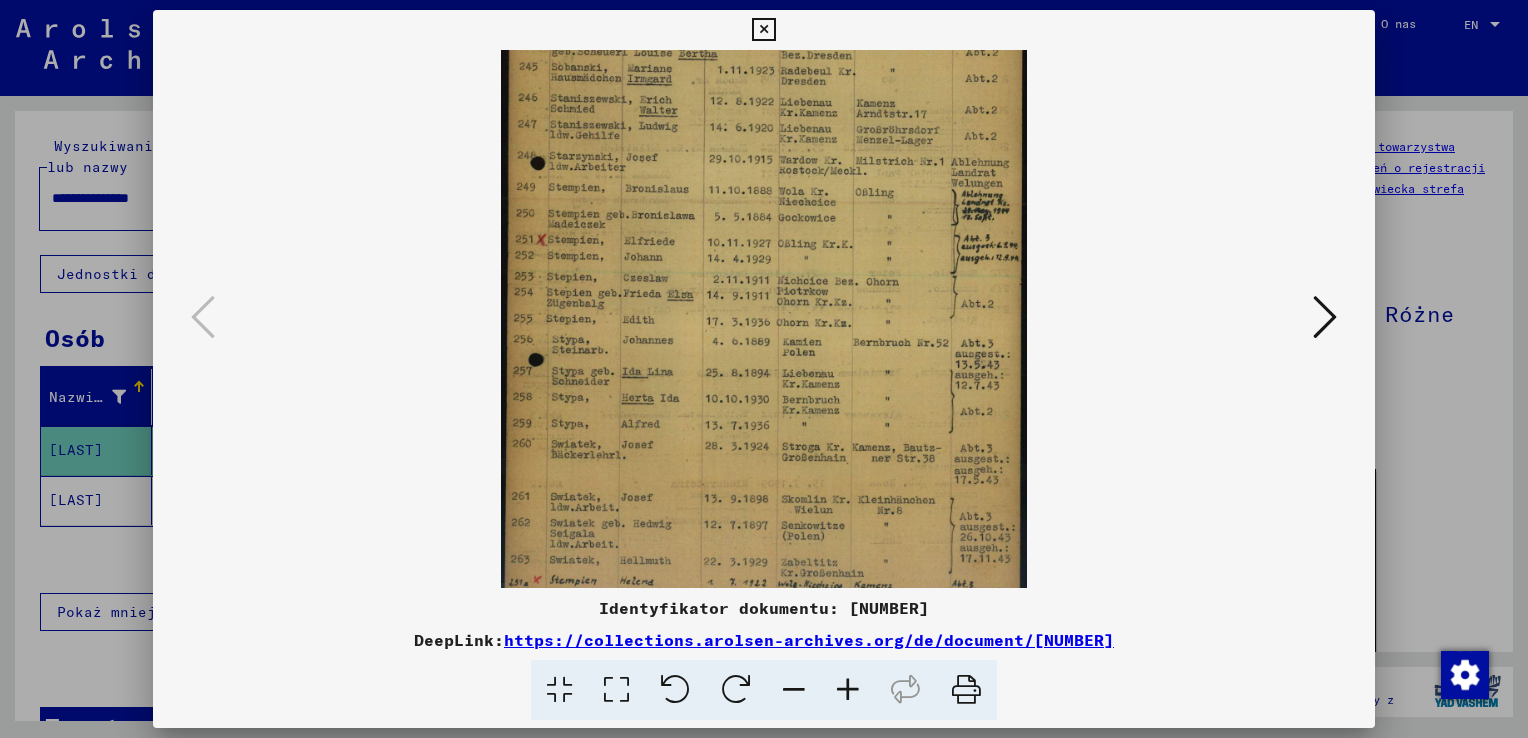 drag, startPoint x: 816, startPoint y: 310, endPoint x: 824, endPoint y: 326, distance: 17.888544 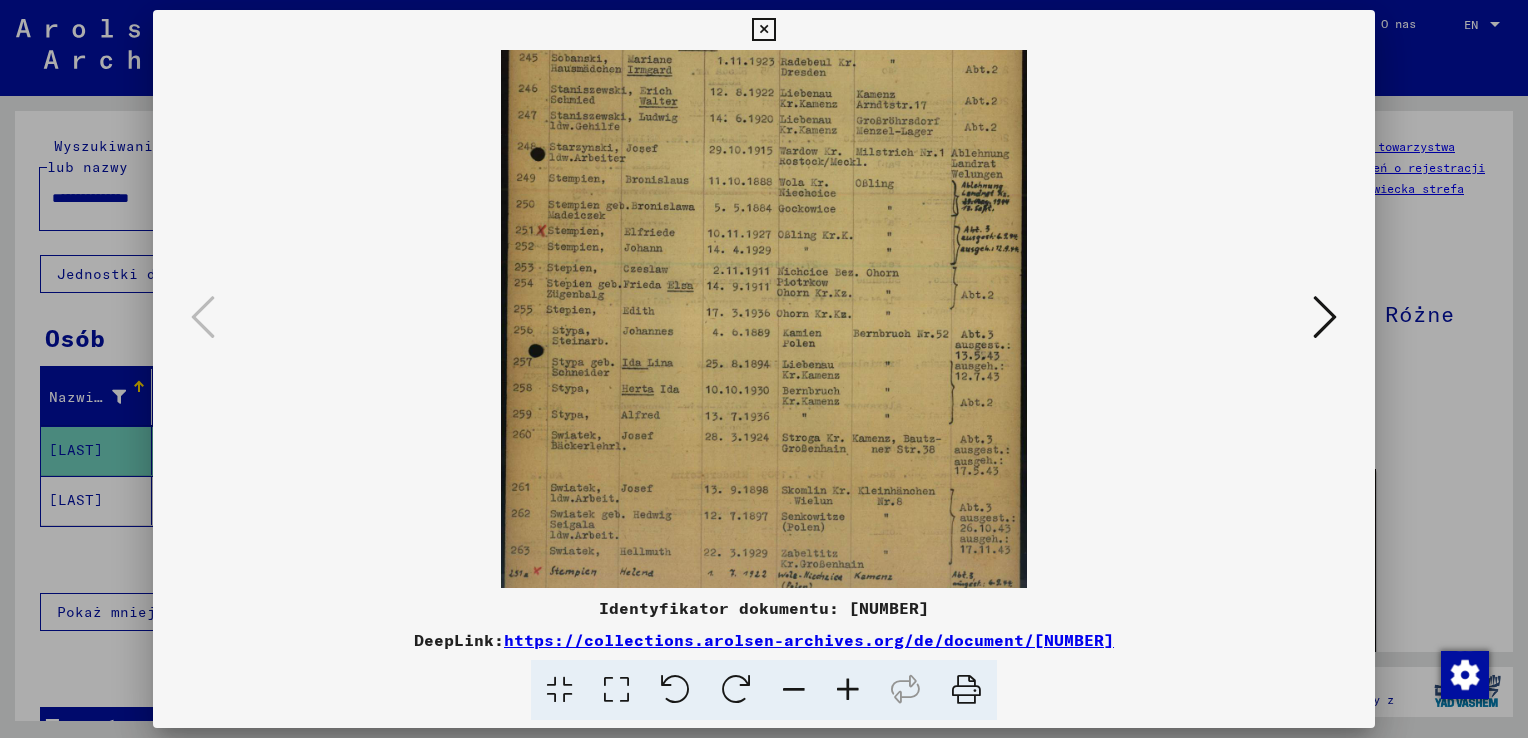 scroll, scrollTop: 200, scrollLeft: 0, axis: vertical 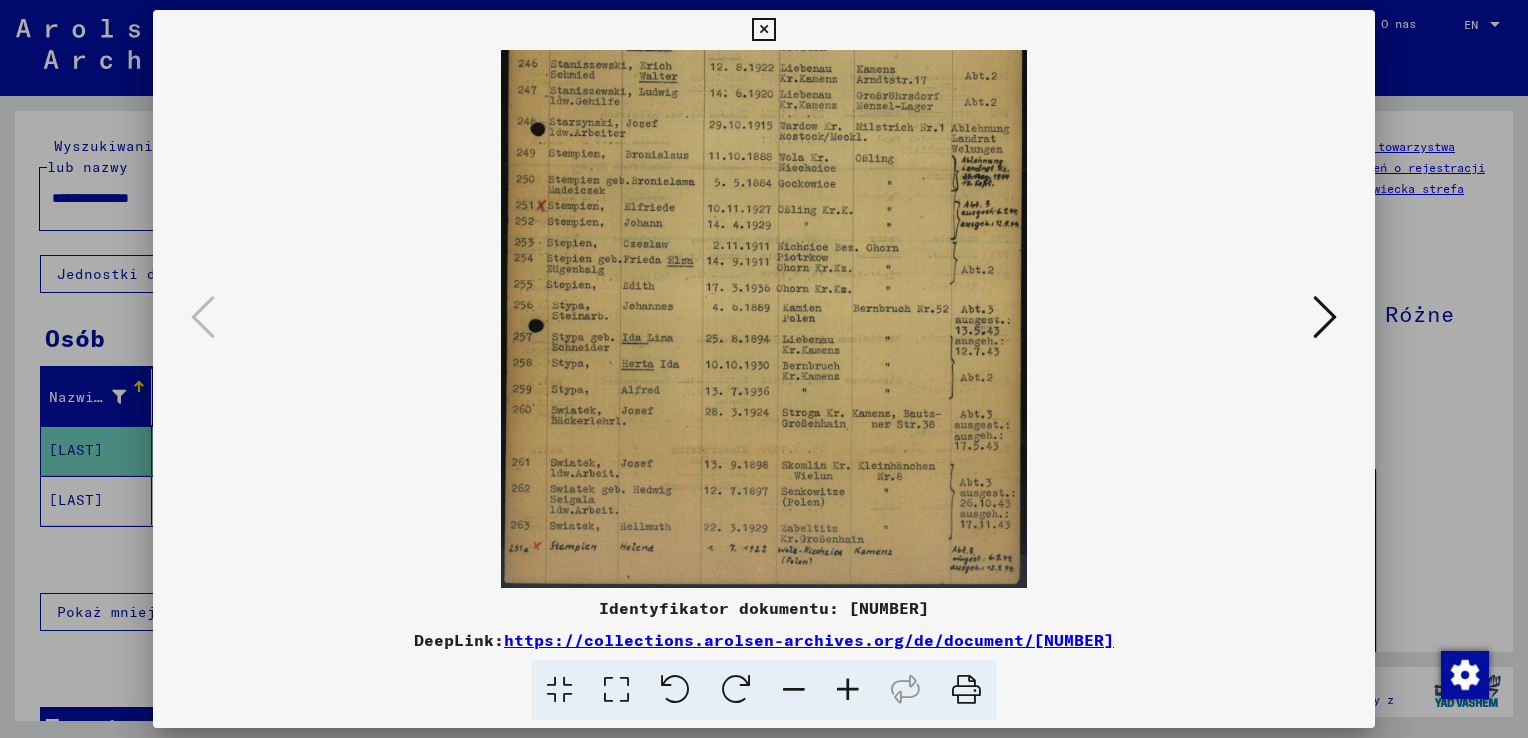 click at bounding box center [763, 219] 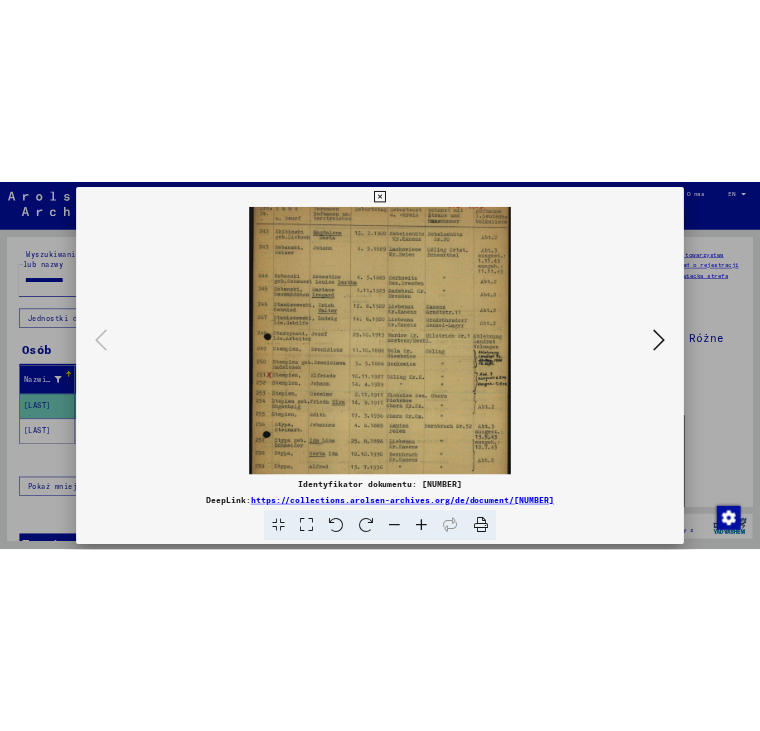 scroll, scrollTop: 0, scrollLeft: 0, axis: both 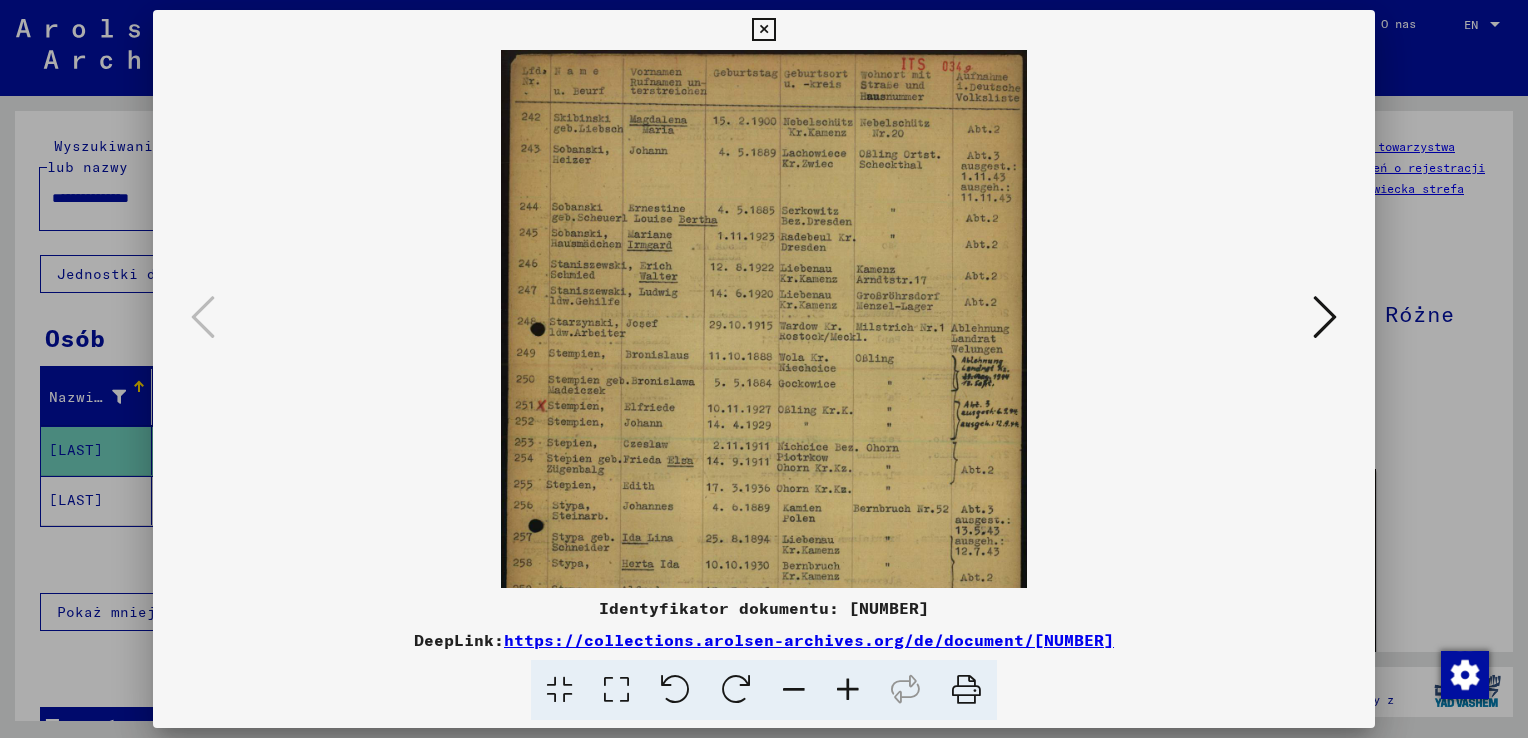 drag, startPoint x: 896, startPoint y: 184, endPoint x: 868, endPoint y: 538, distance: 355.10562 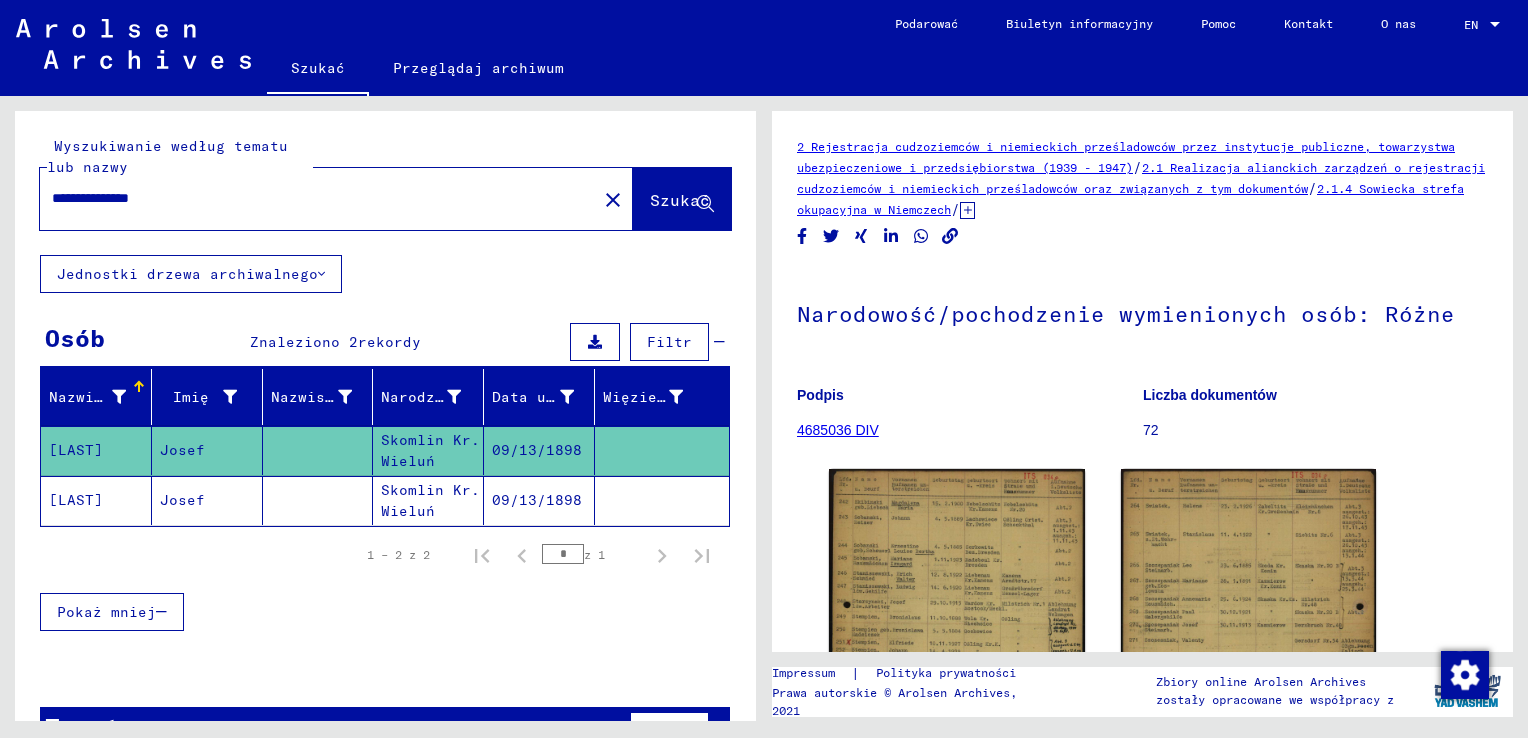 click on "**********" at bounding box center [318, 198] 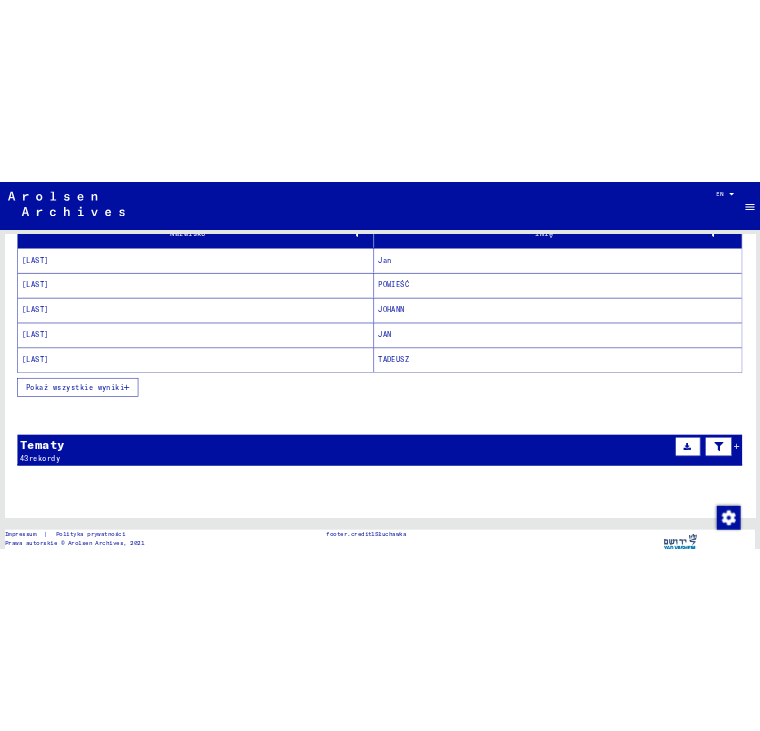 scroll, scrollTop: 288, scrollLeft: 0, axis: vertical 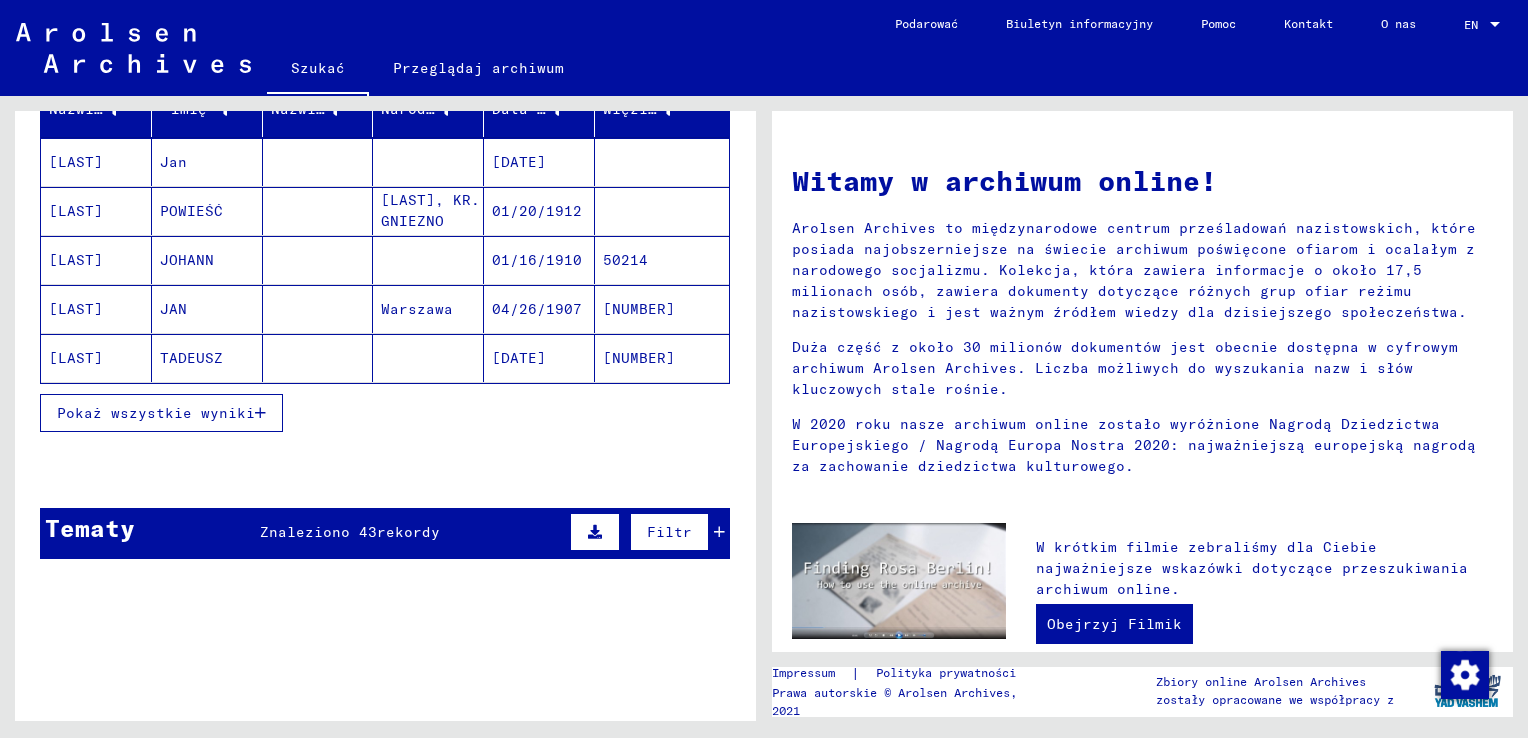 click on "Pokaż wszystkie wyniki" at bounding box center [156, 413] 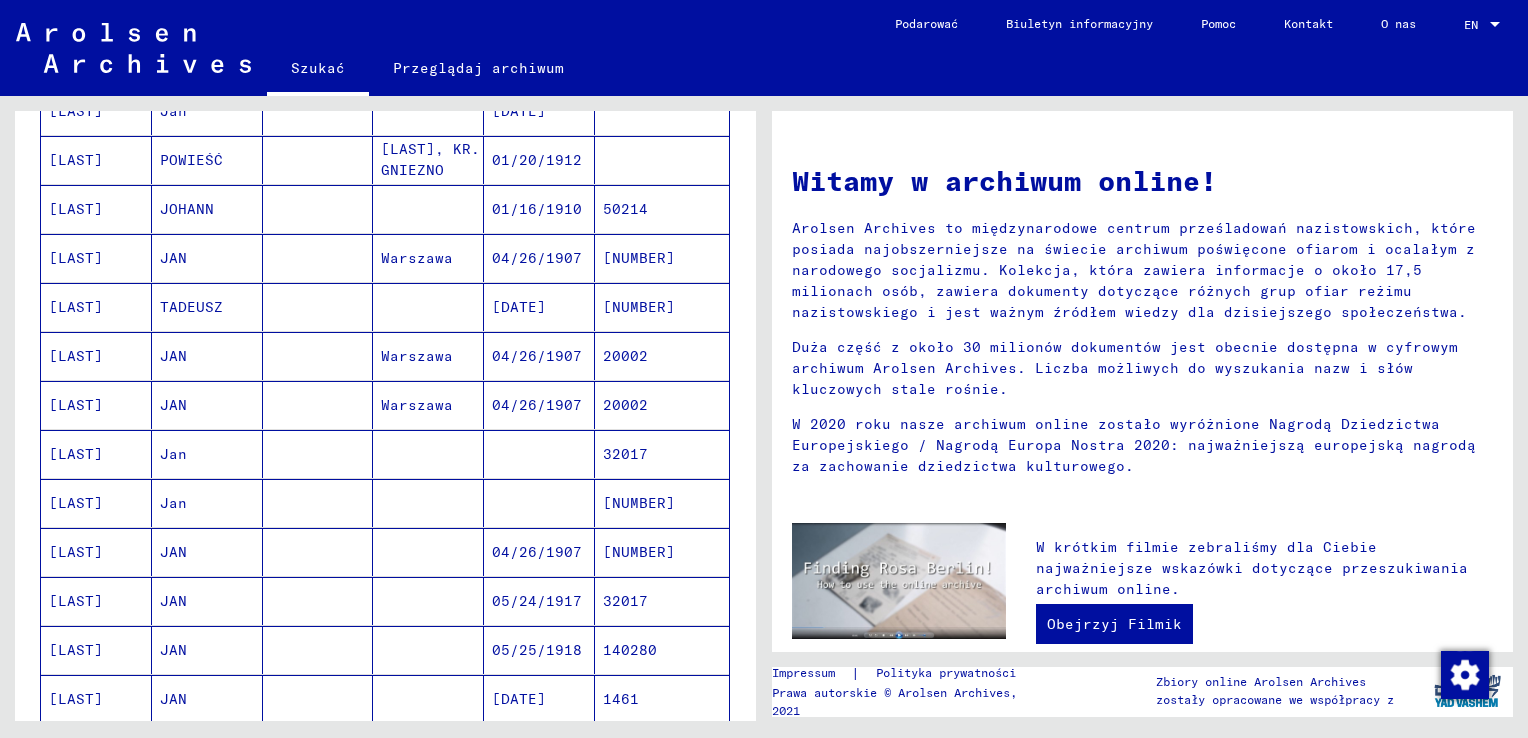 scroll, scrollTop: 327, scrollLeft: 0, axis: vertical 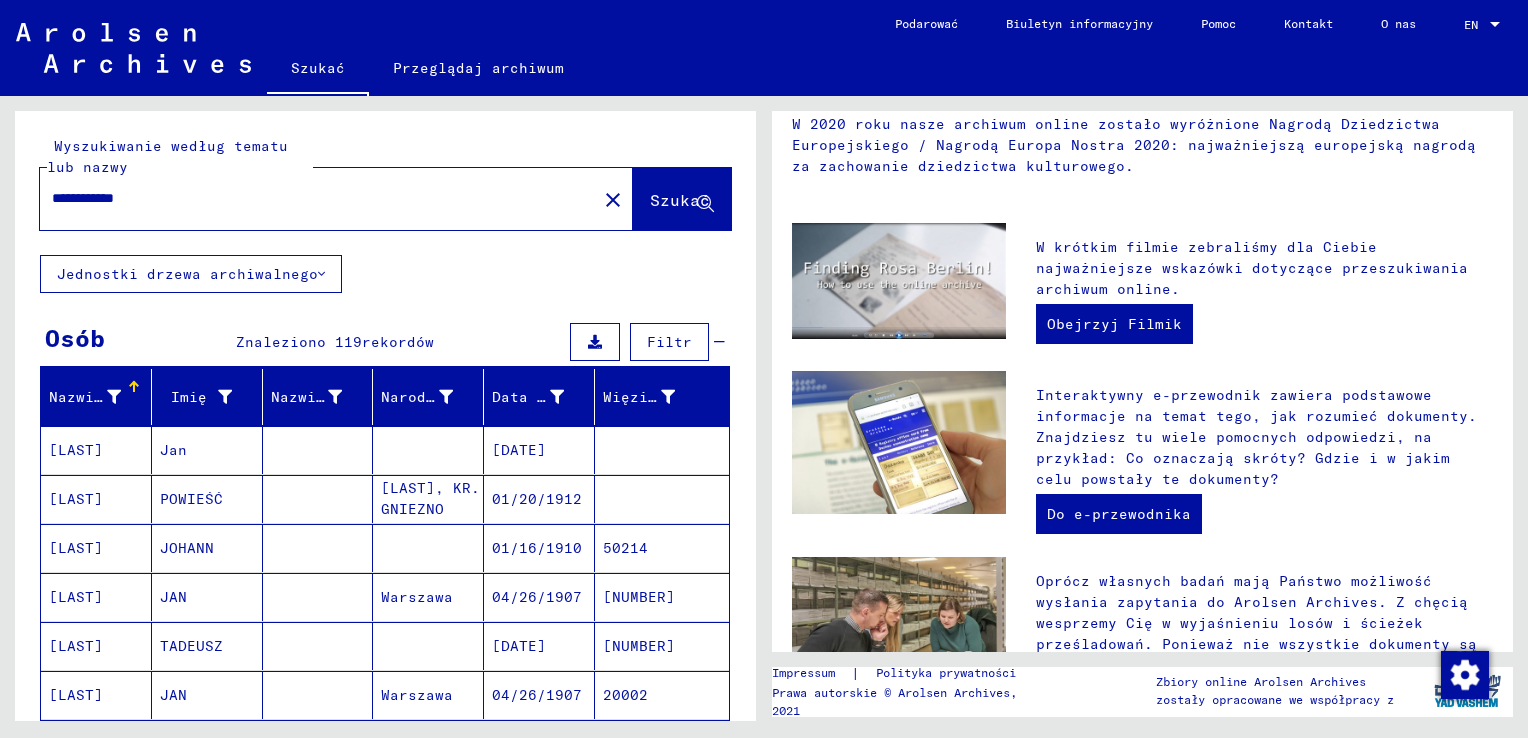 click on "**********" 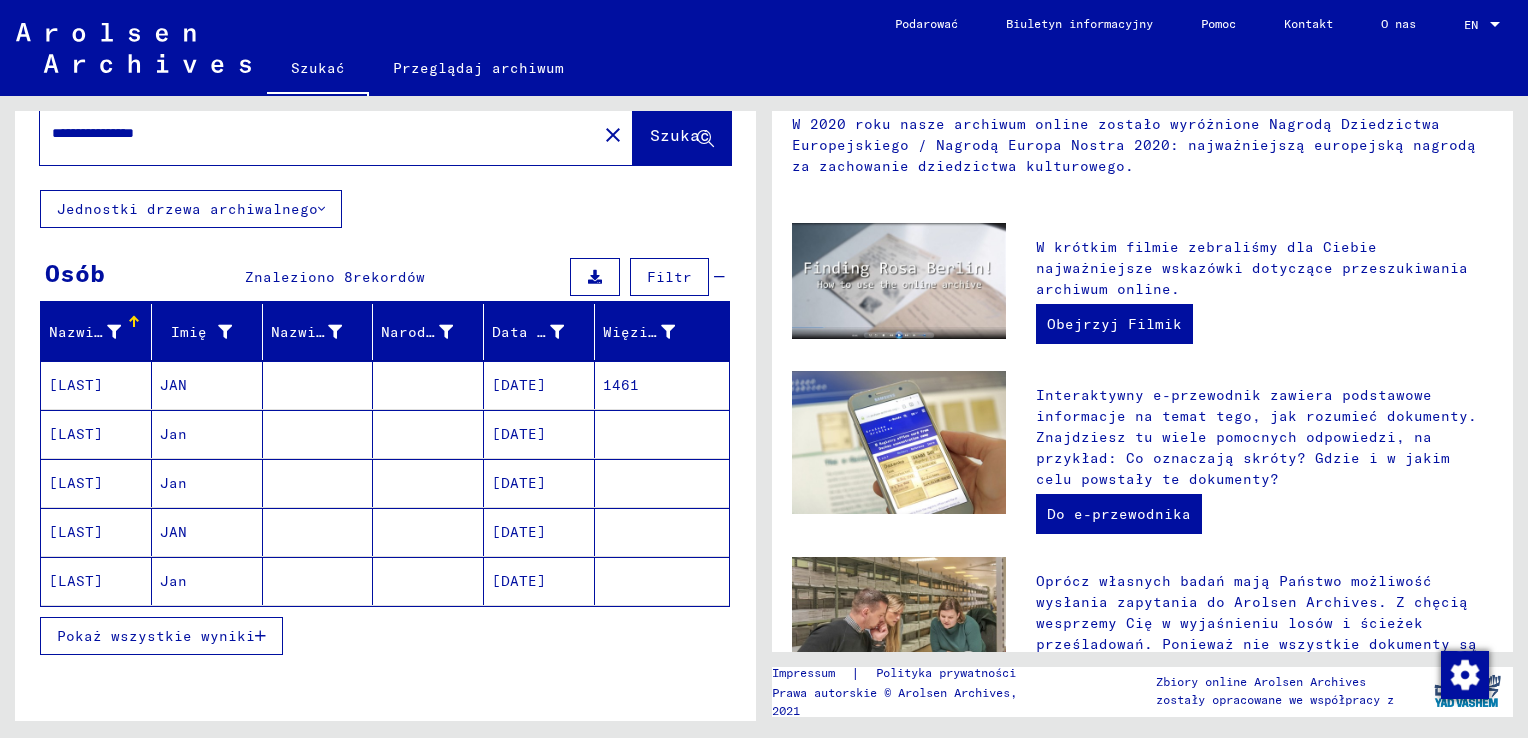 scroll, scrollTop: 100, scrollLeft: 0, axis: vertical 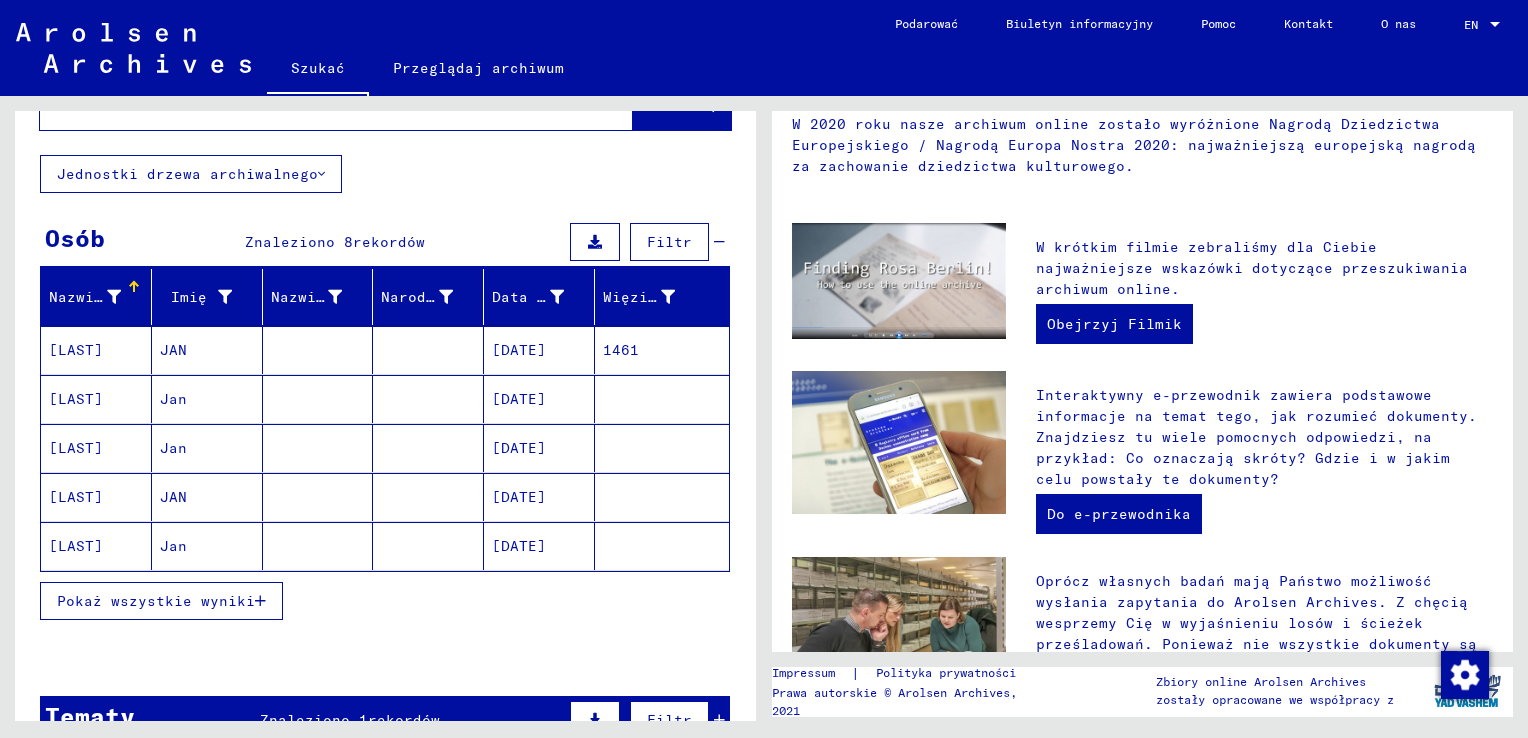 click on "Pokaż wszystkie wyniki" at bounding box center (161, 601) 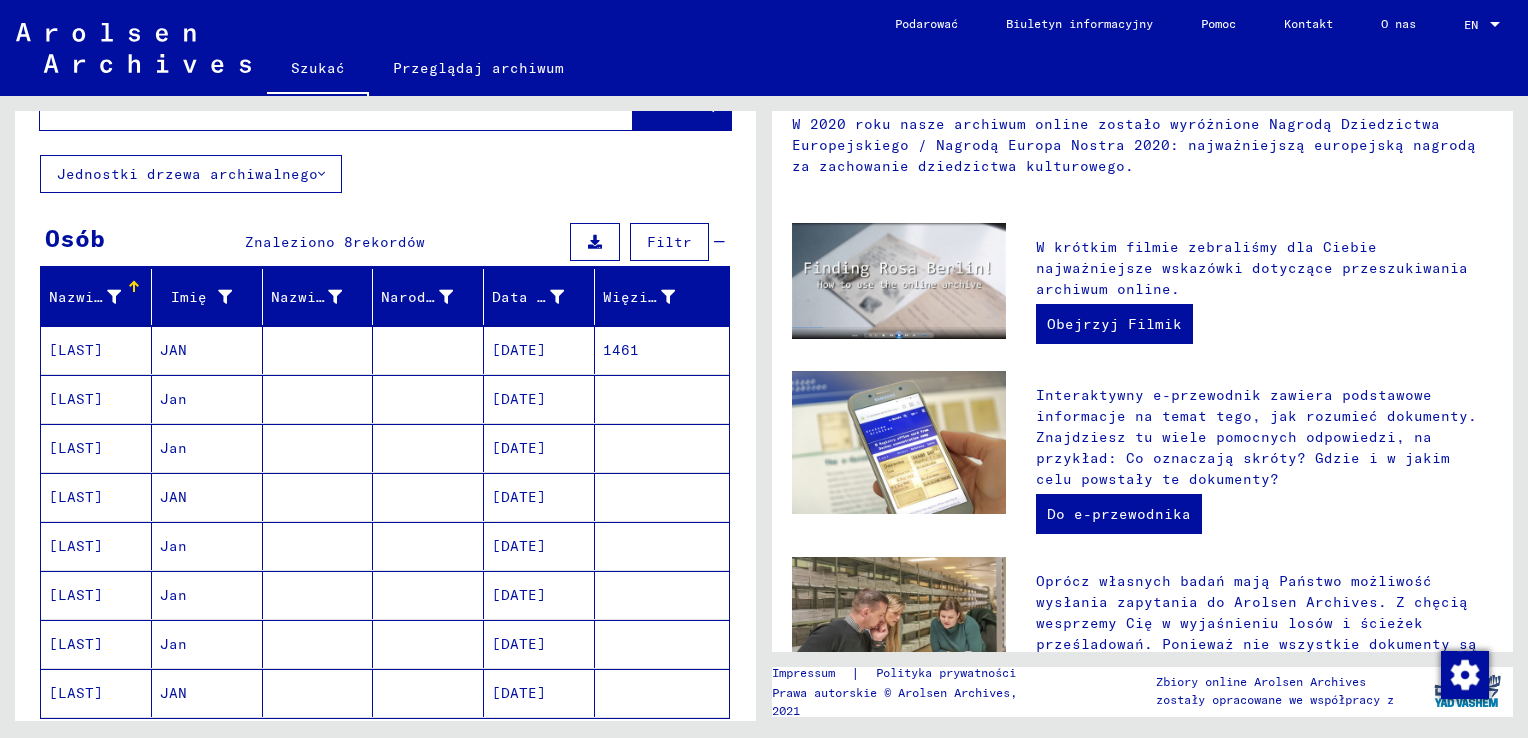 click at bounding box center (318, 399) 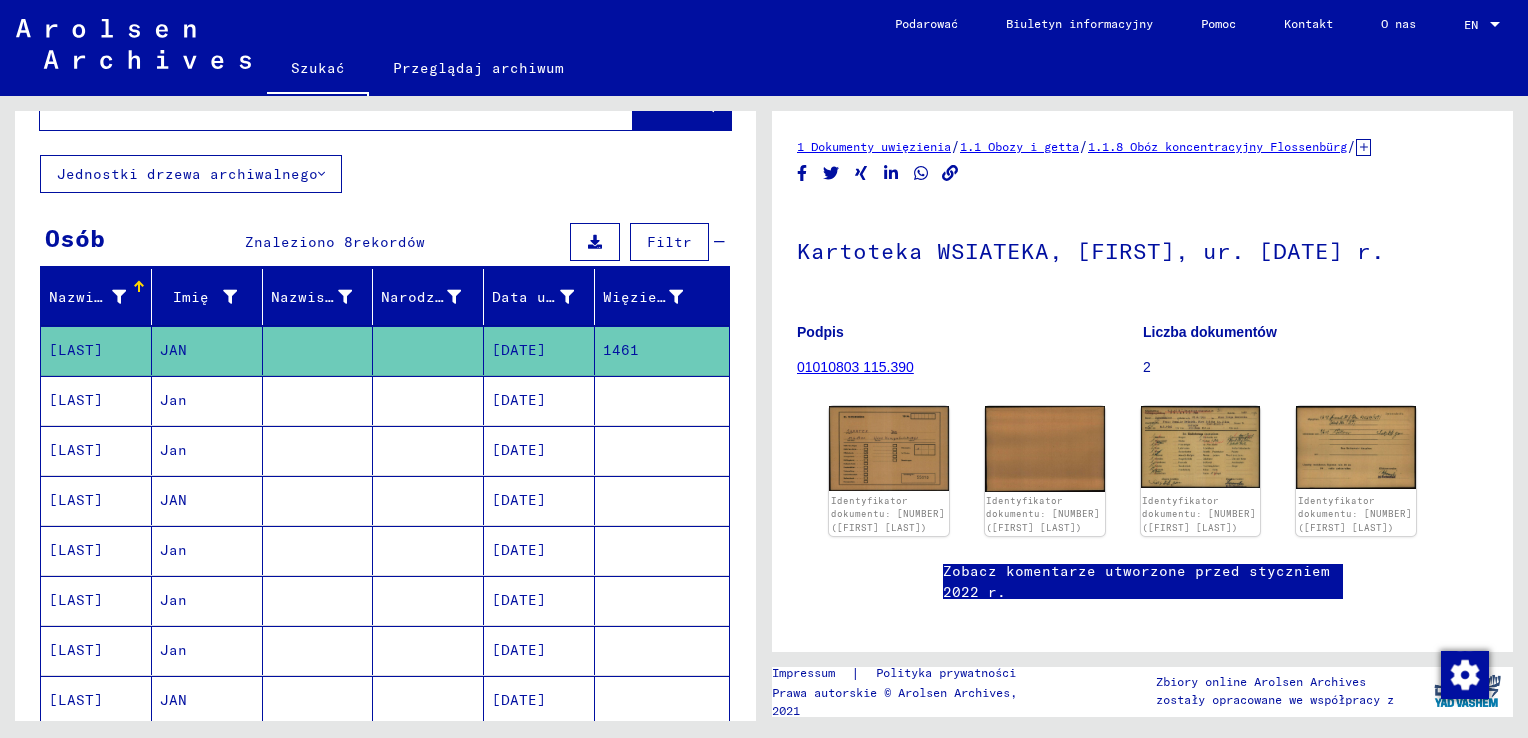 scroll, scrollTop: 0, scrollLeft: 0, axis: both 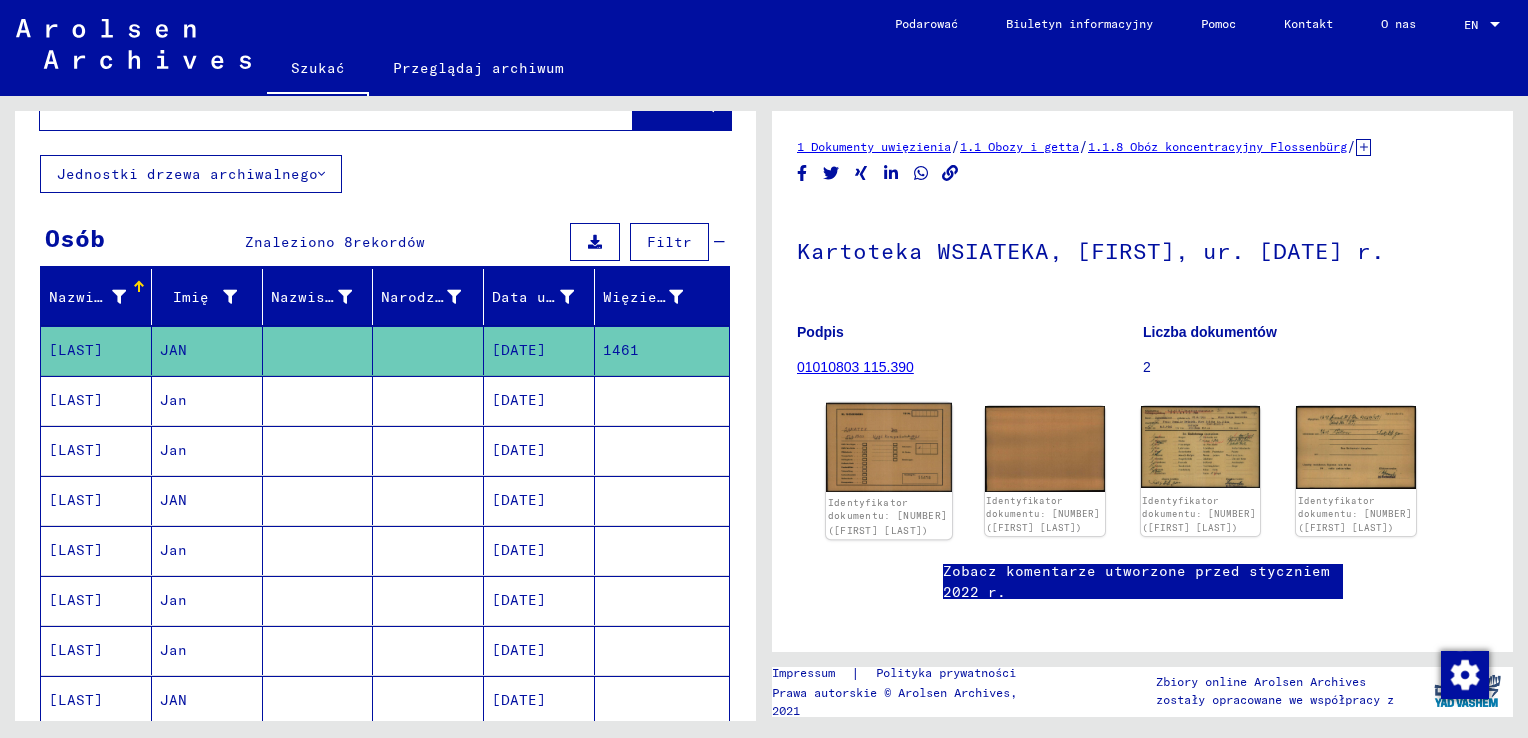 click 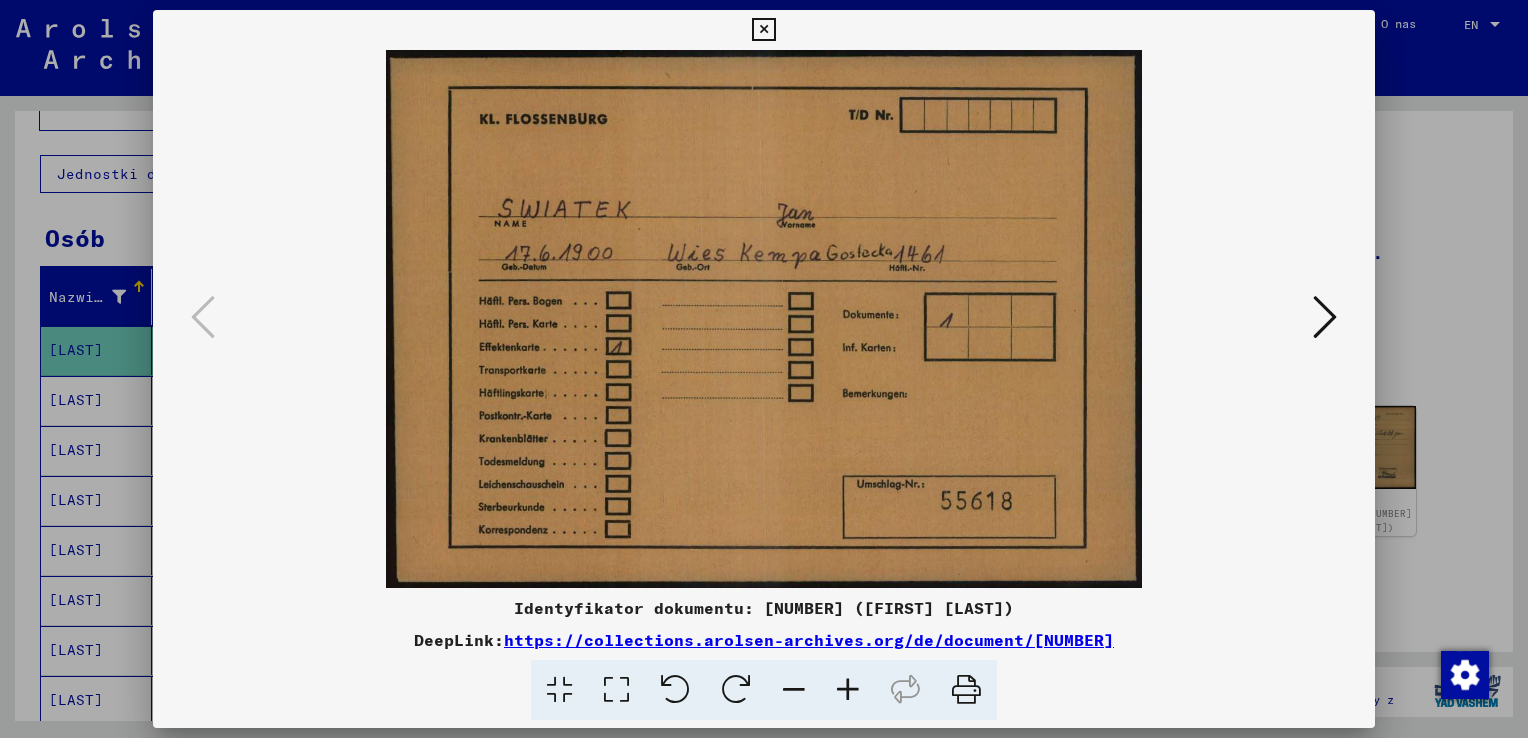 click at bounding box center [1325, 317] 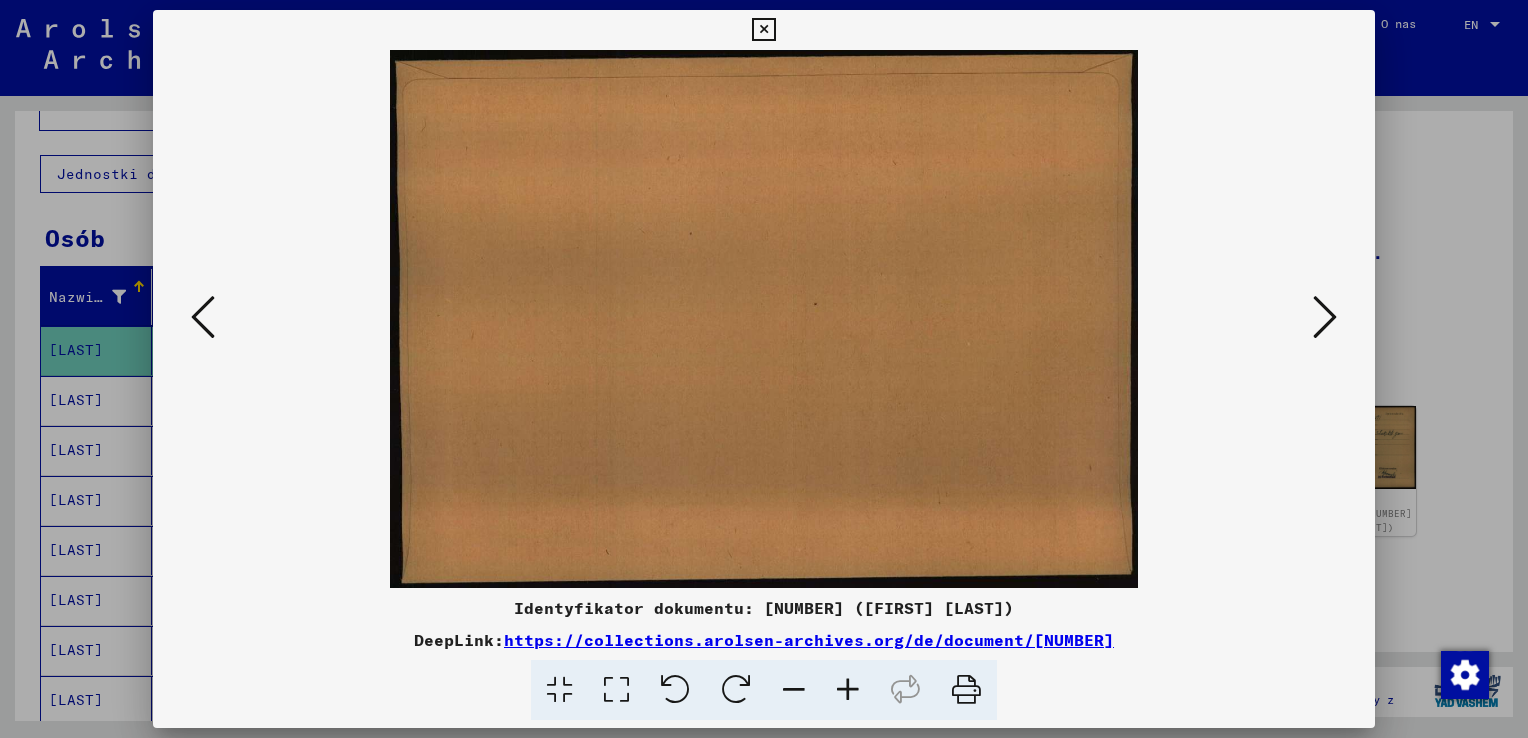 click at bounding box center (1325, 317) 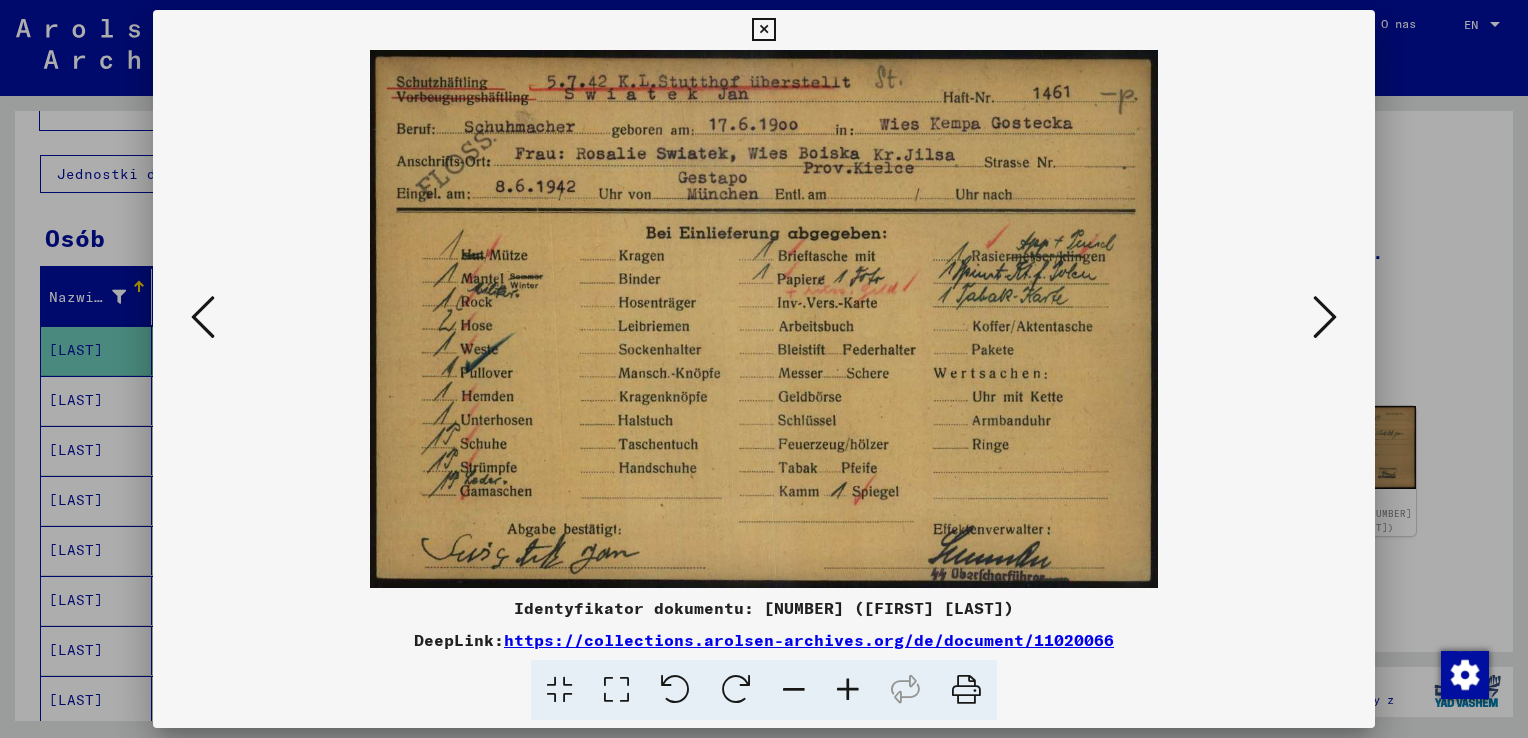 click at bounding box center [1325, 317] 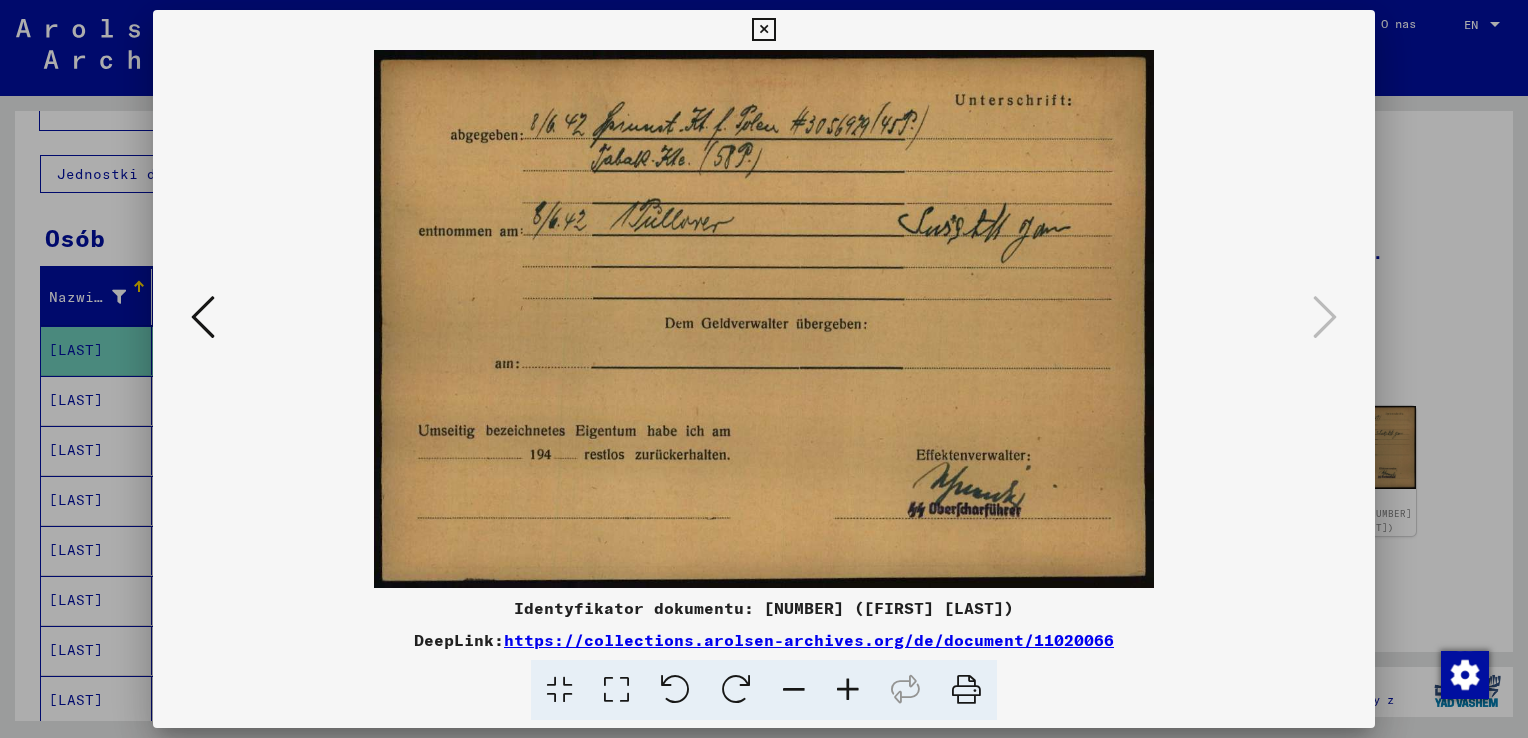 click at bounding box center (763, 30) 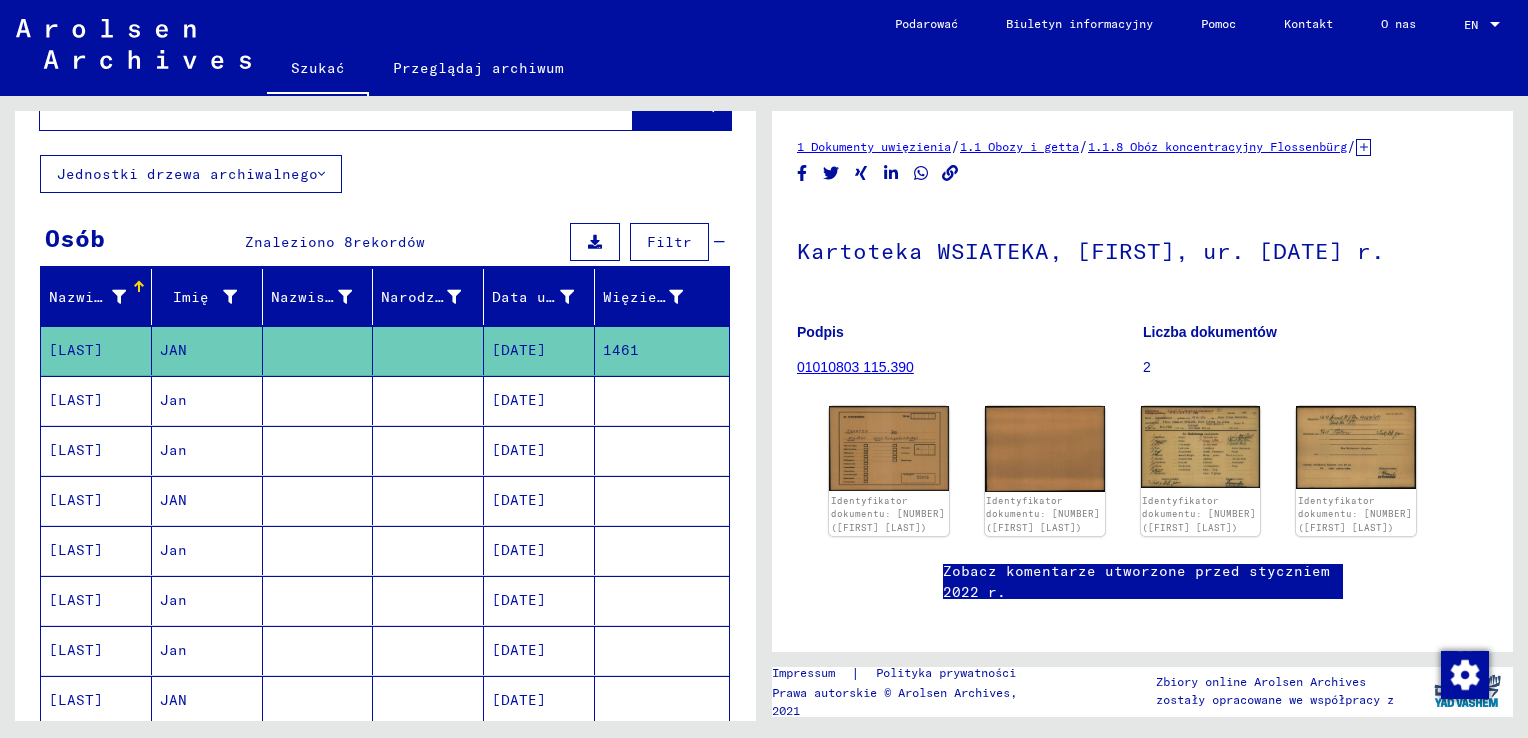 click at bounding box center (428, 450) 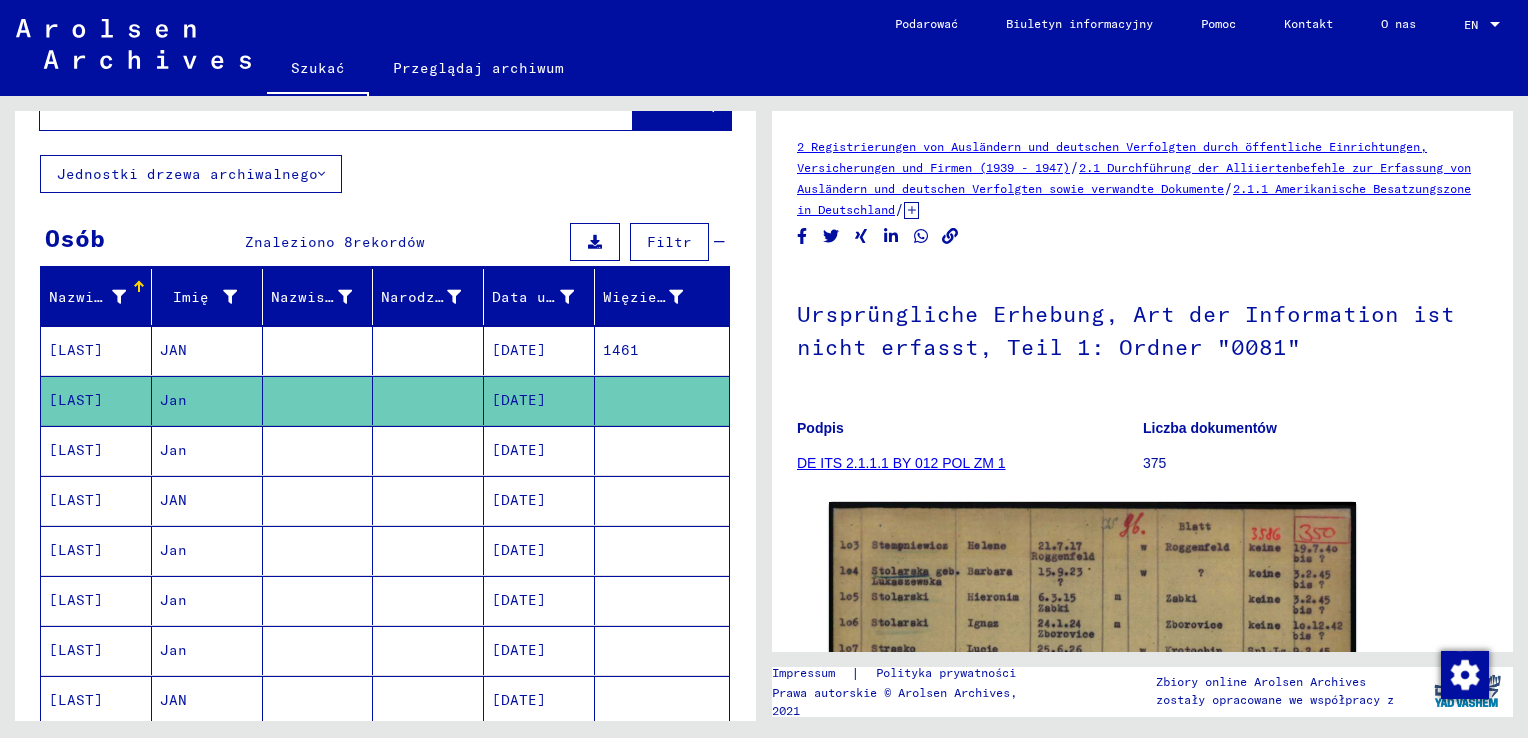 scroll, scrollTop: 0, scrollLeft: 0, axis: both 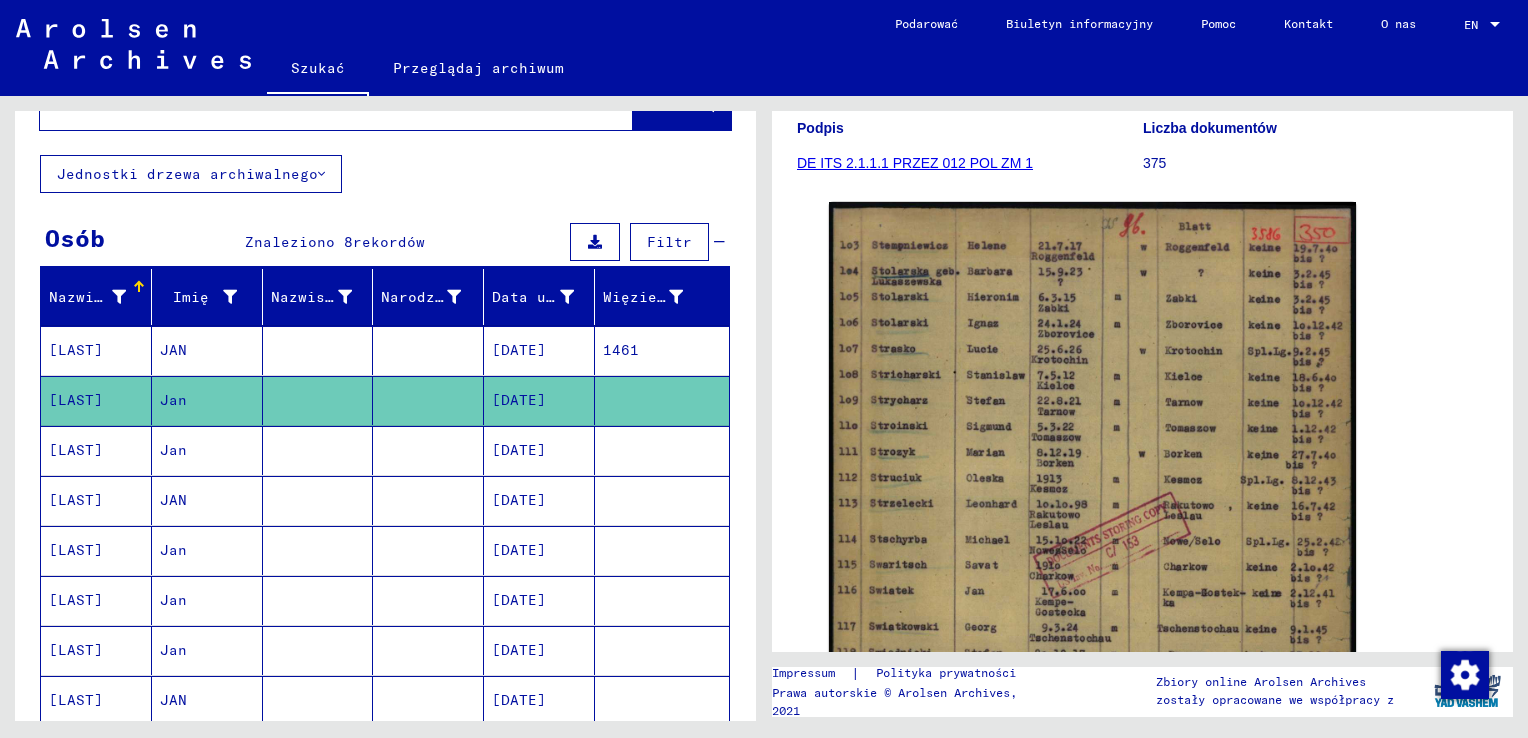 click at bounding box center (662, 500) 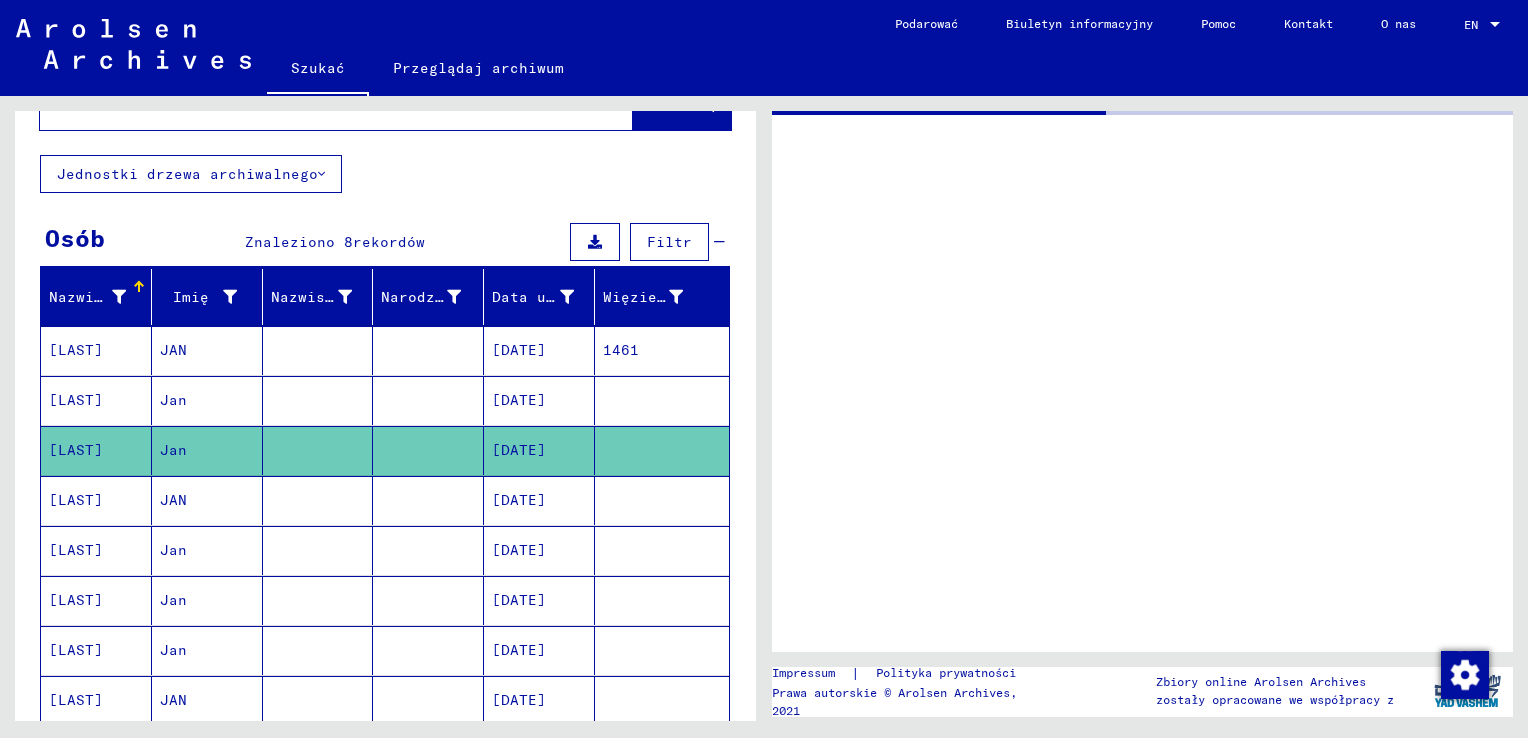 scroll, scrollTop: 0, scrollLeft: 0, axis: both 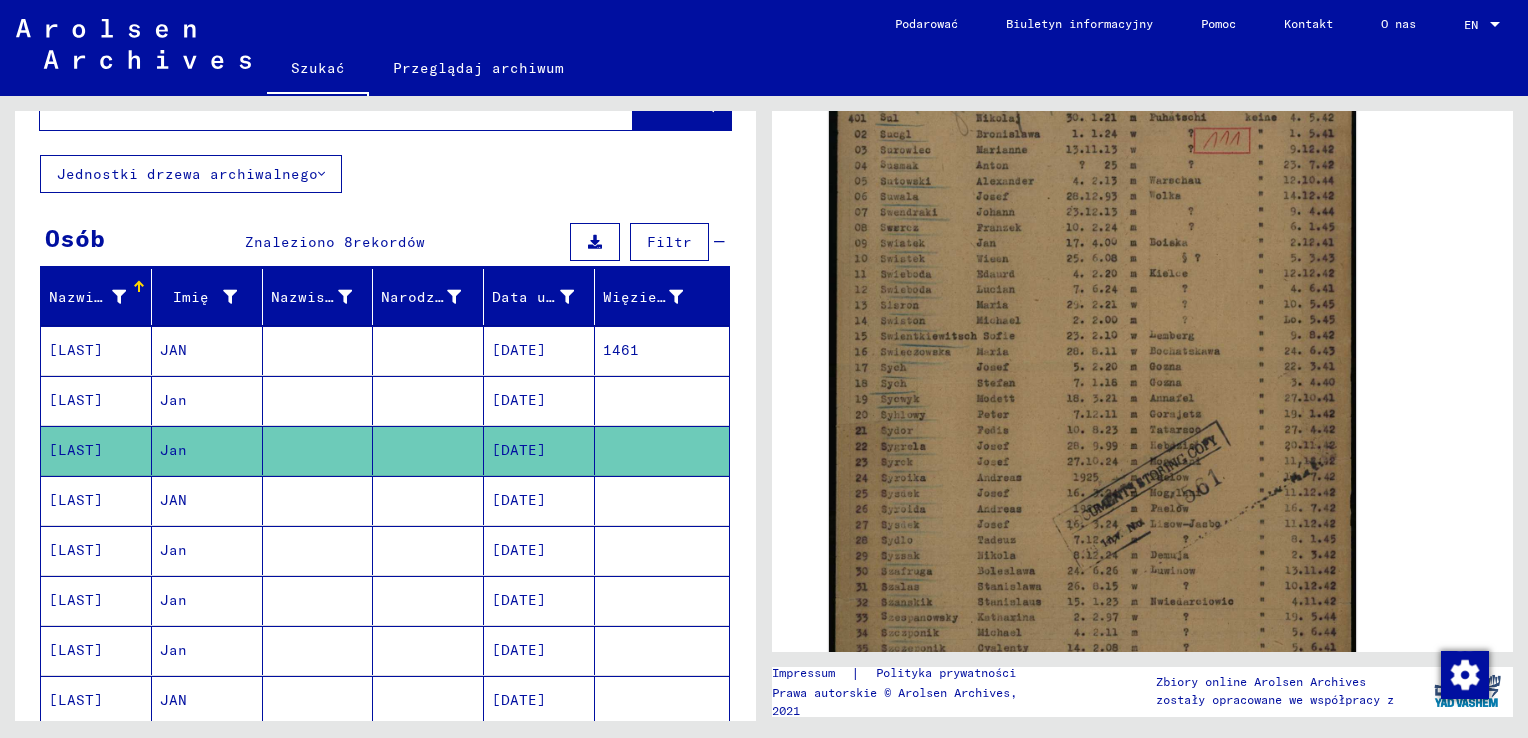 click at bounding box center [662, 550] 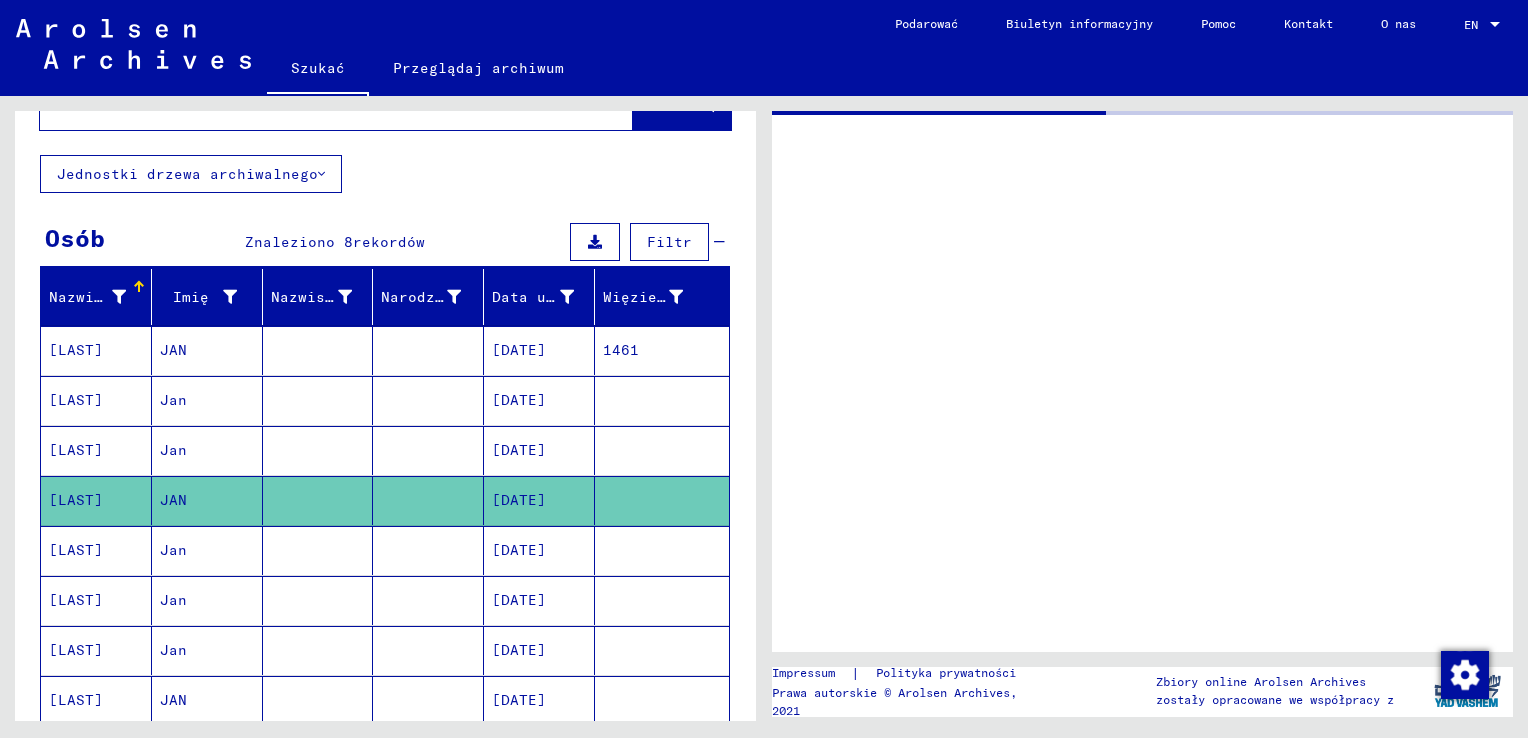 scroll, scrollTop: 0, scrollLeft: 0, axis: both 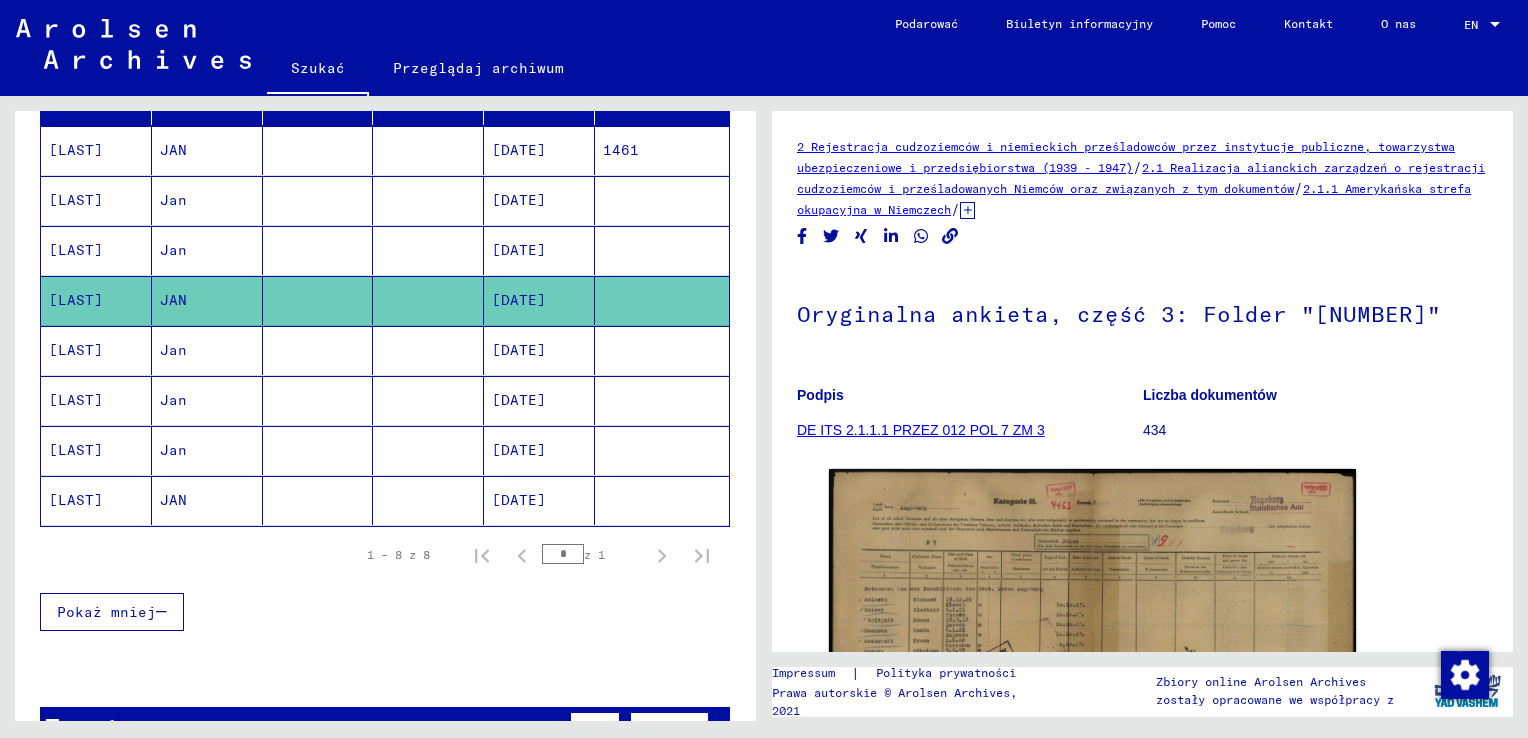 click at bounding box center [662, 400] 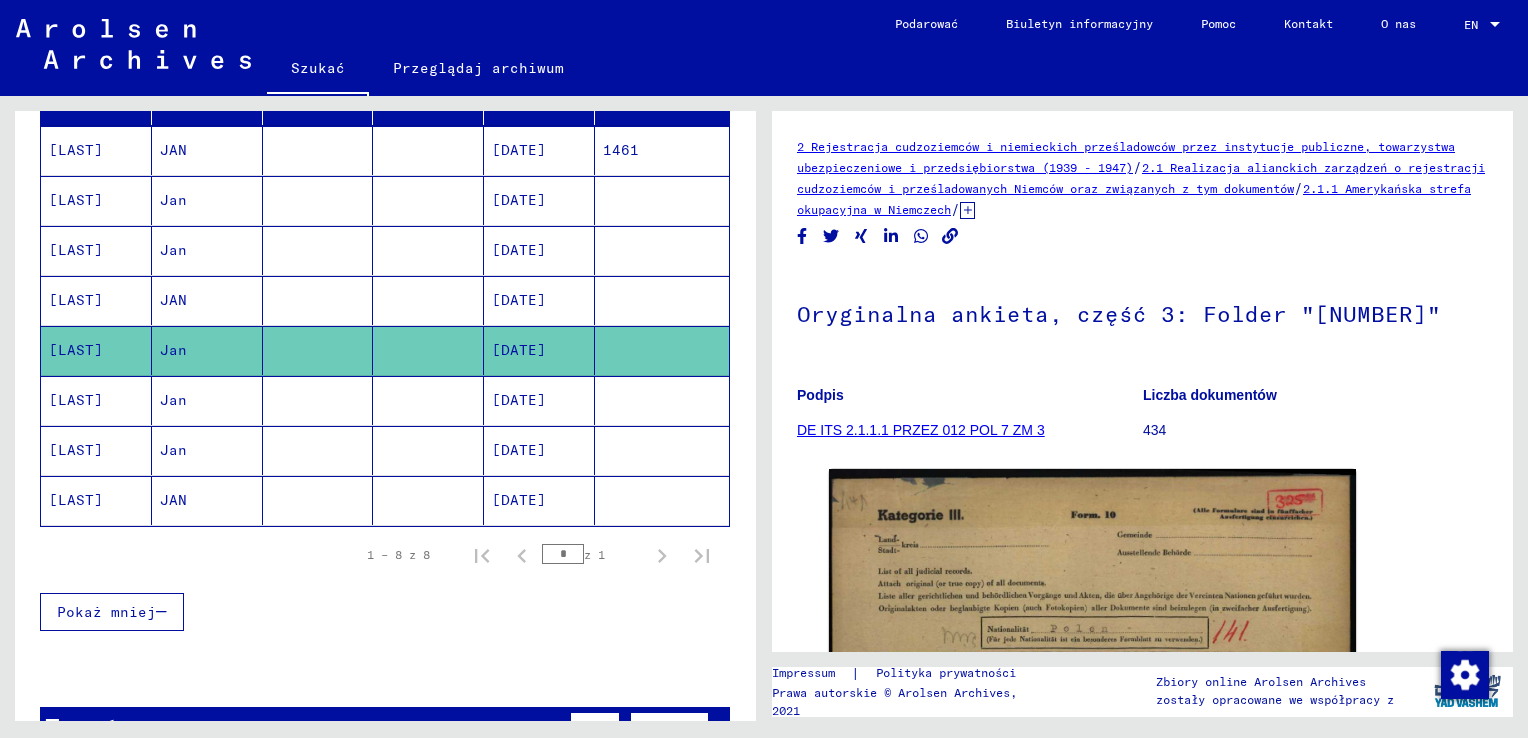 scroll, scrollTop: 0, scrollLeft: 0, axis: both 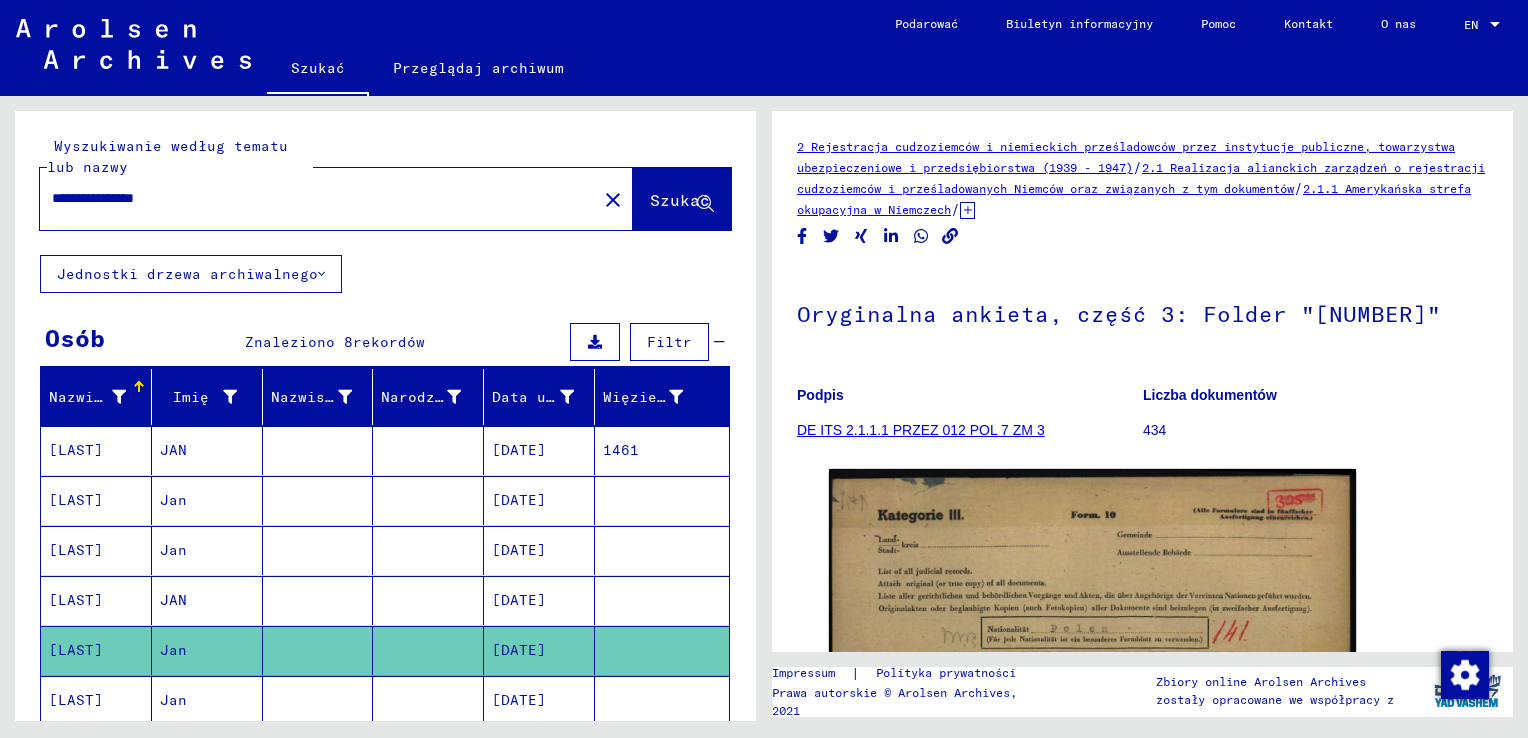 click on "**********" at bounding box center (318, 198) 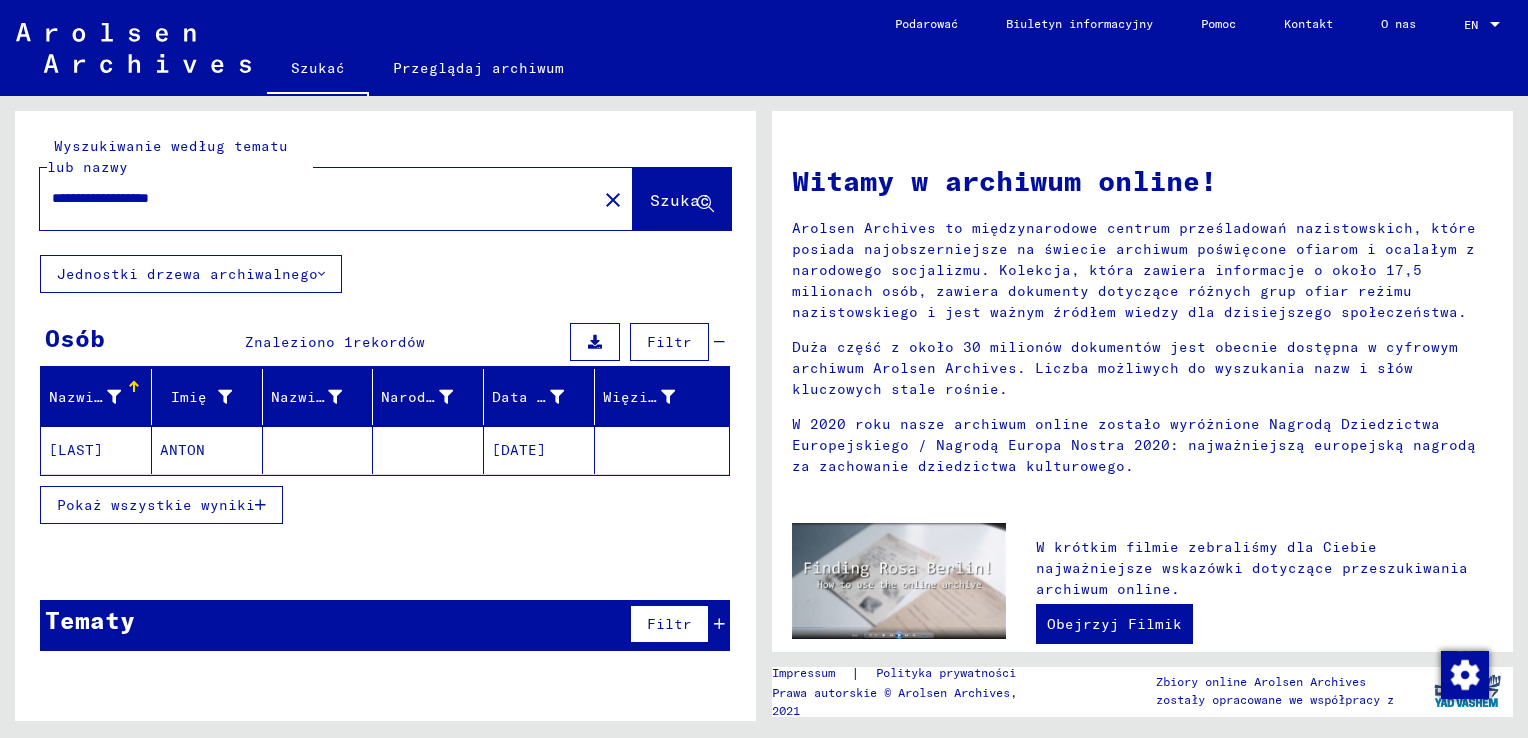 click 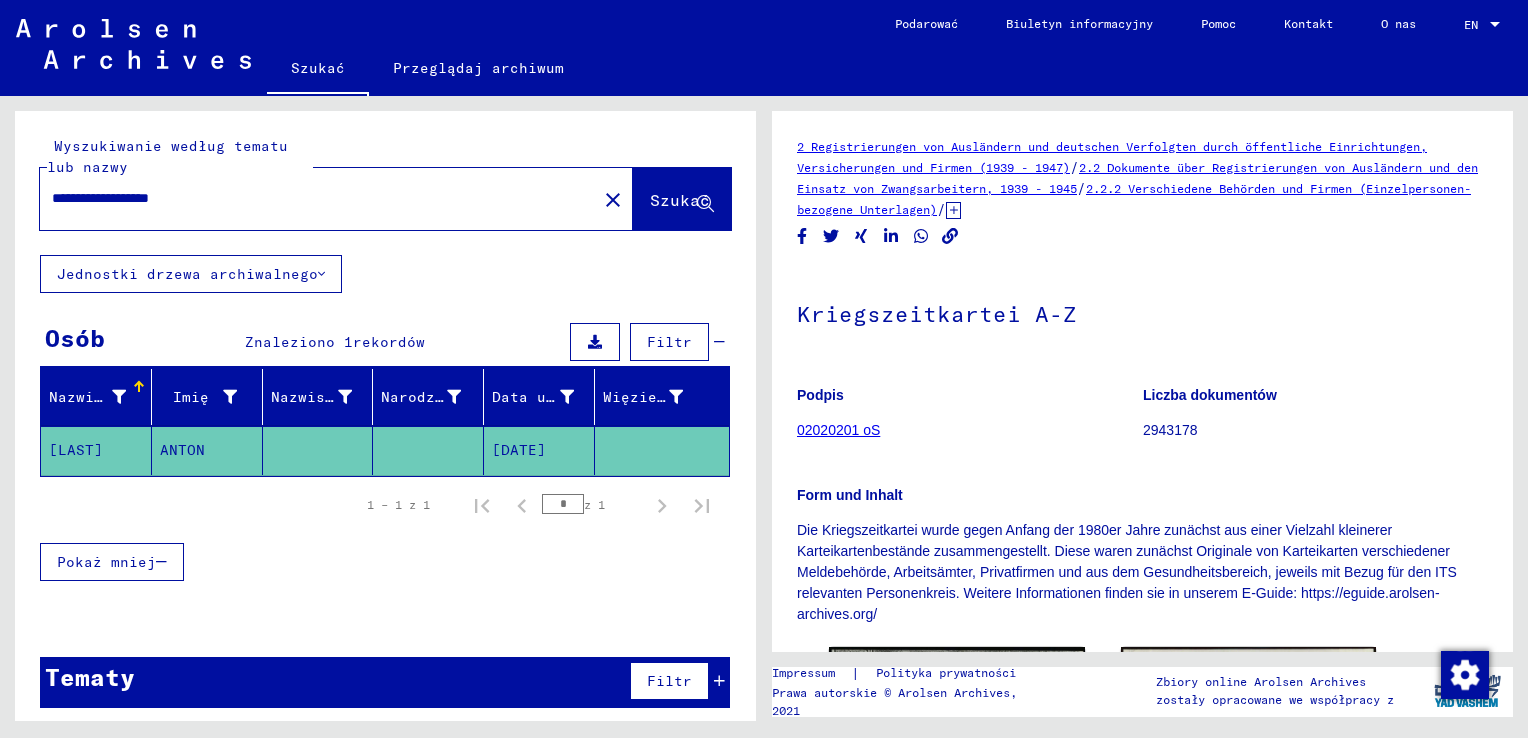 scroll, scrollTop: 0, scrollLeft: 0, axis: both 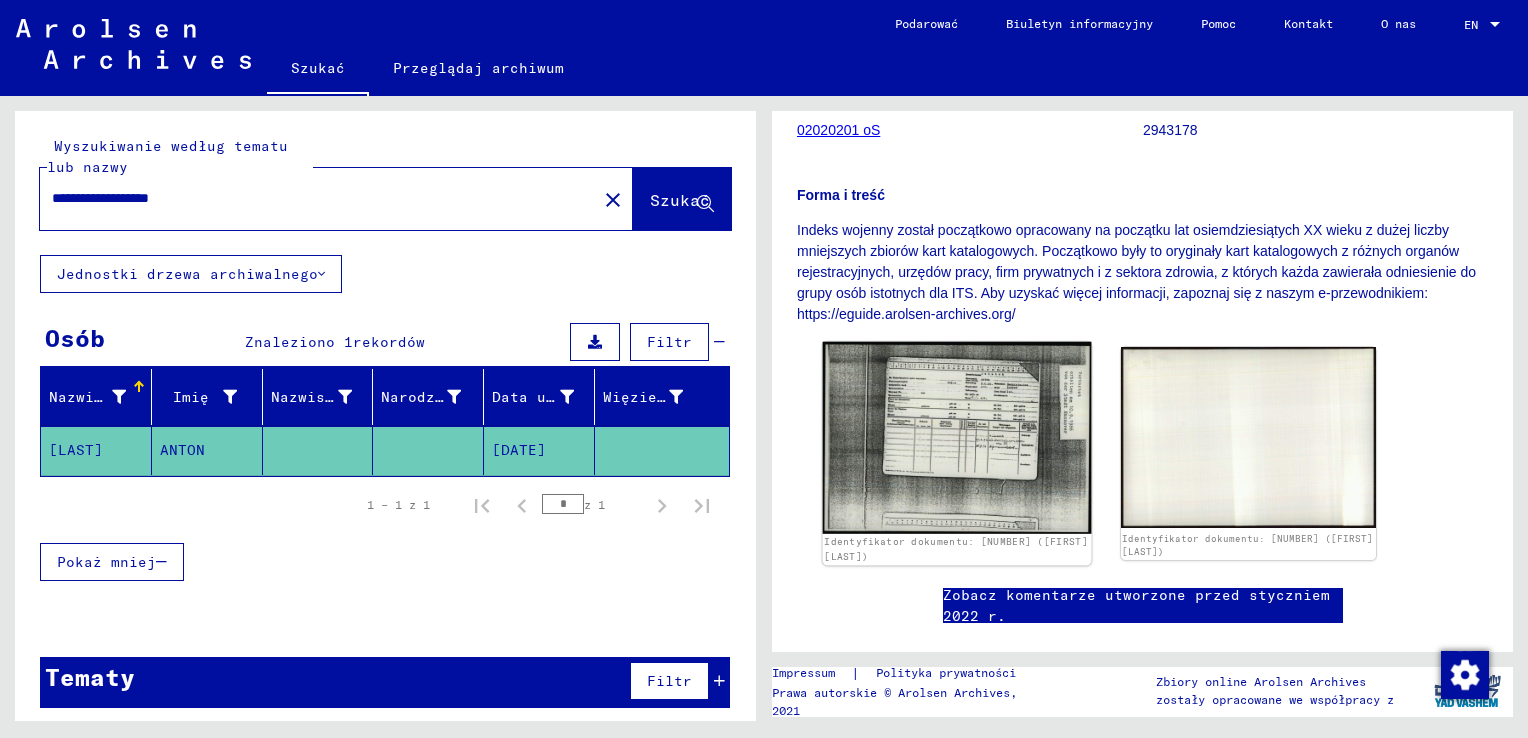 click 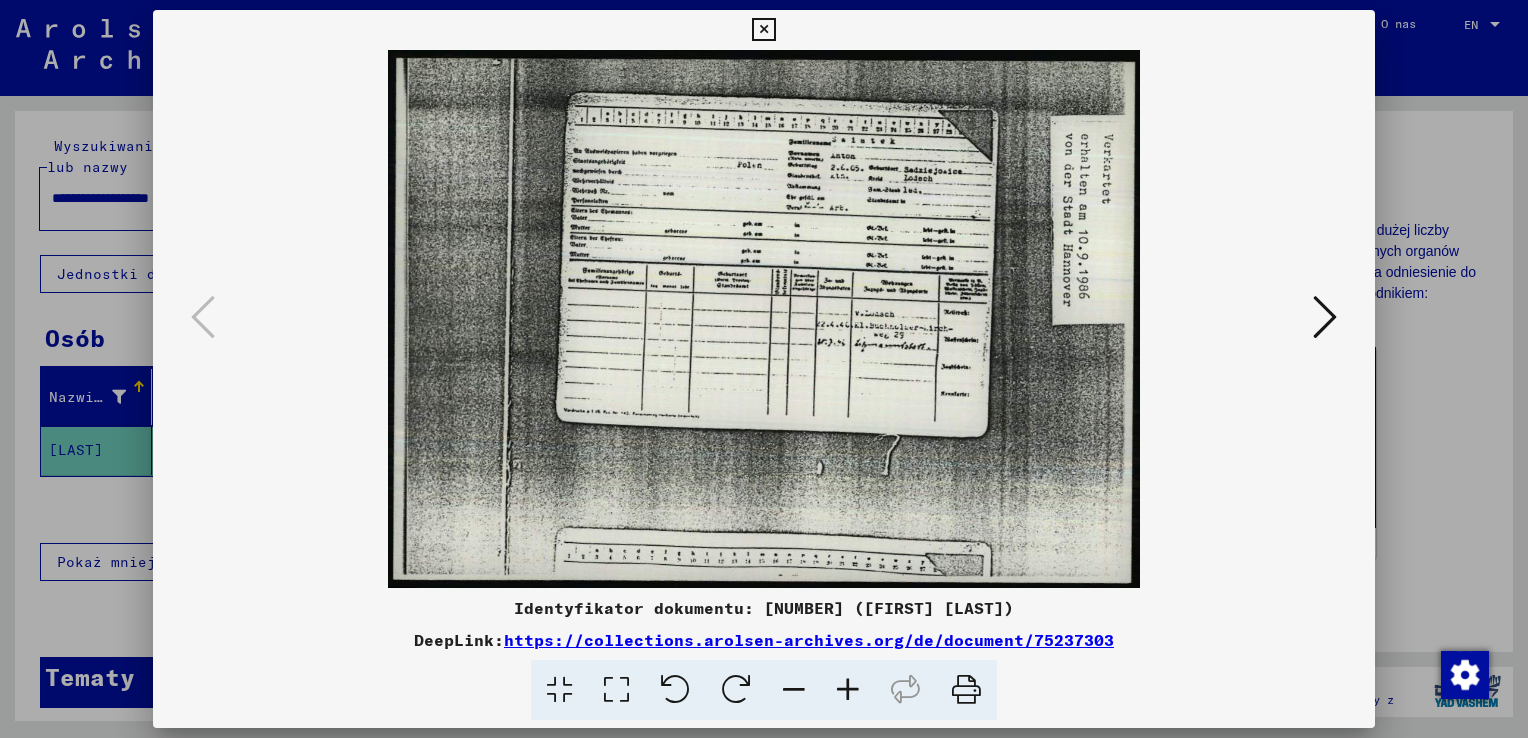 click at bounding box center (763, 30) 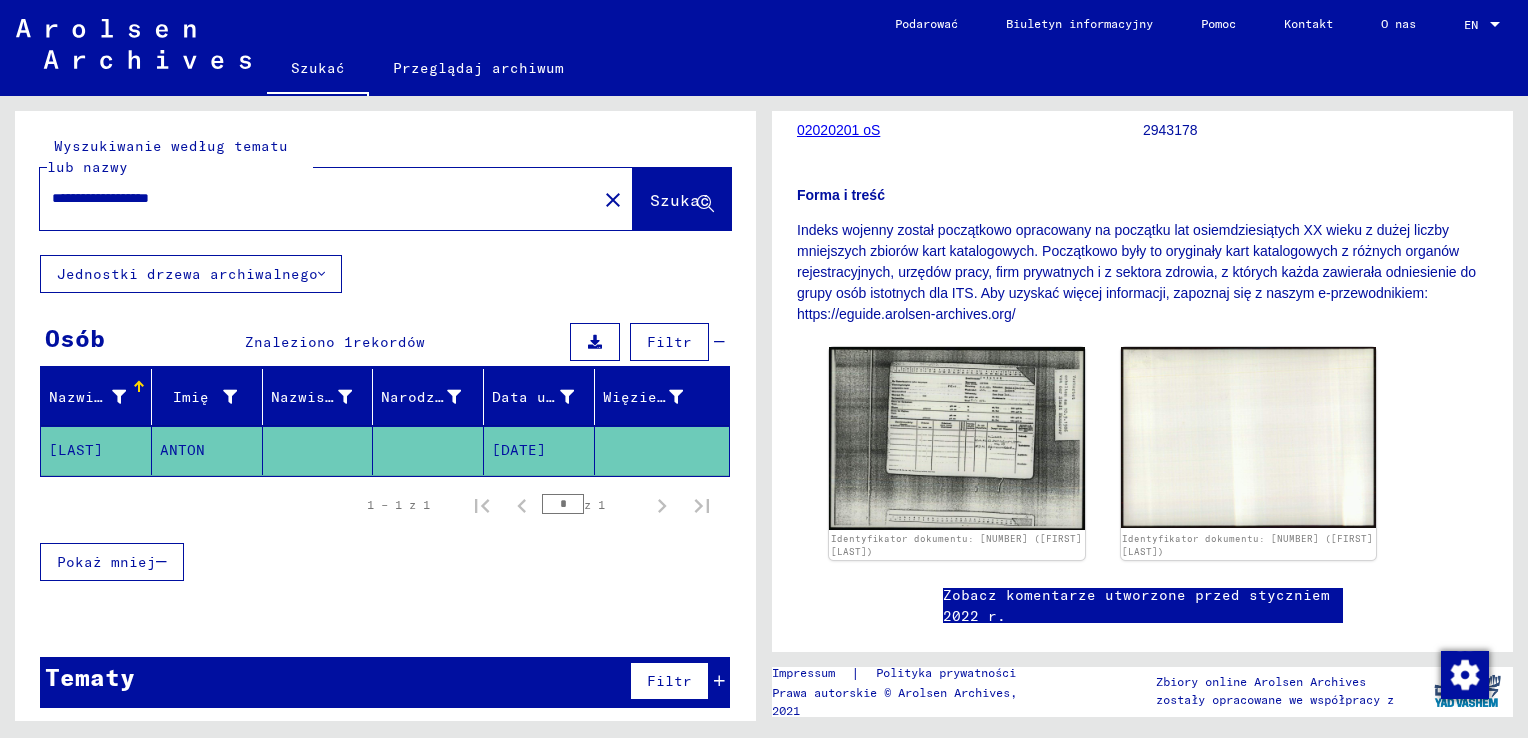 click on "**********" at bounding box center [318, 198] 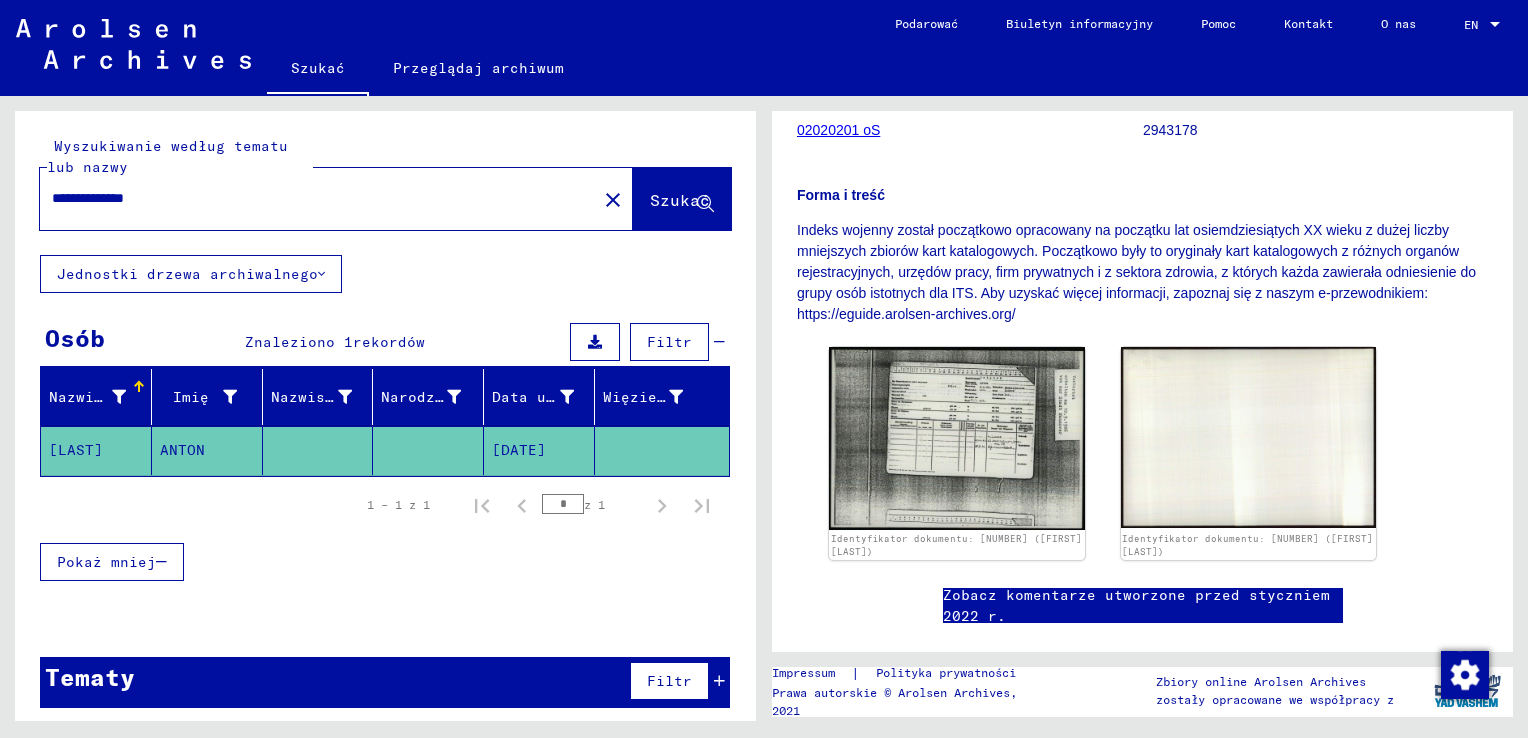 type on "**********" 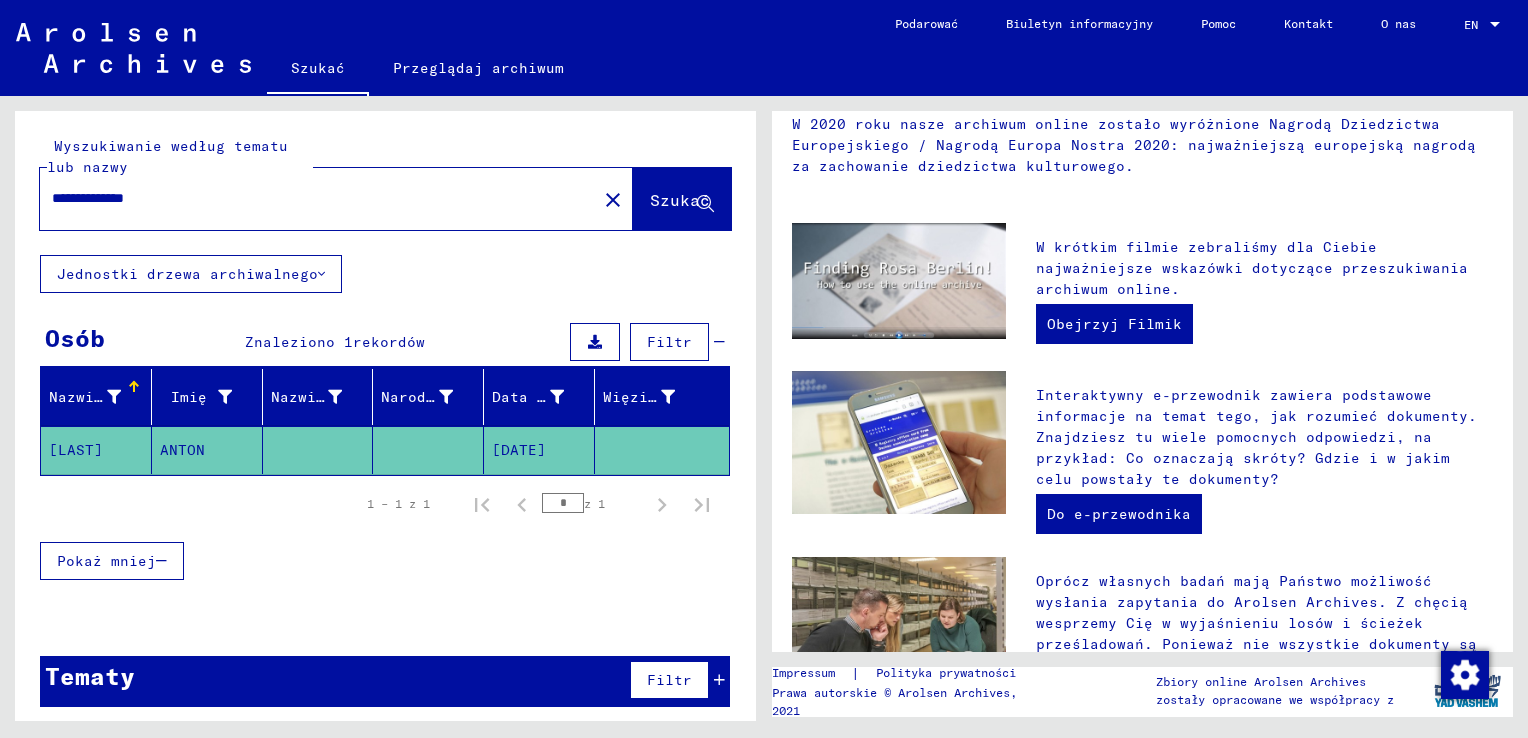 scroll, scrollTop: 0, scrollLeft: 0, axis: both 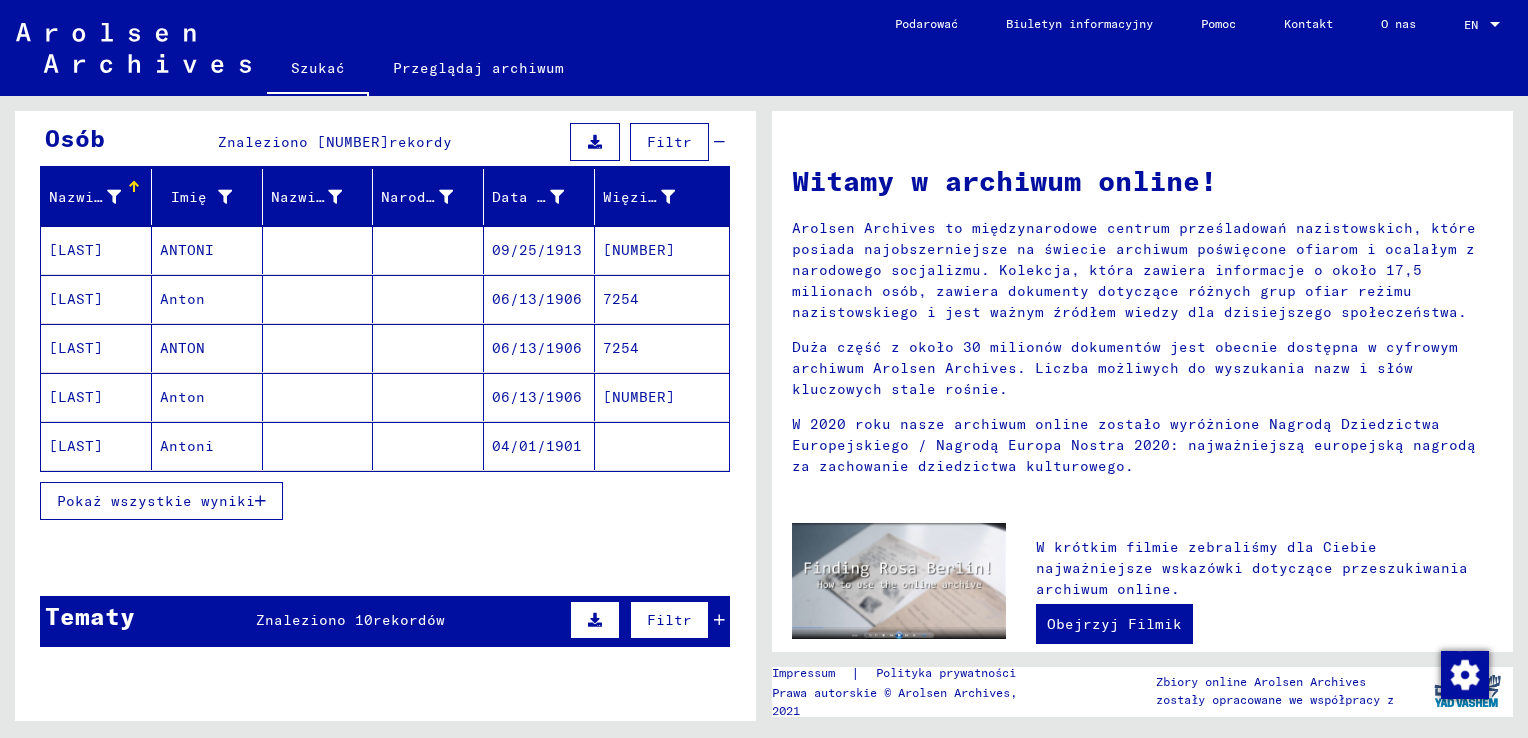 click on "Pokaż wszystkie wyniki" at bounding box center (161, 501) 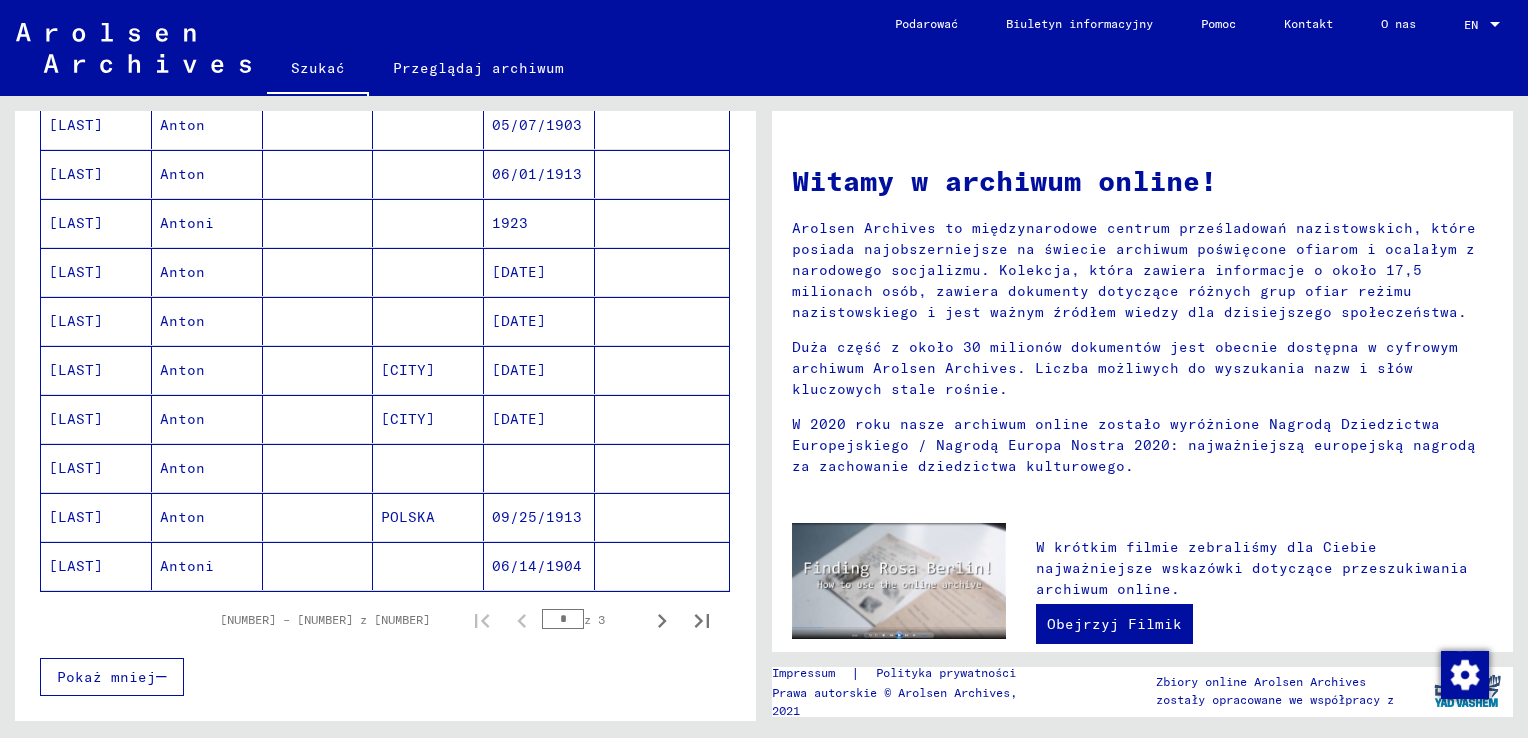 scroll, scrollTop: 1100, scrollLeft: 0, axis: vertical 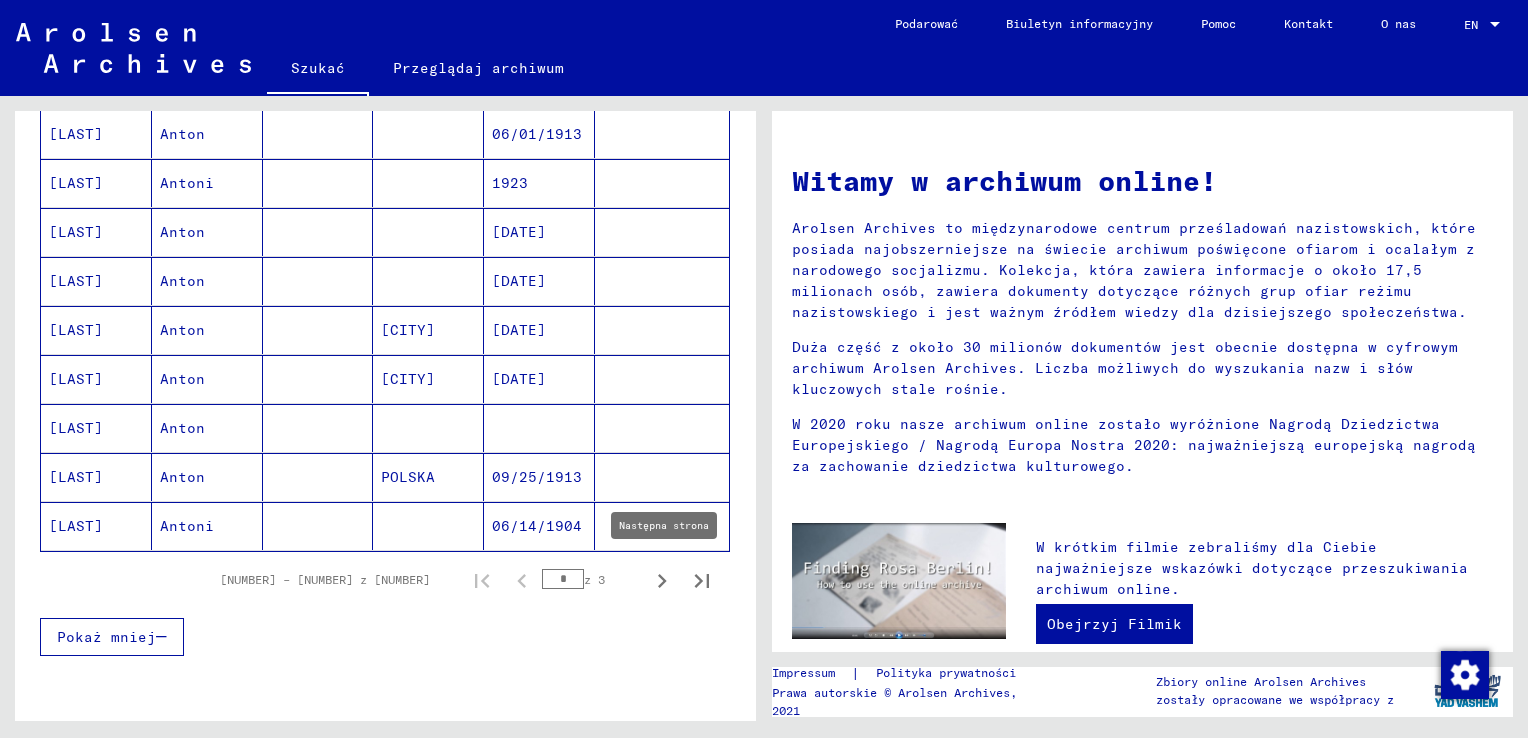 click 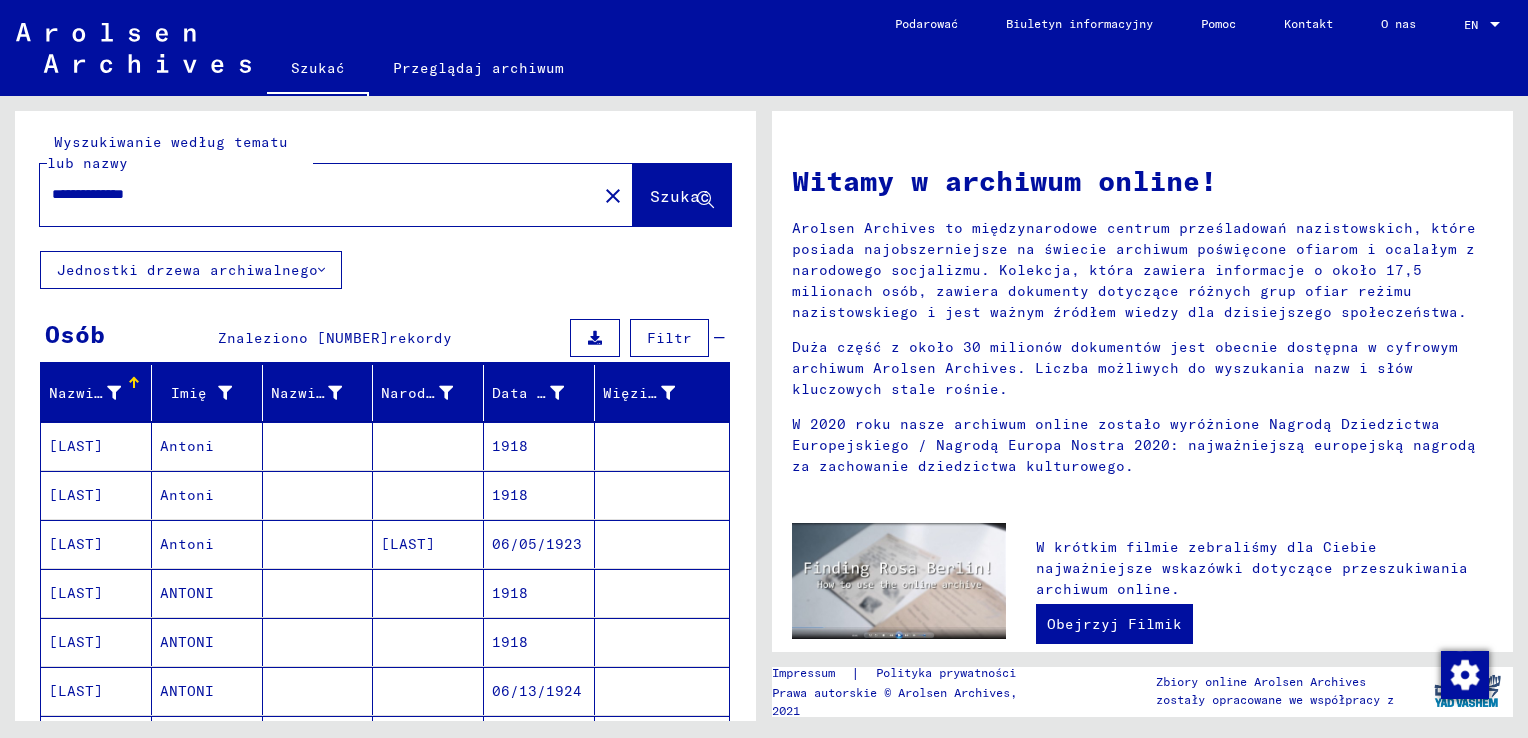 scroll, scrollTop: 0, scrollLeft: 0, axis: both 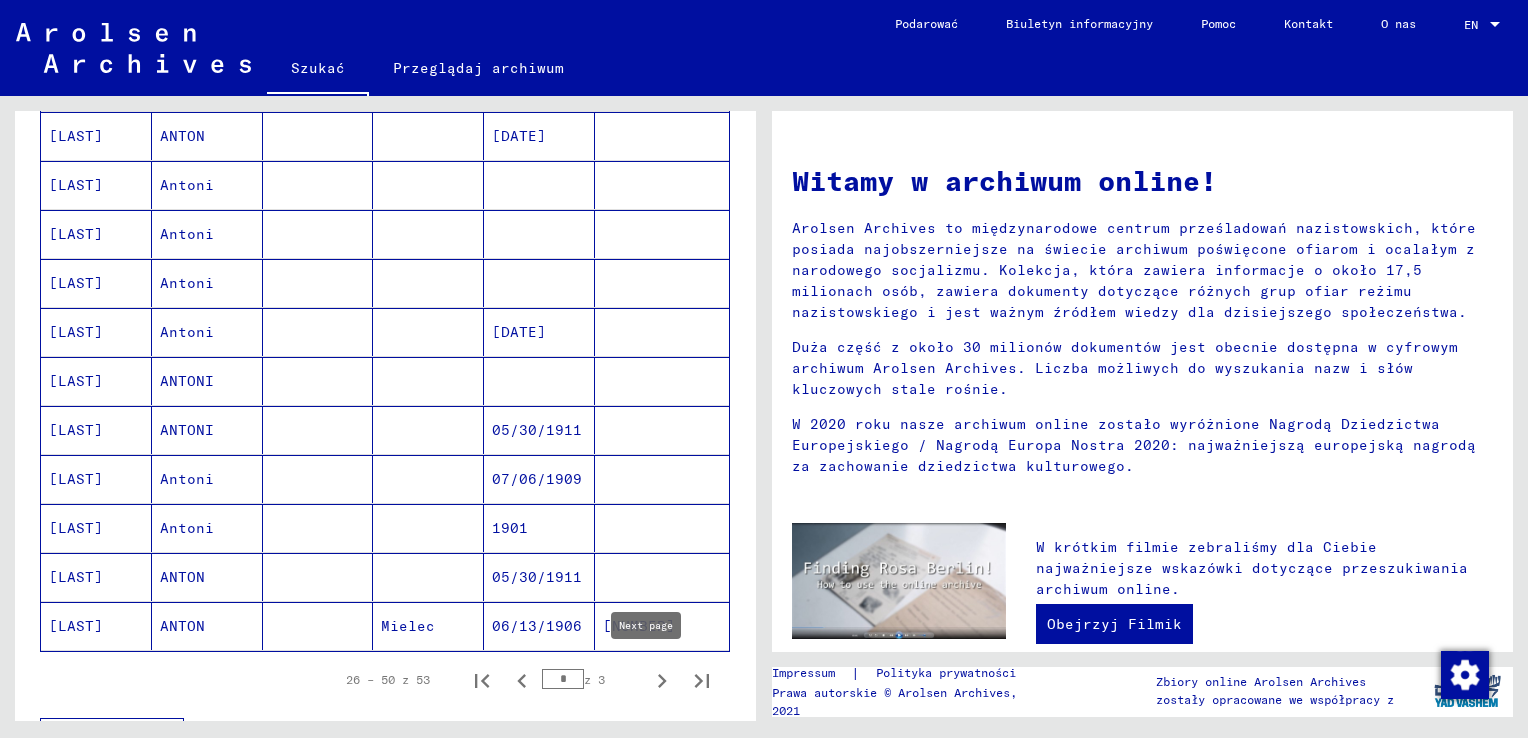 click 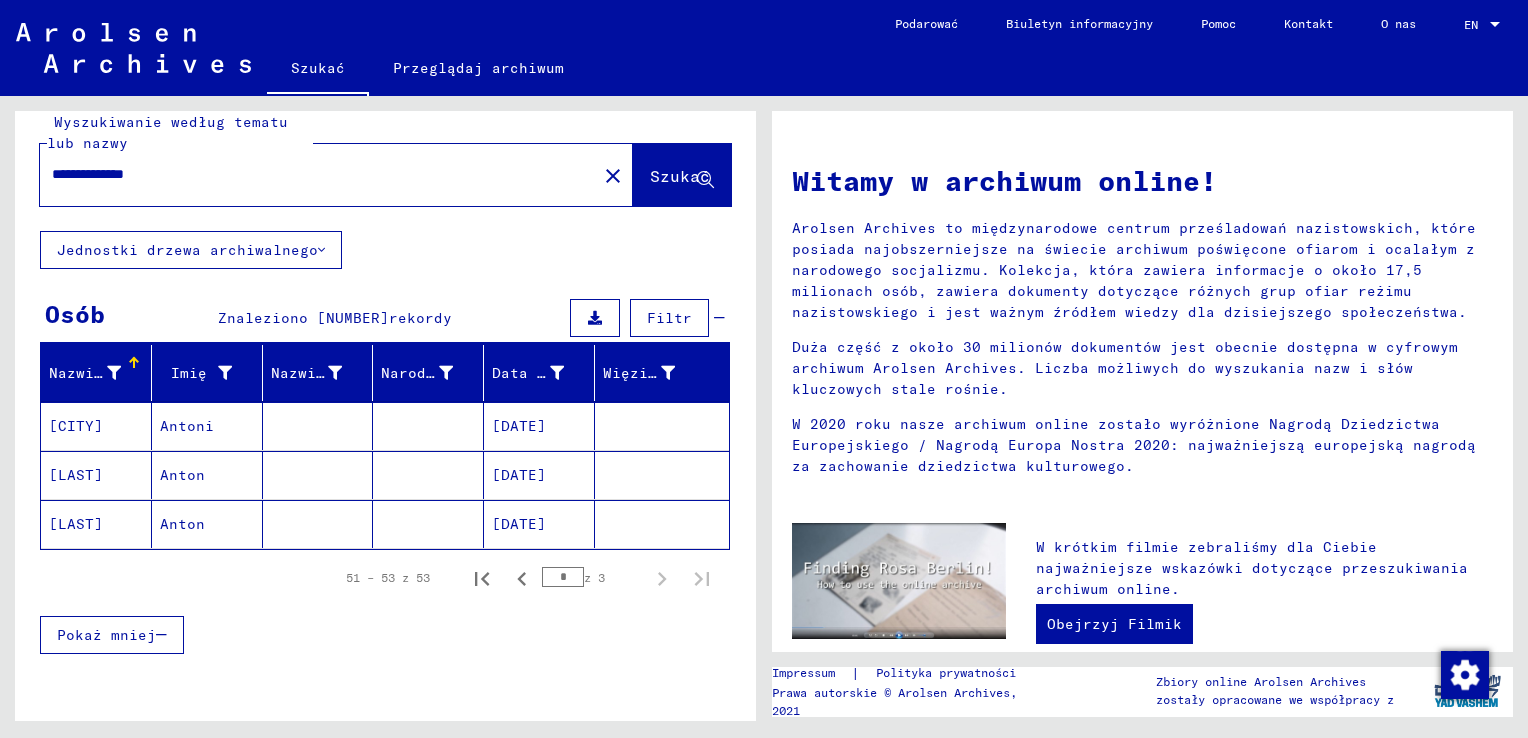 scroll, scrollTop: 16, scrollLeft: 0, axis: vertical 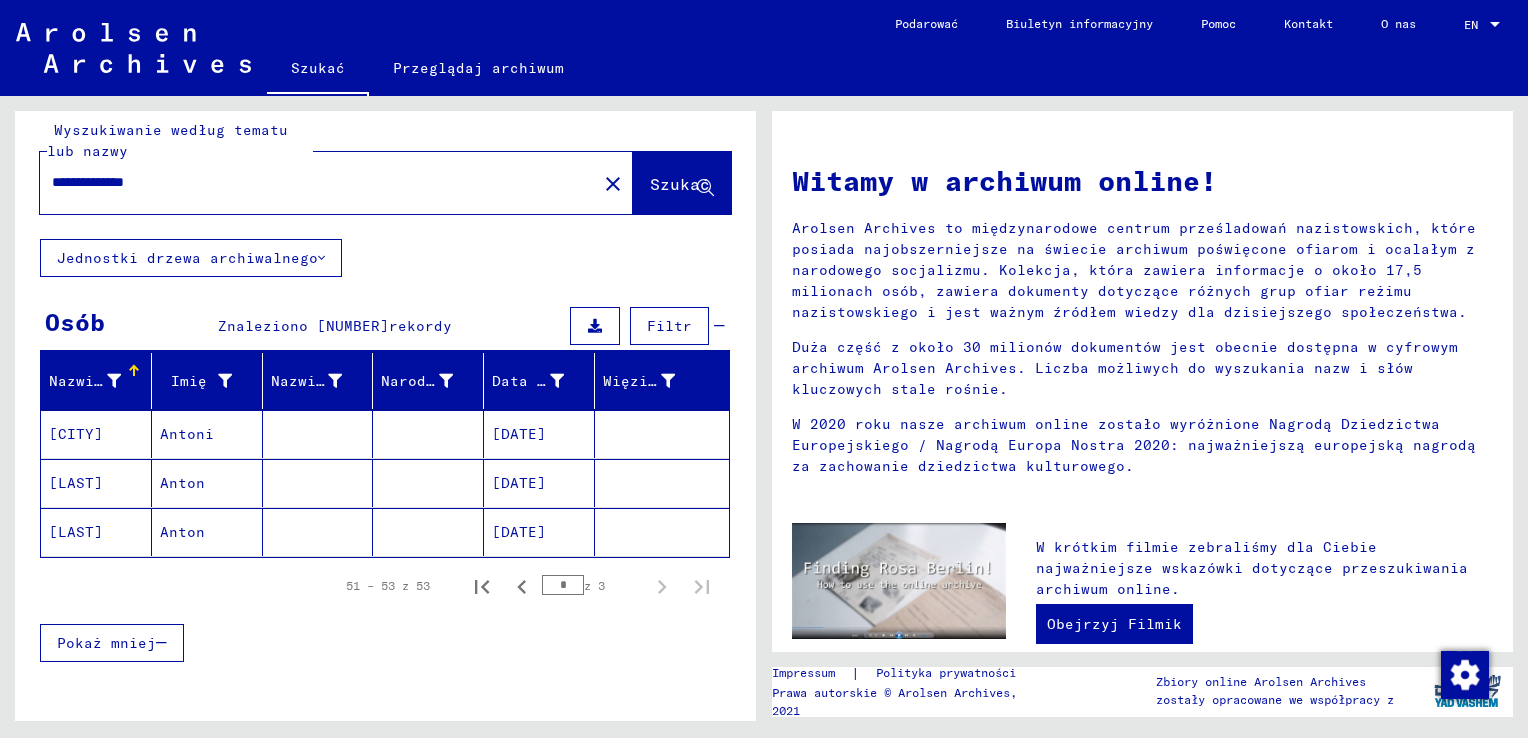 click on "**********" at bounding box center (312, 182) 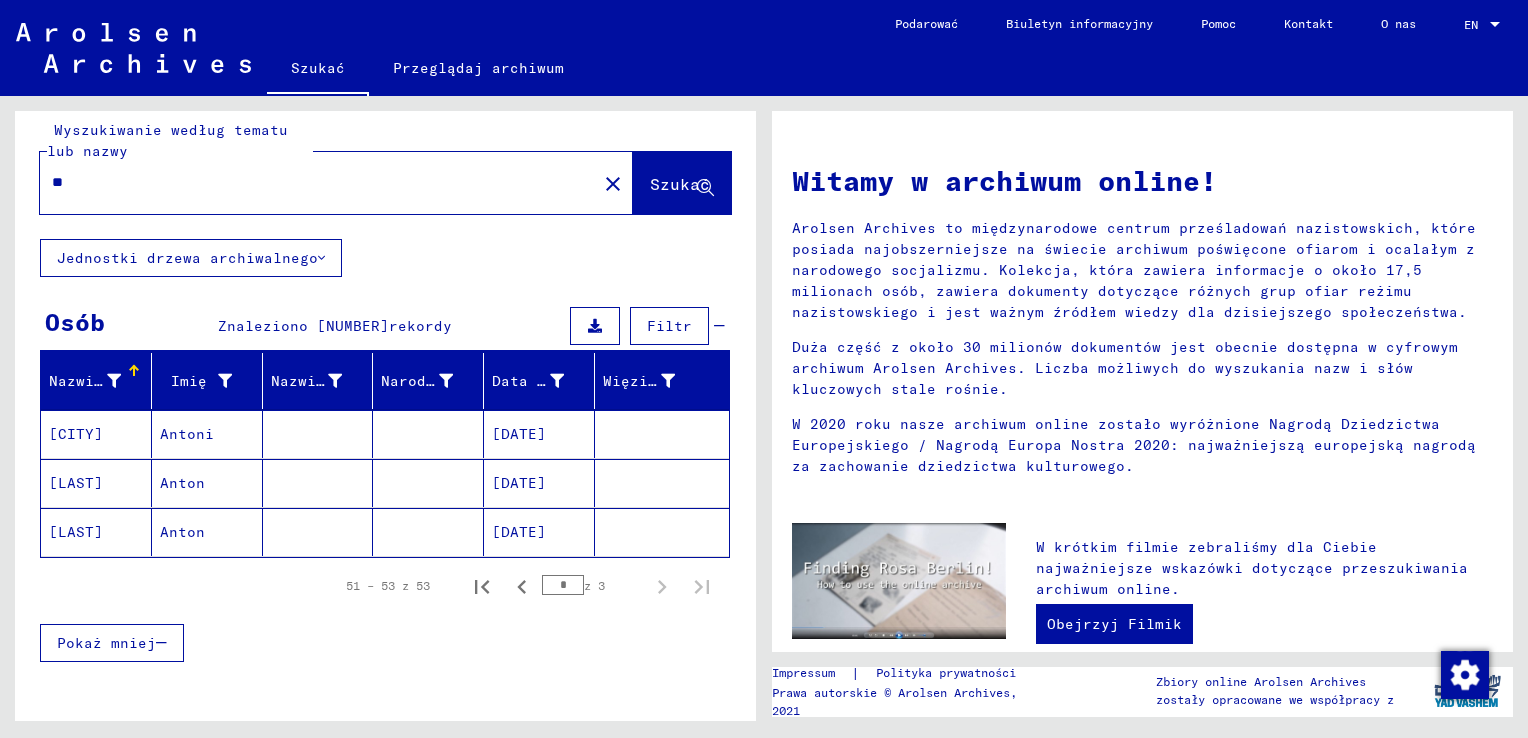 type on "*" 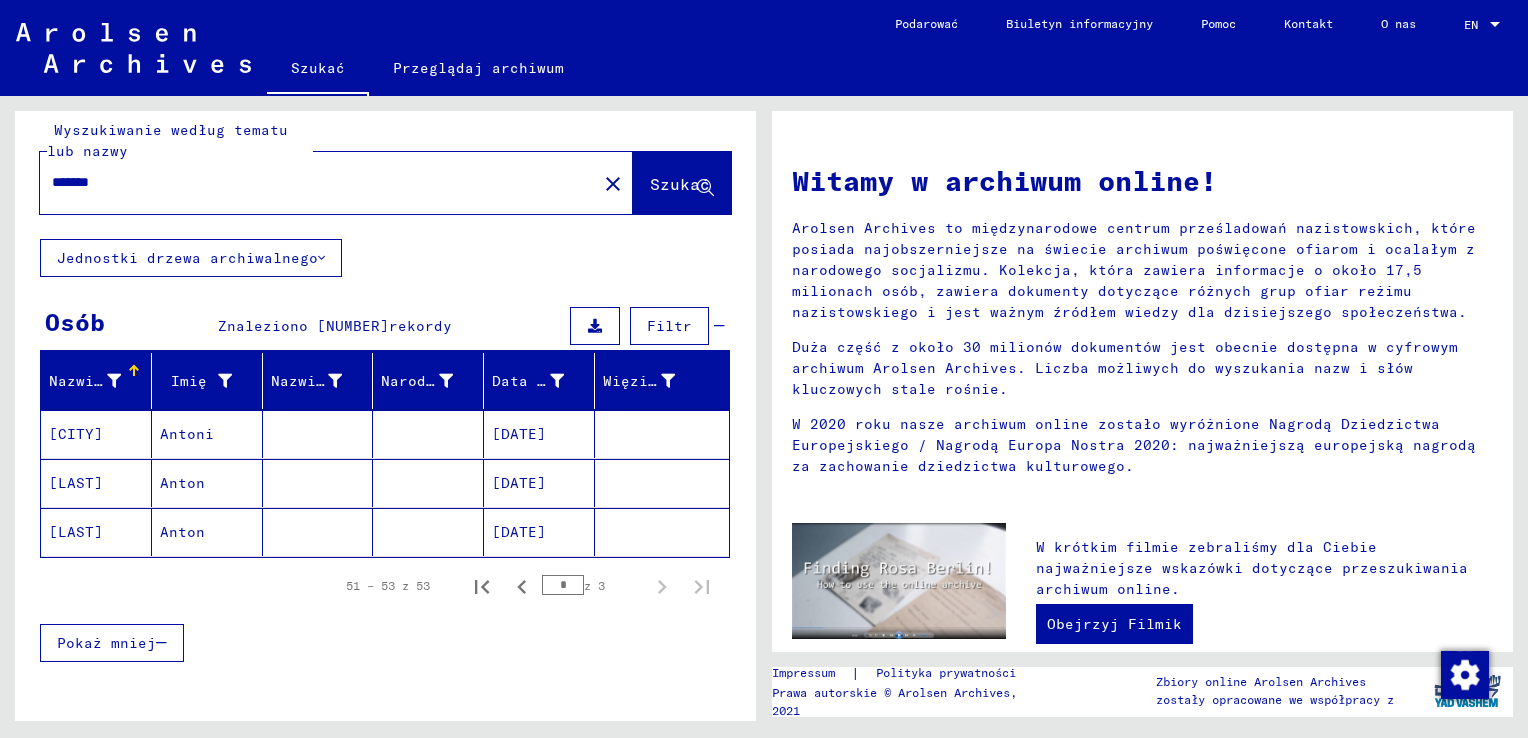 type on "*******" 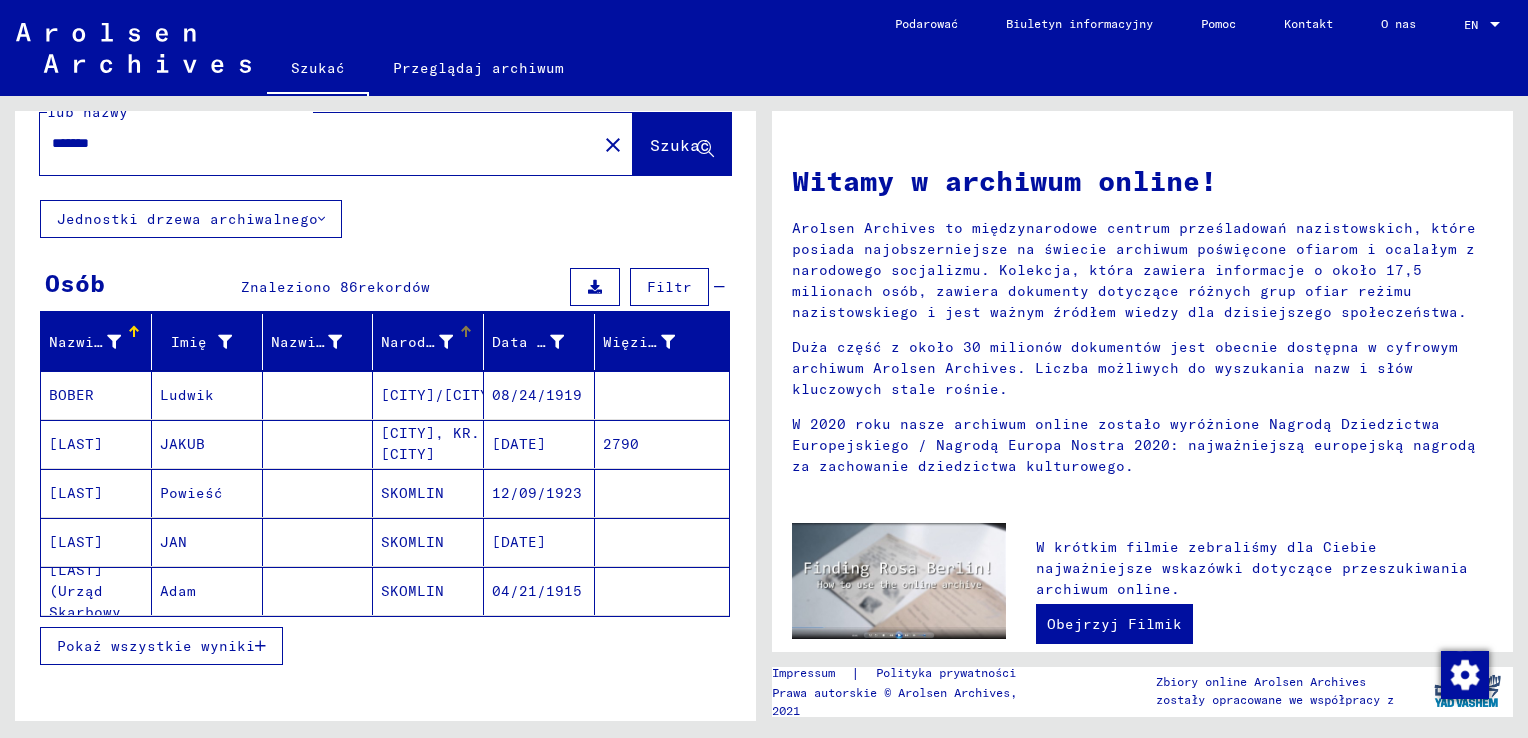 scroll, scrollTop: 100, scrollLeft: 0, axis: vertical 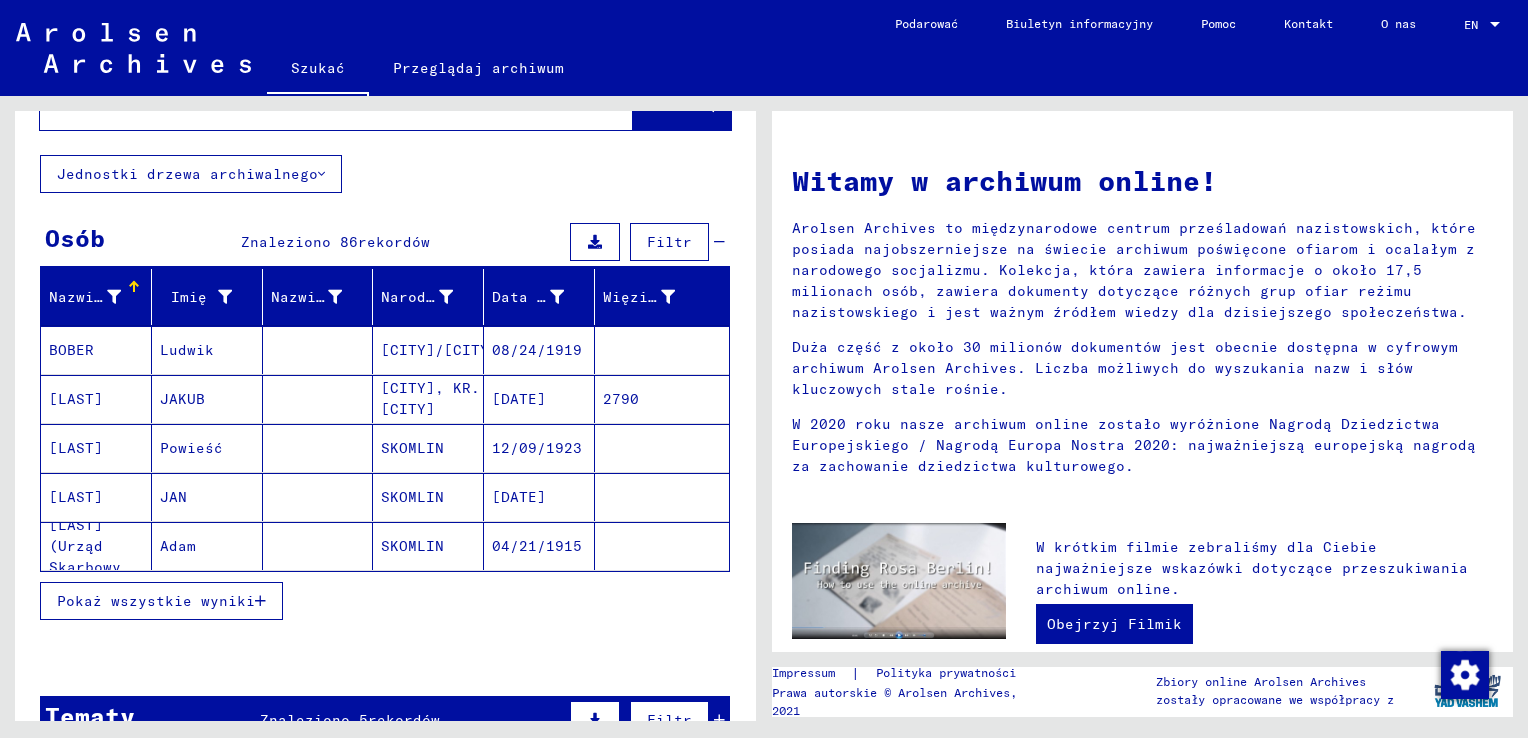 click on "Pokaż wszystkie wyniki" at bounding box center (156, 601) 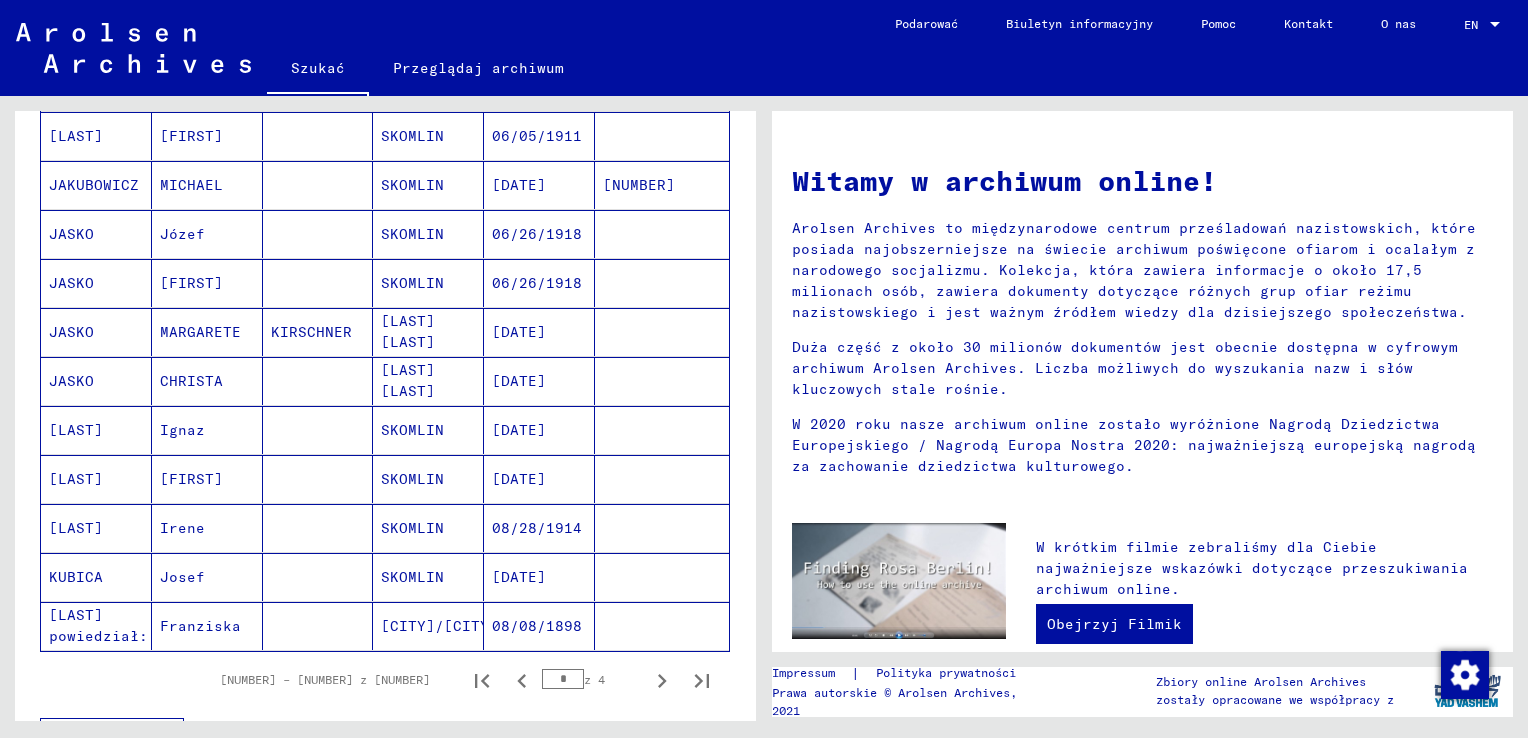 scroll, scrollTop: 1100, scrollLeft: 0, axis: vertical 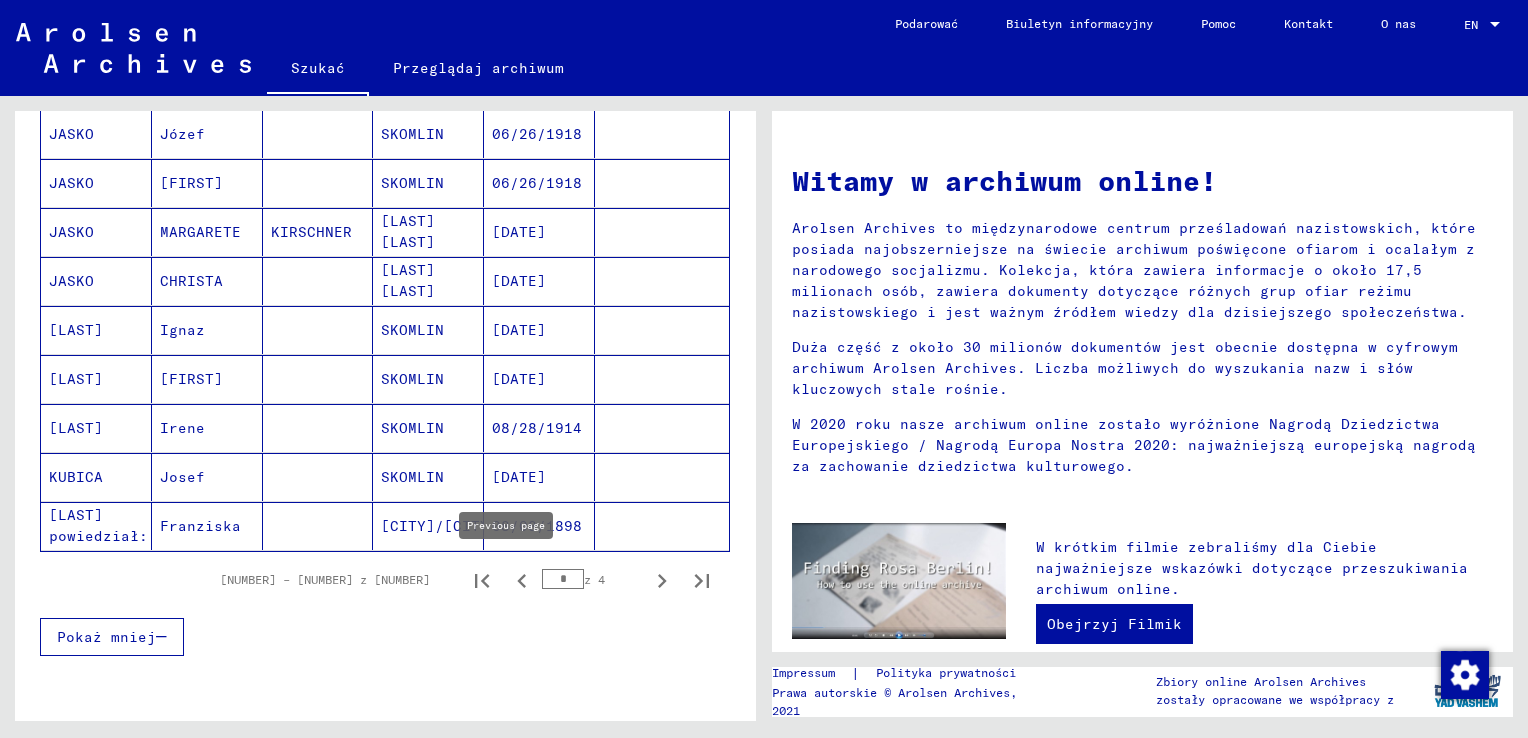 click 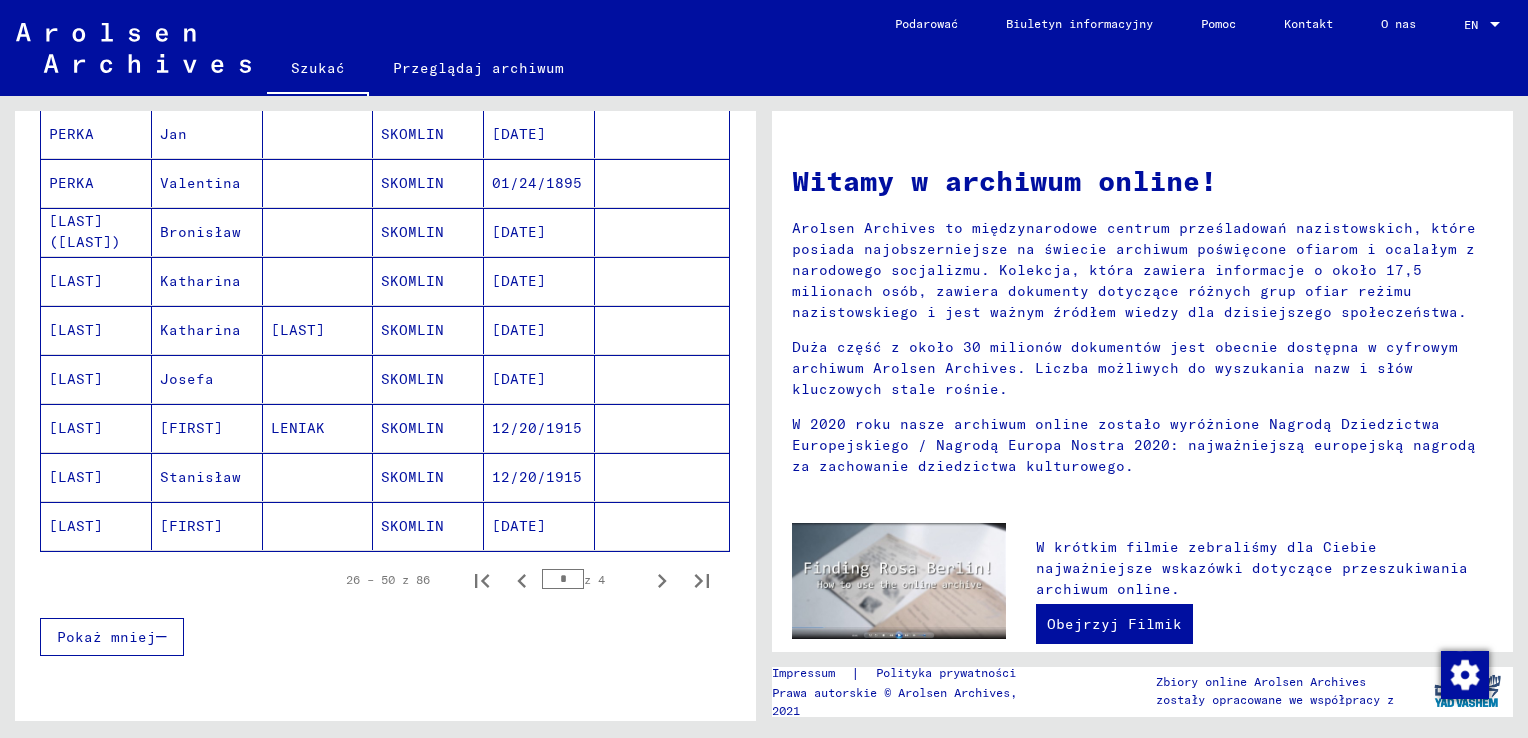 click 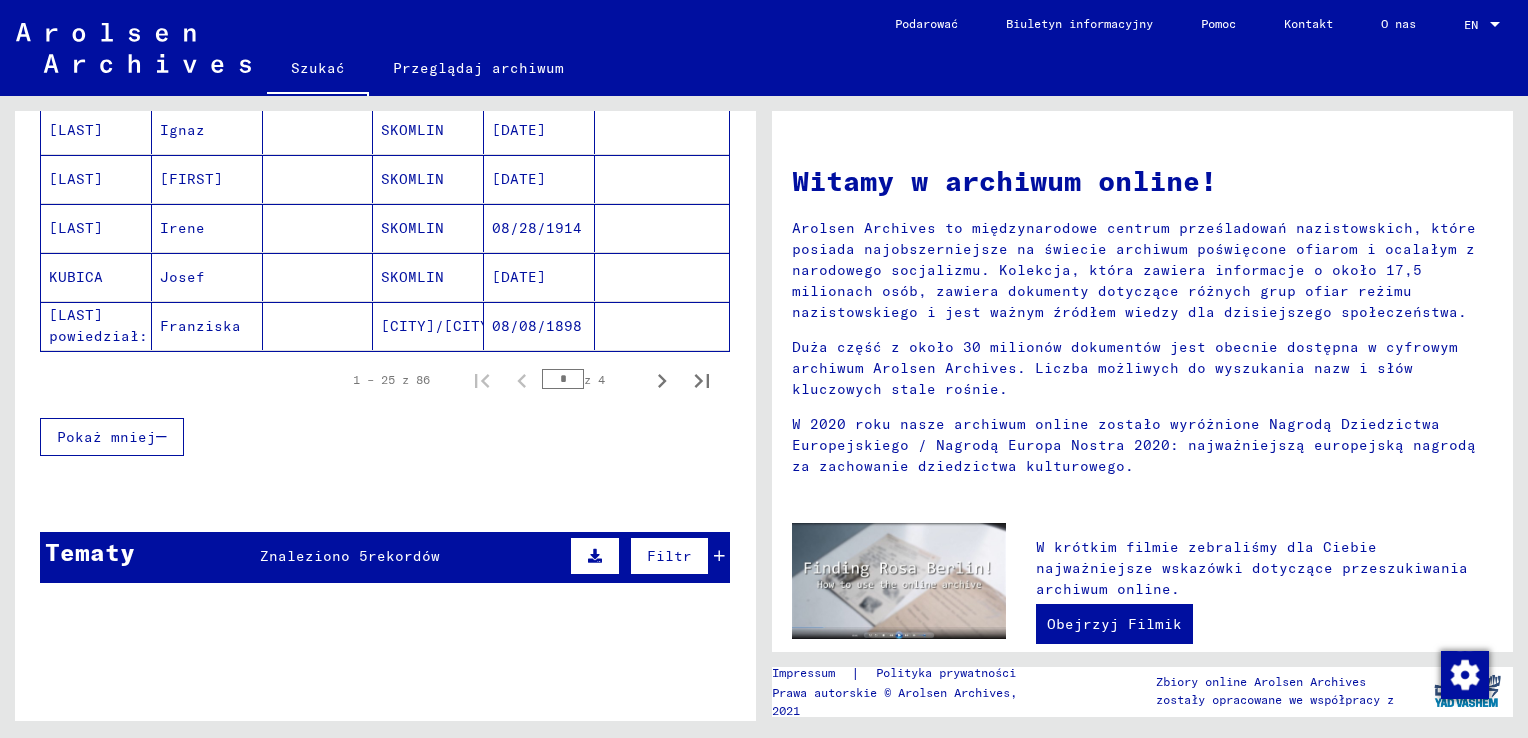 scroll, scrollTop: 1200, scrollLeft: 0, axis: vertical 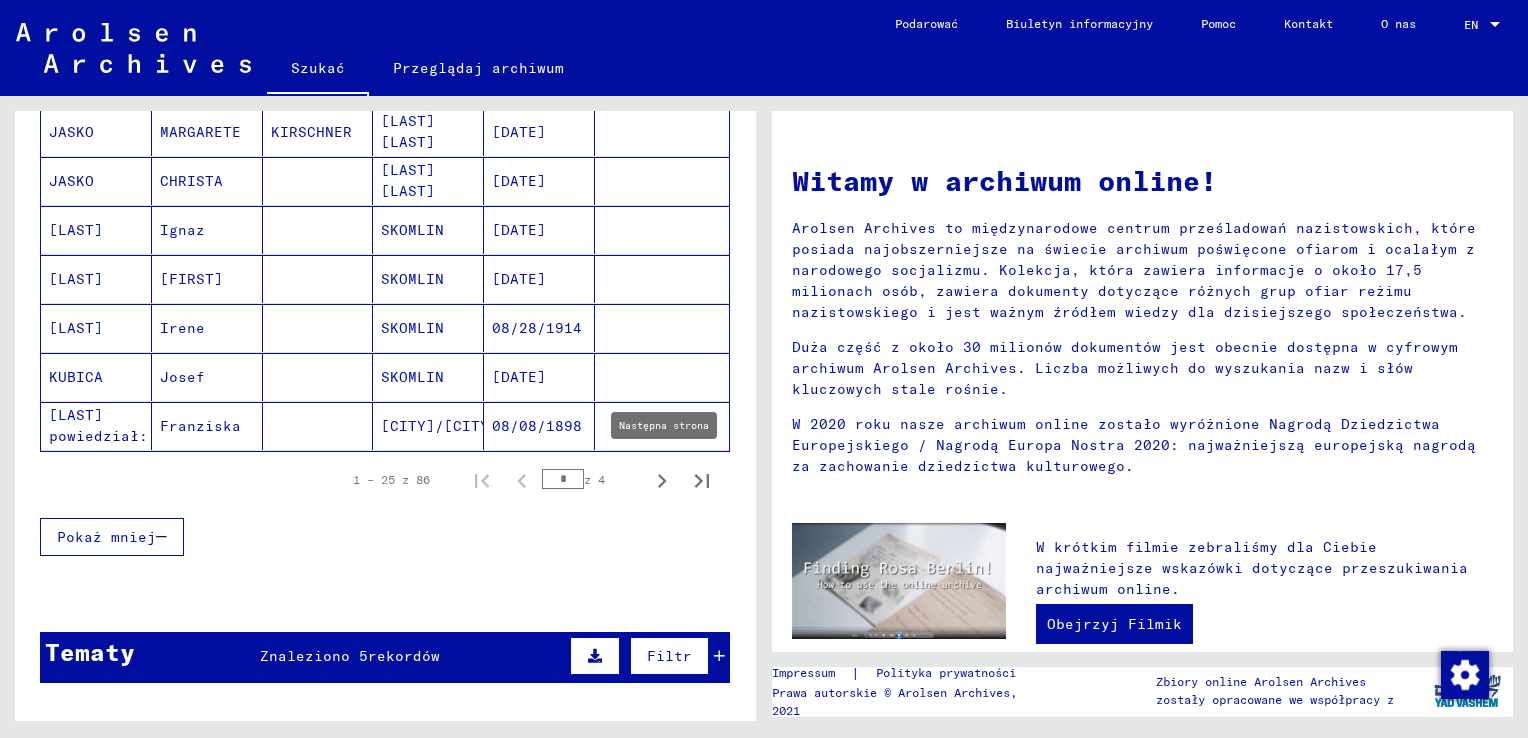 click 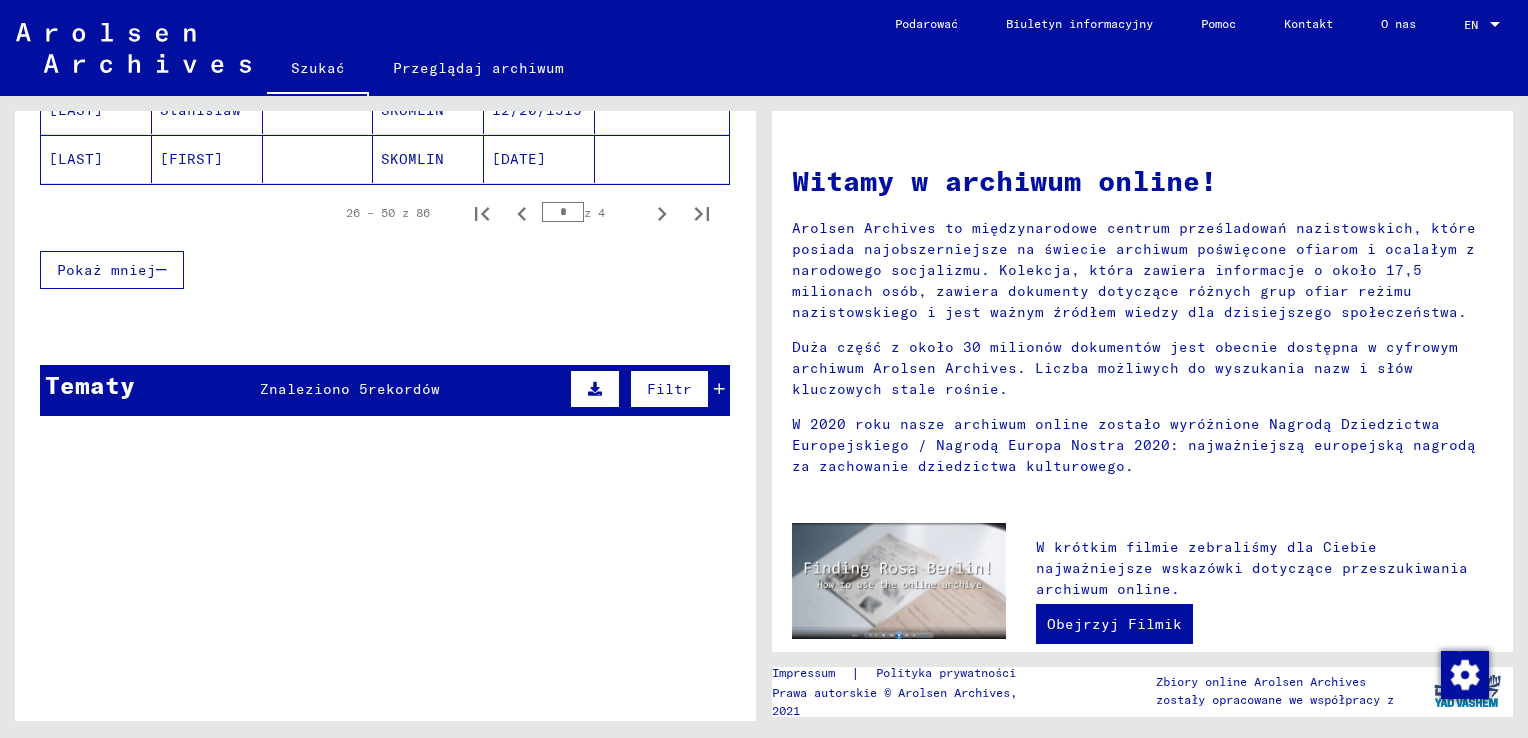scroll, scrollTop: 1500, scrollLeft: 0, axis: vertical 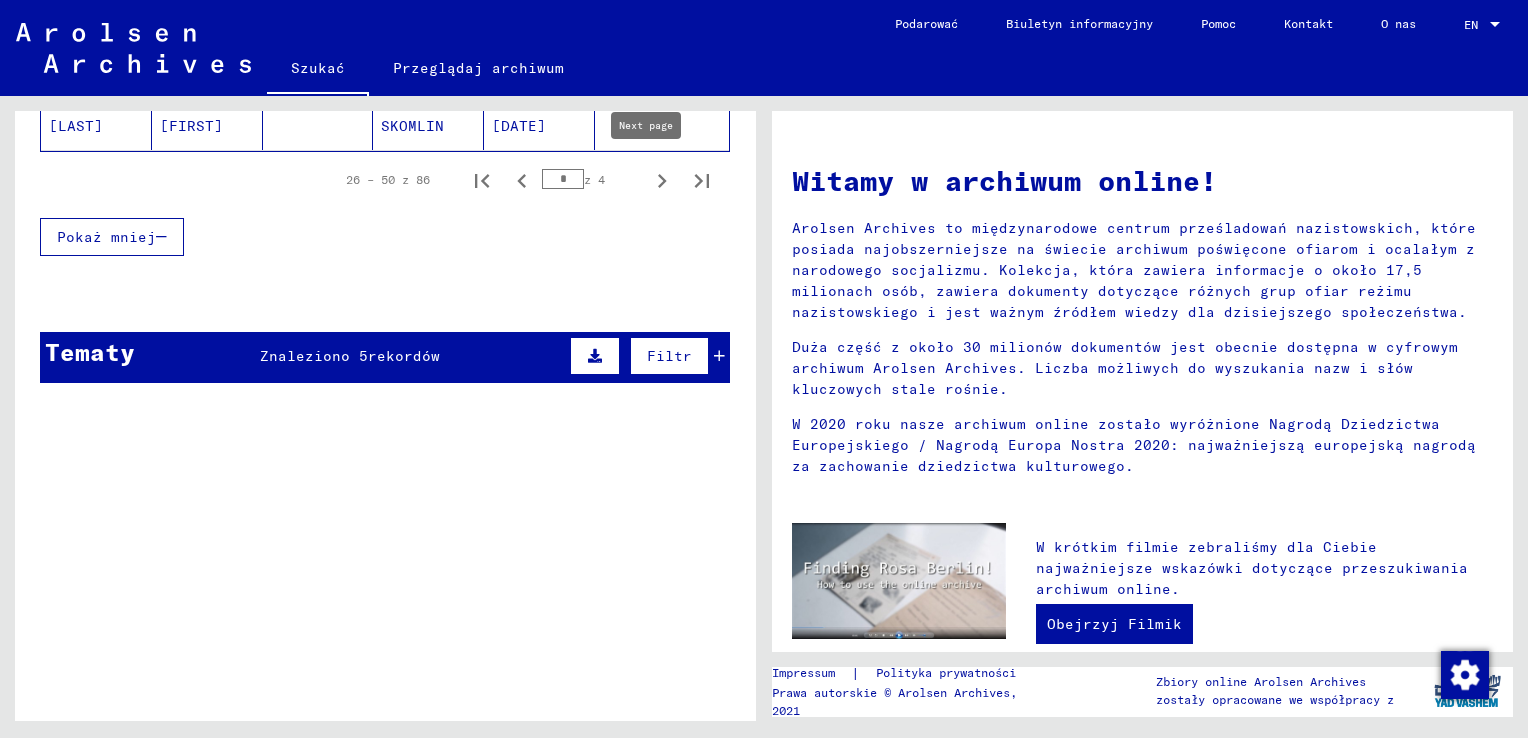 click 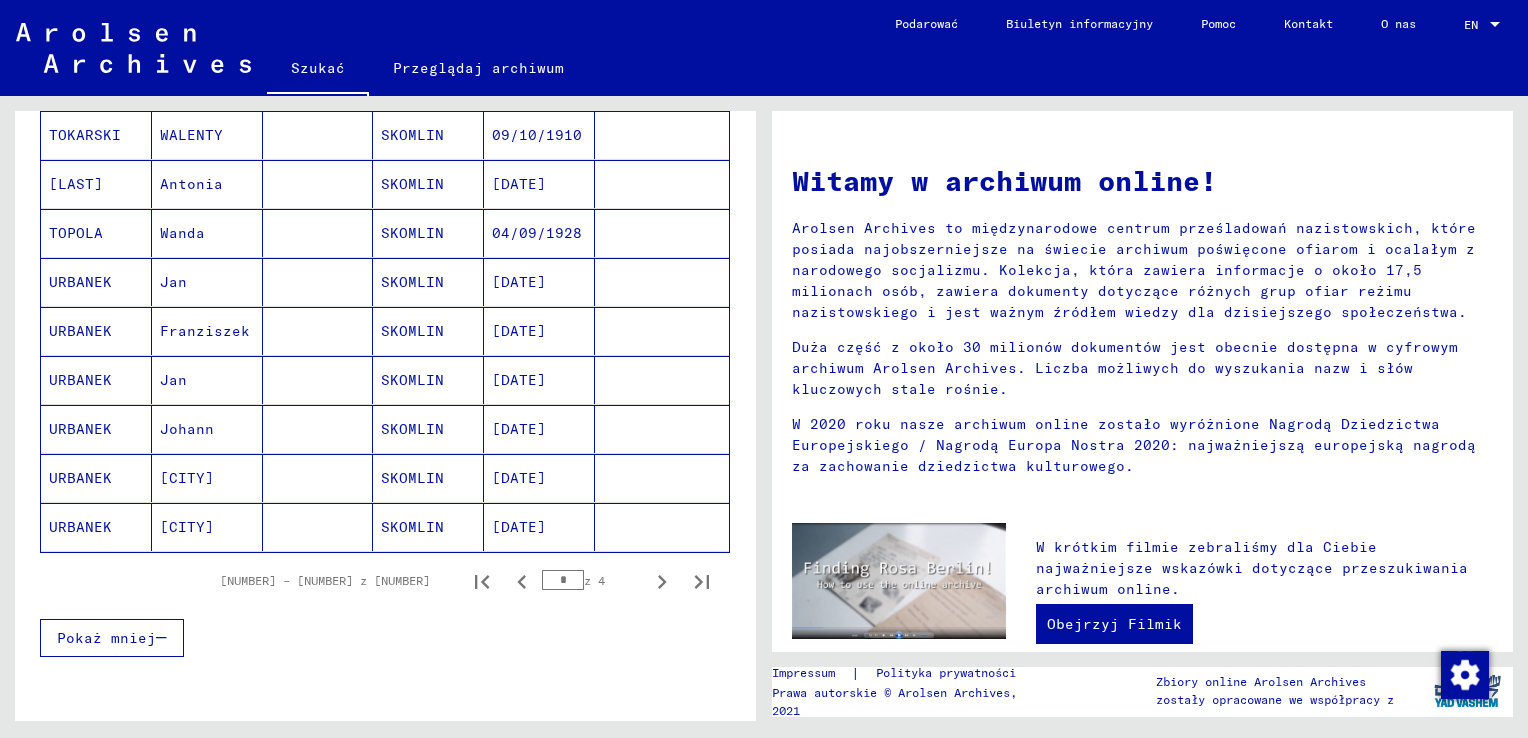 scroll, scrollTop: 1100, scrollLeft: 0, axis: vertical 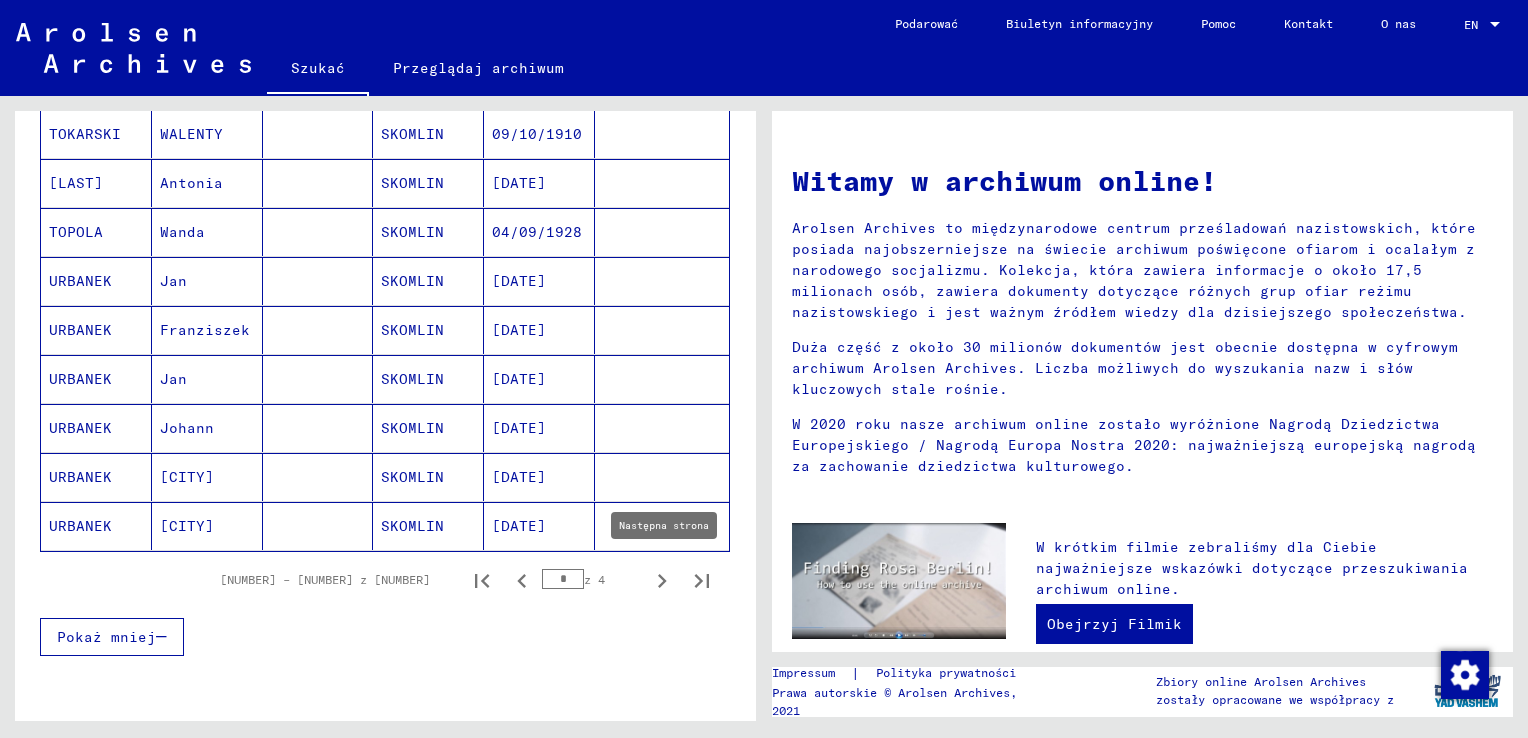 click 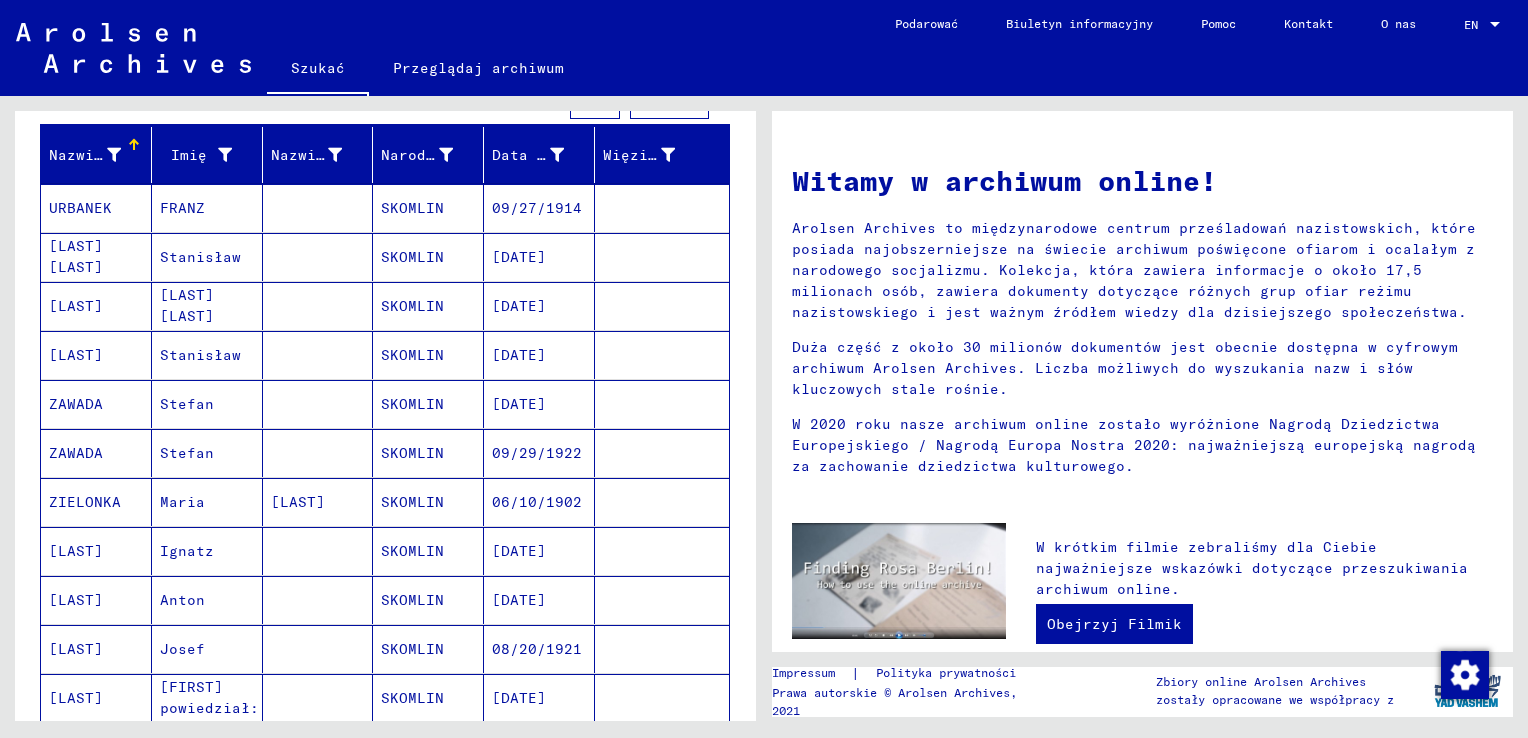 scroll, scrollTop: 208, scrollLeft: 0, axis: vertical 